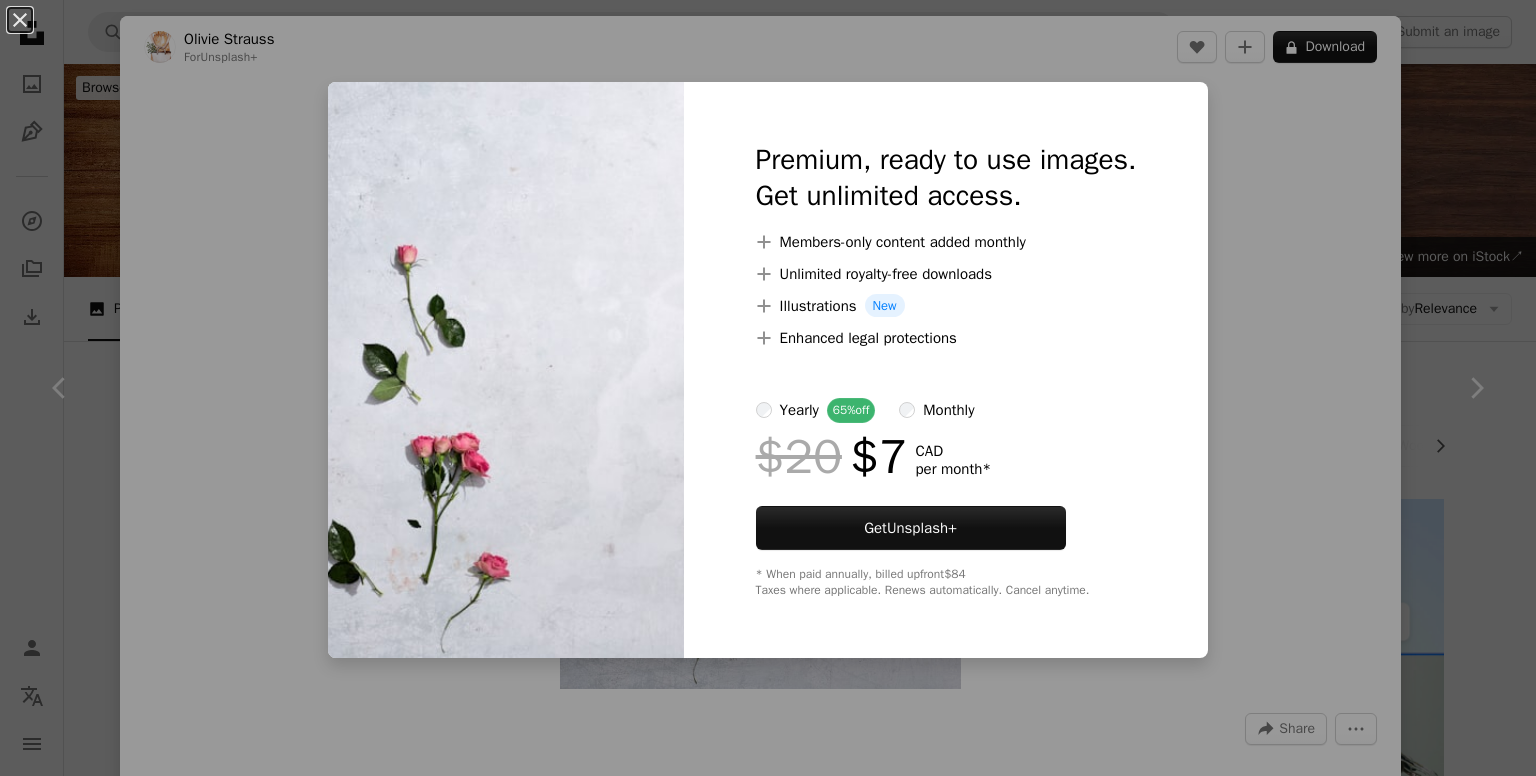 scroll, scrollTop: 500, scrollLeft: 0, axis: vertical 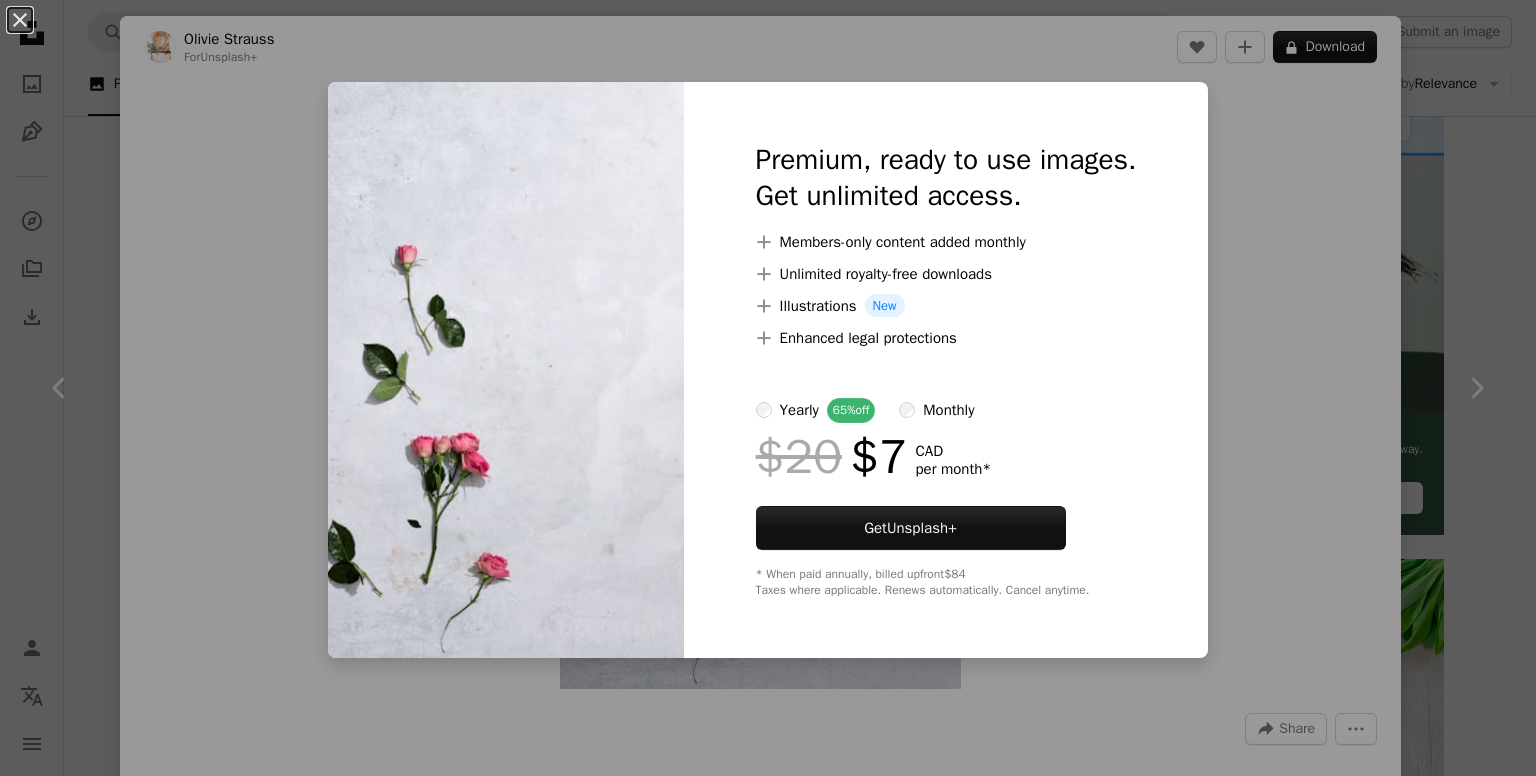 click on "An X shape Premium, ready to use images. Get unlimited access. A plus sign Members-only content added monthly A plus sign Unlimited royalty-free downloads A plus sign Illustrations  New A plus sign Enhanced legal protections yearly 65%  off monthly $20   $7 CAD per month * Get  Unsplash+ * When paid annually, billed upfront  $84 Taxes where applicable. Renews automatically. Cancel anytime." at bounding box center [768, 388] 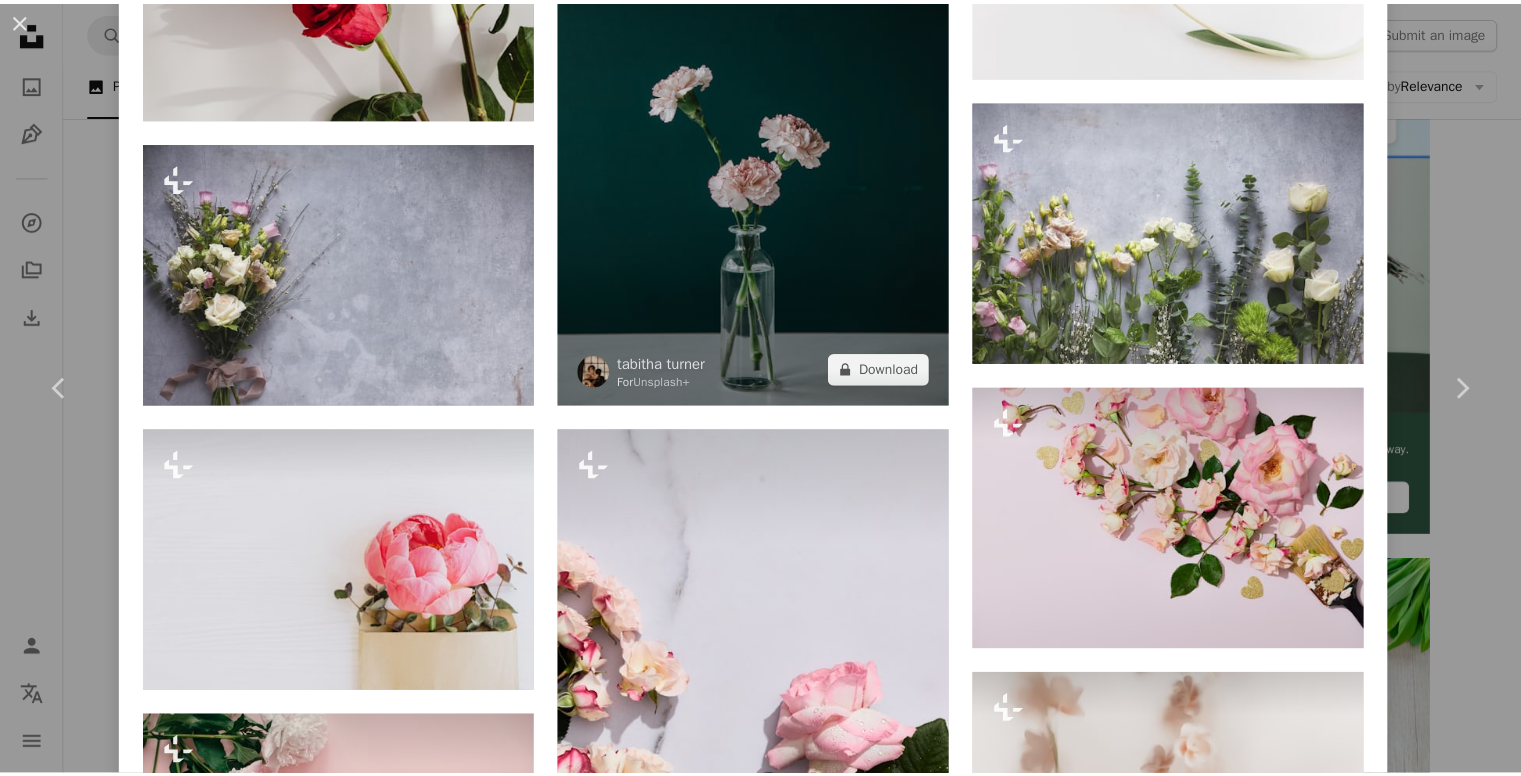 scroll, scrollTop: 2000, scrollLeft: 0, axis: vertical 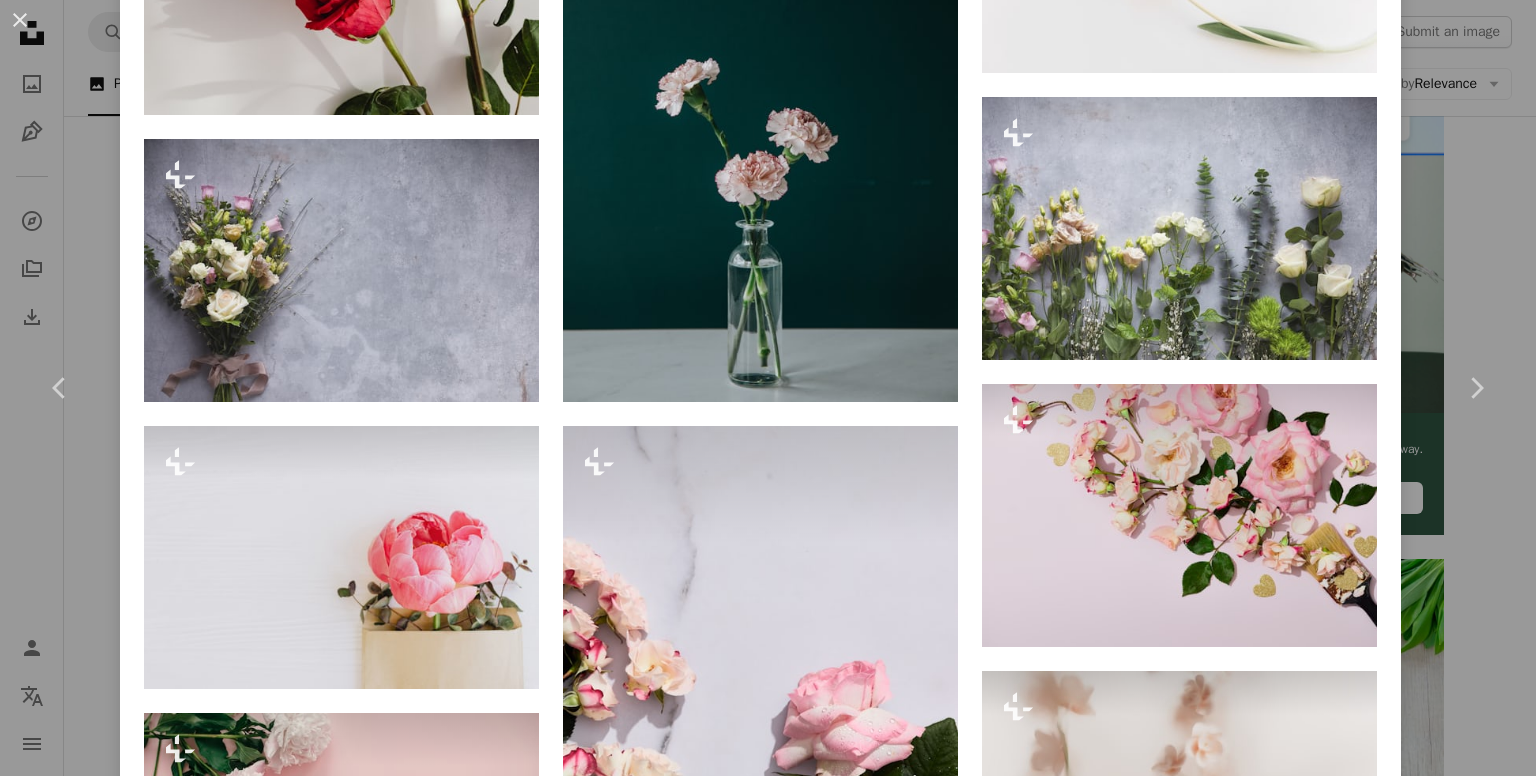 click on "**********" at bounding box center [768, 2005] 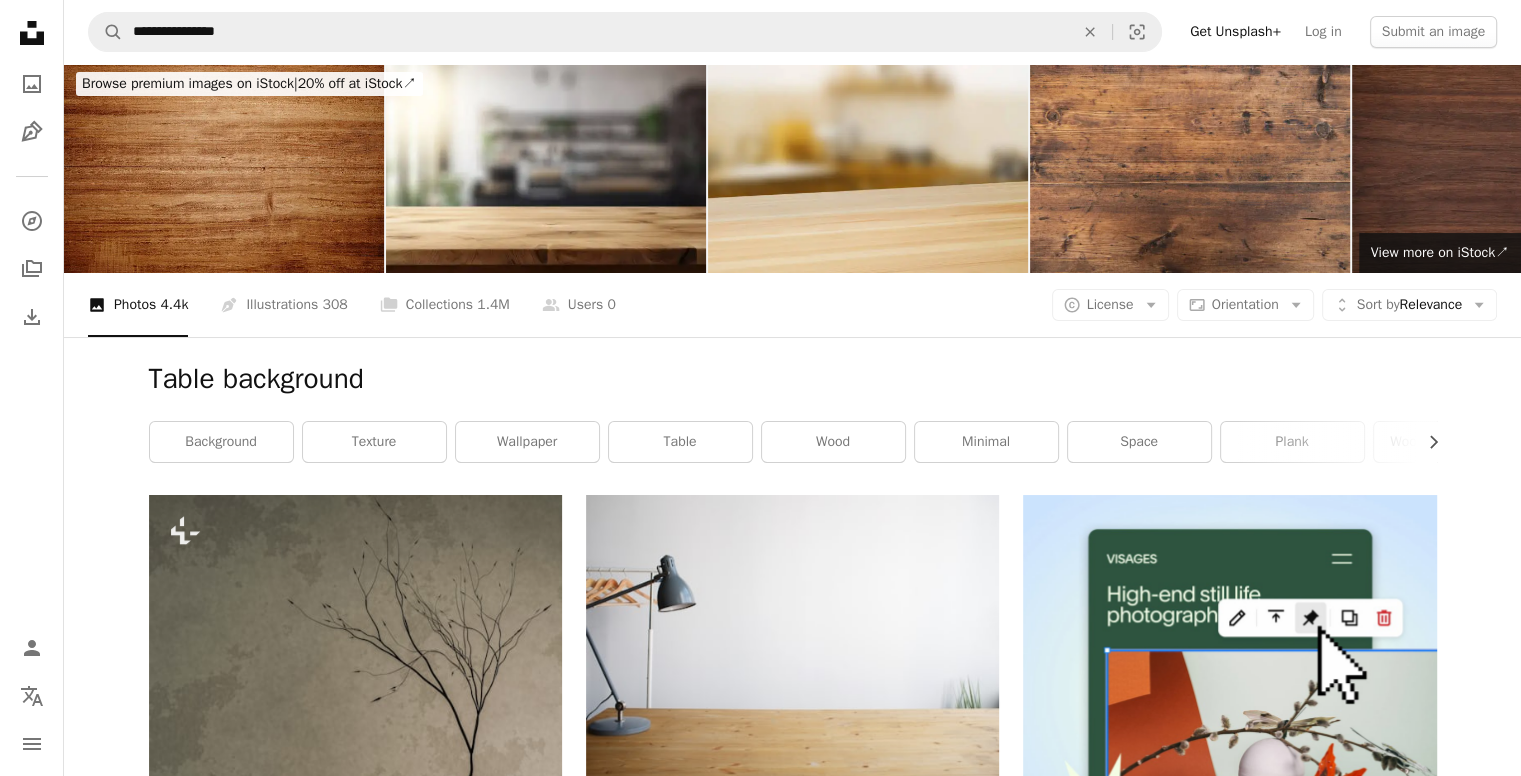 scroll, scrollTop: 0, scrollLeft: 0, axis: both 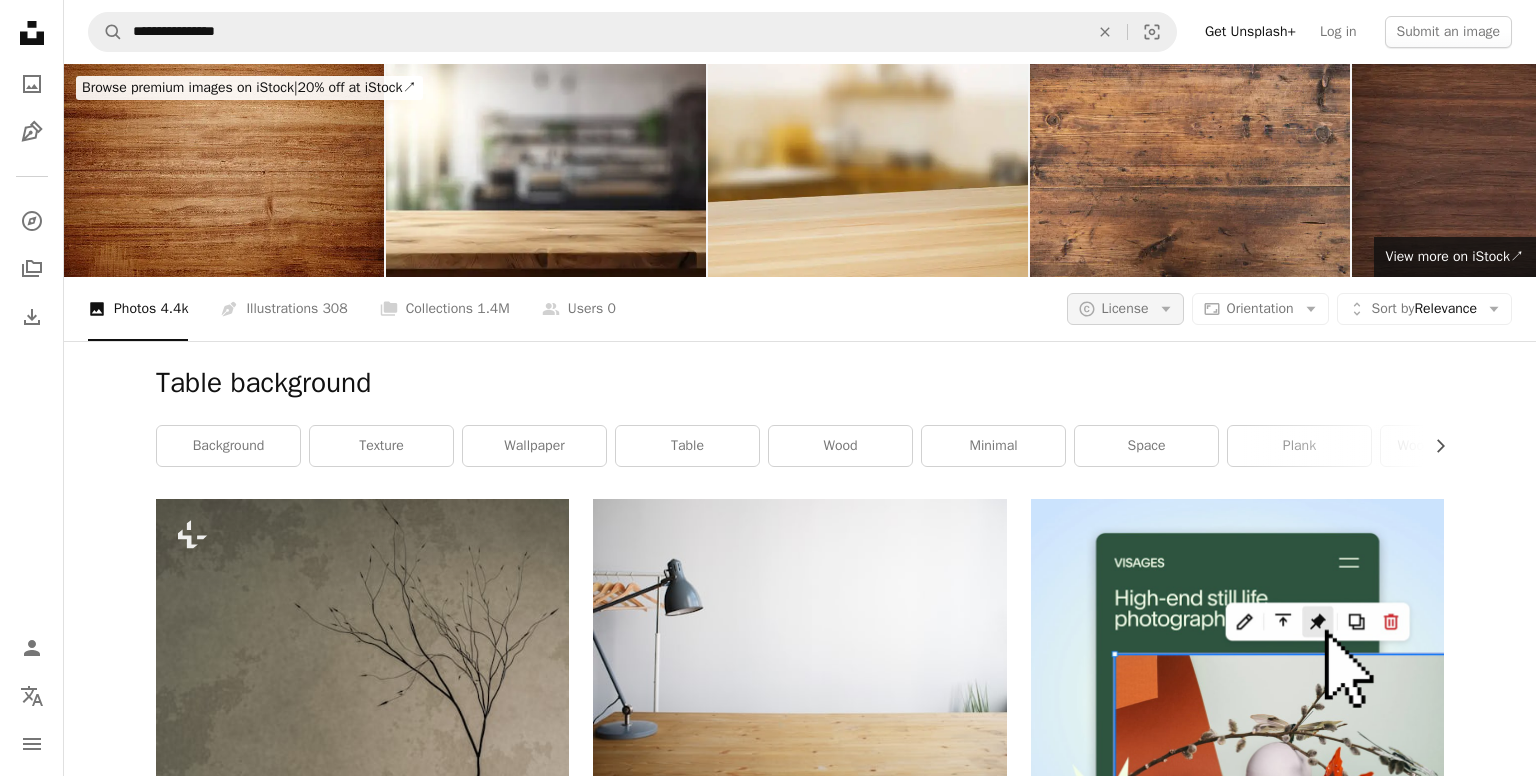 click on "License" at bounding box center (1125, 308) 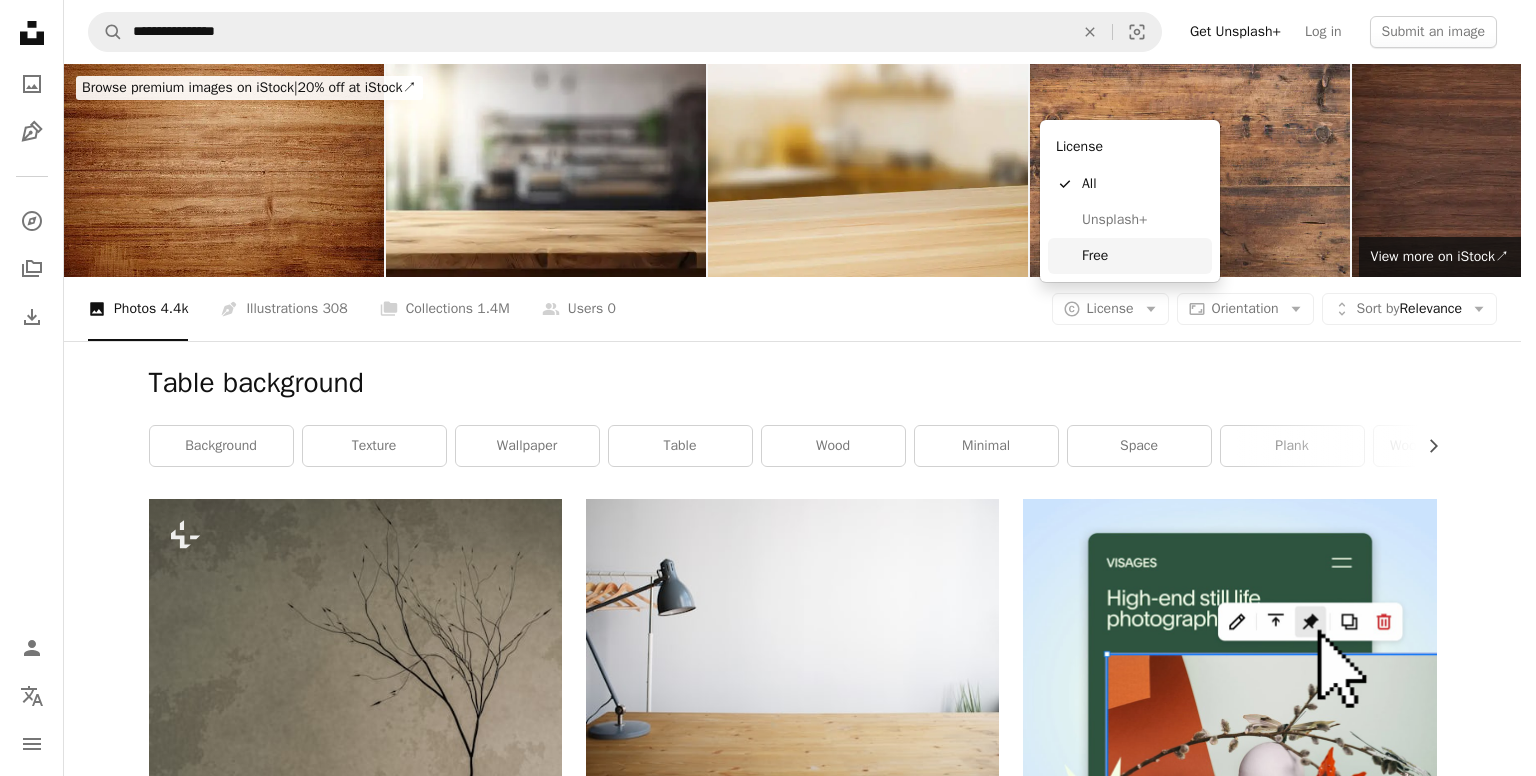 click on "Free" at bounding box center [1143, 256] 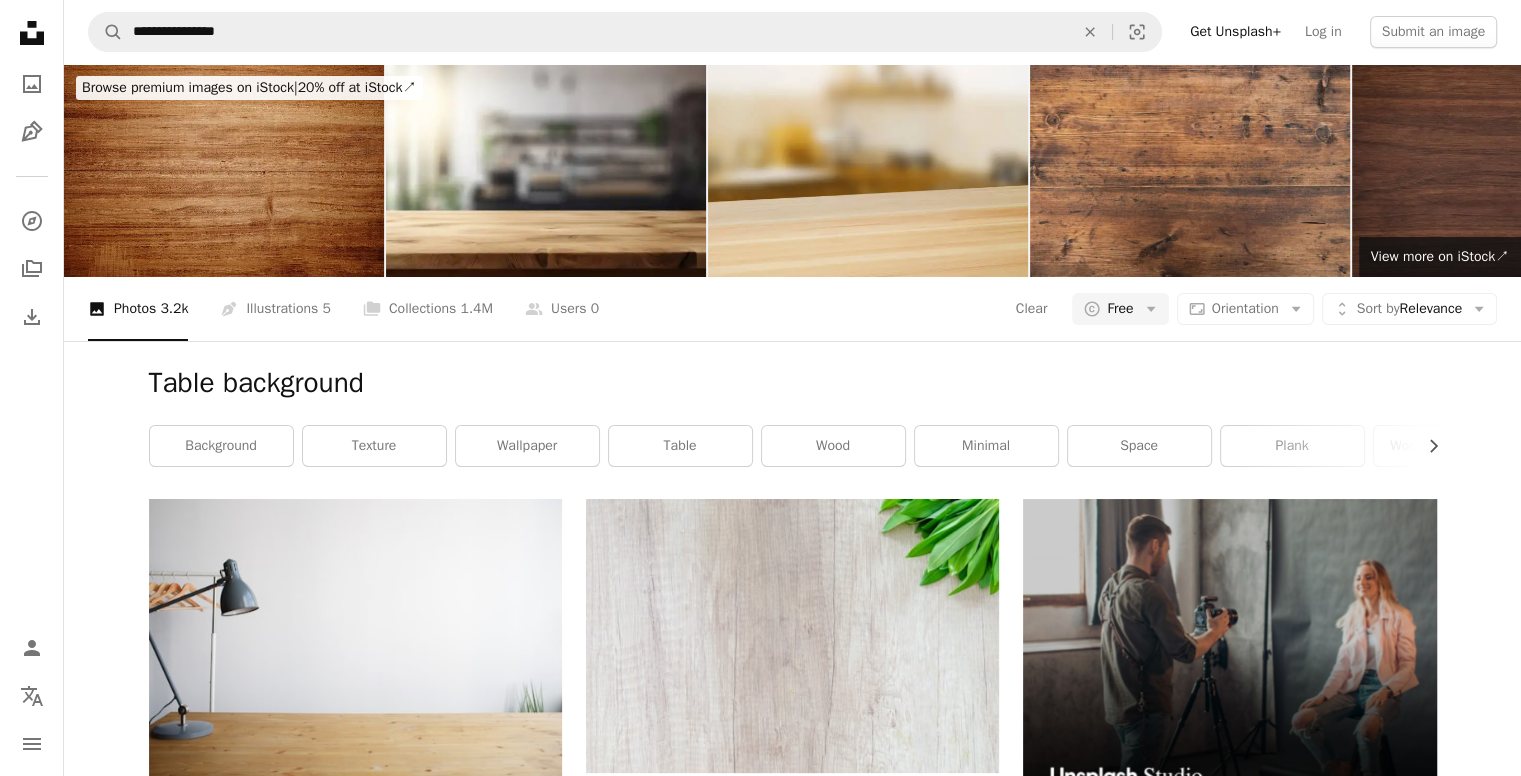 click on "Table background" at bounding box center [793, 383] 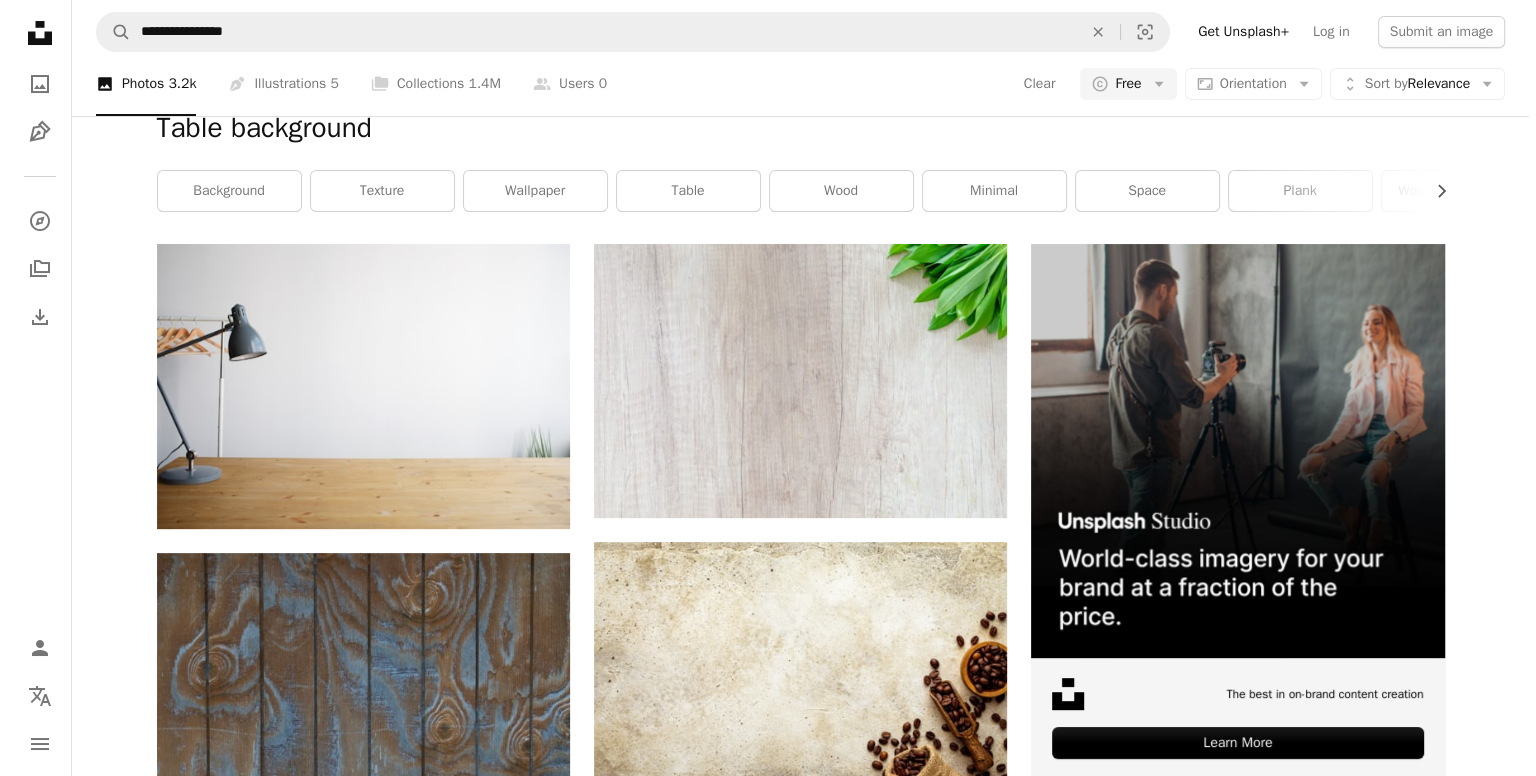 scroll, scrollTop: 300, scrollLeft: 0, axis: vertical 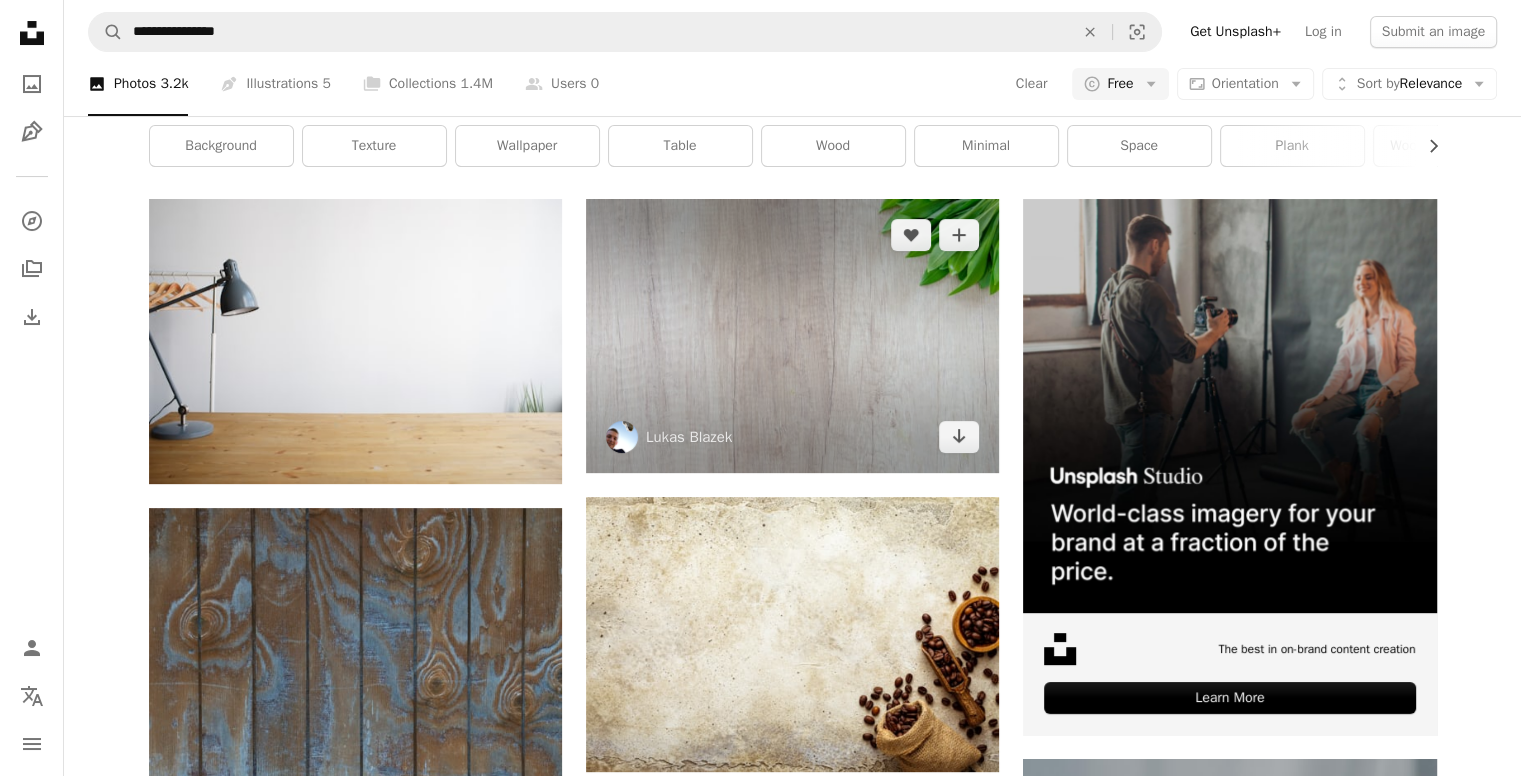 click at bounding box center [792, 336] 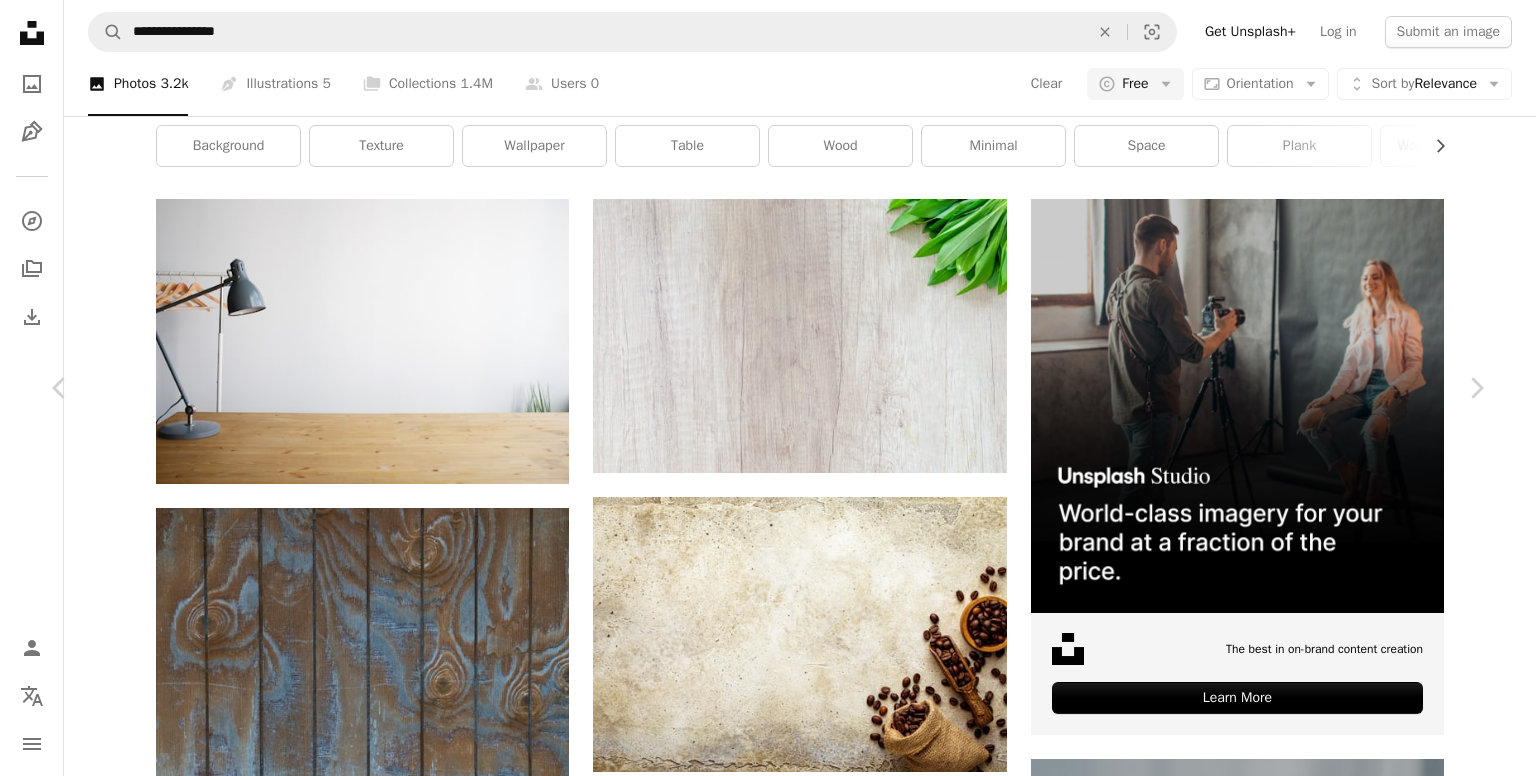 scroll, scrollTop: 5708, scrollLeft: 0, axis: vertical 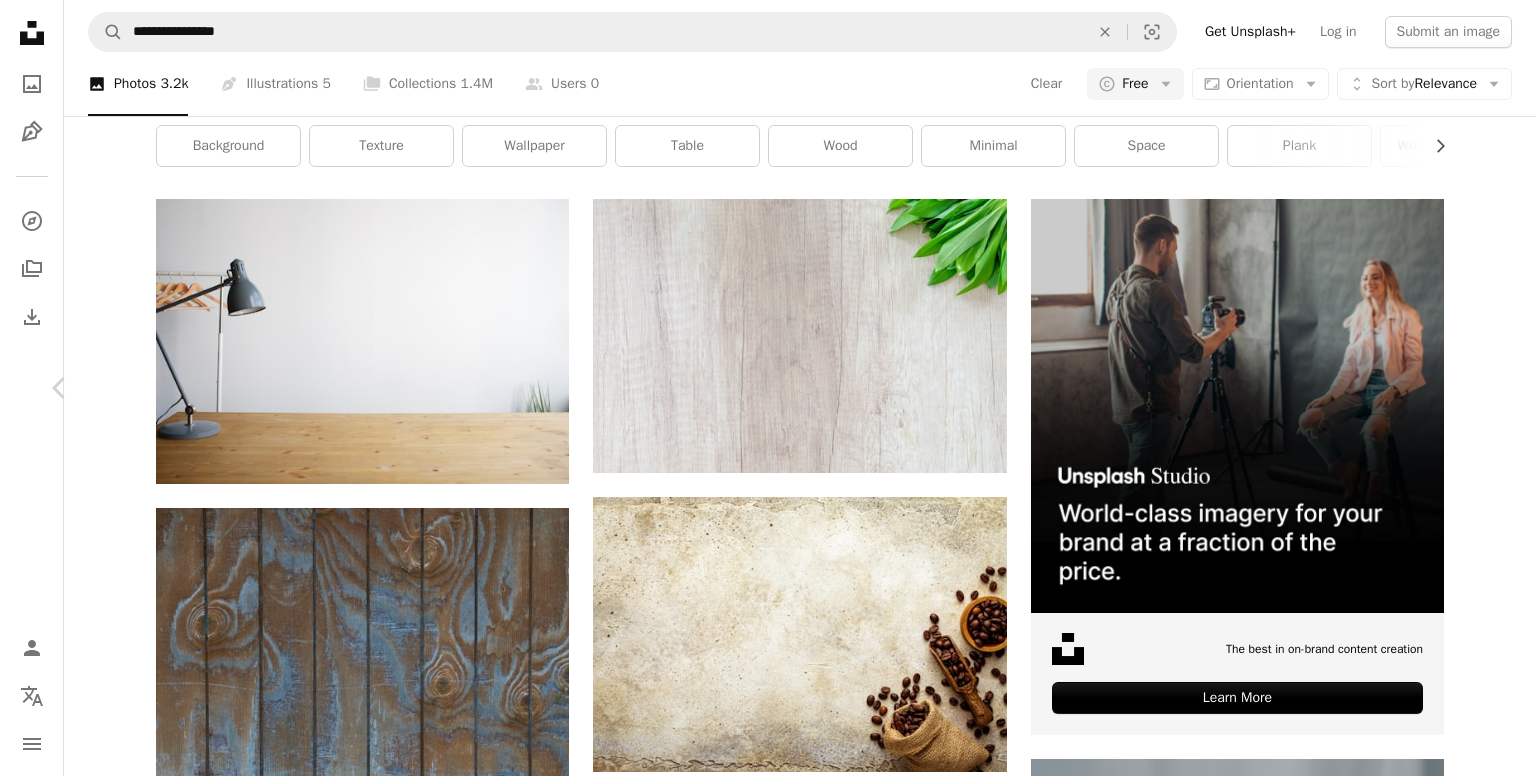 click on "Chevron right" at bounding box center (1476, 388) 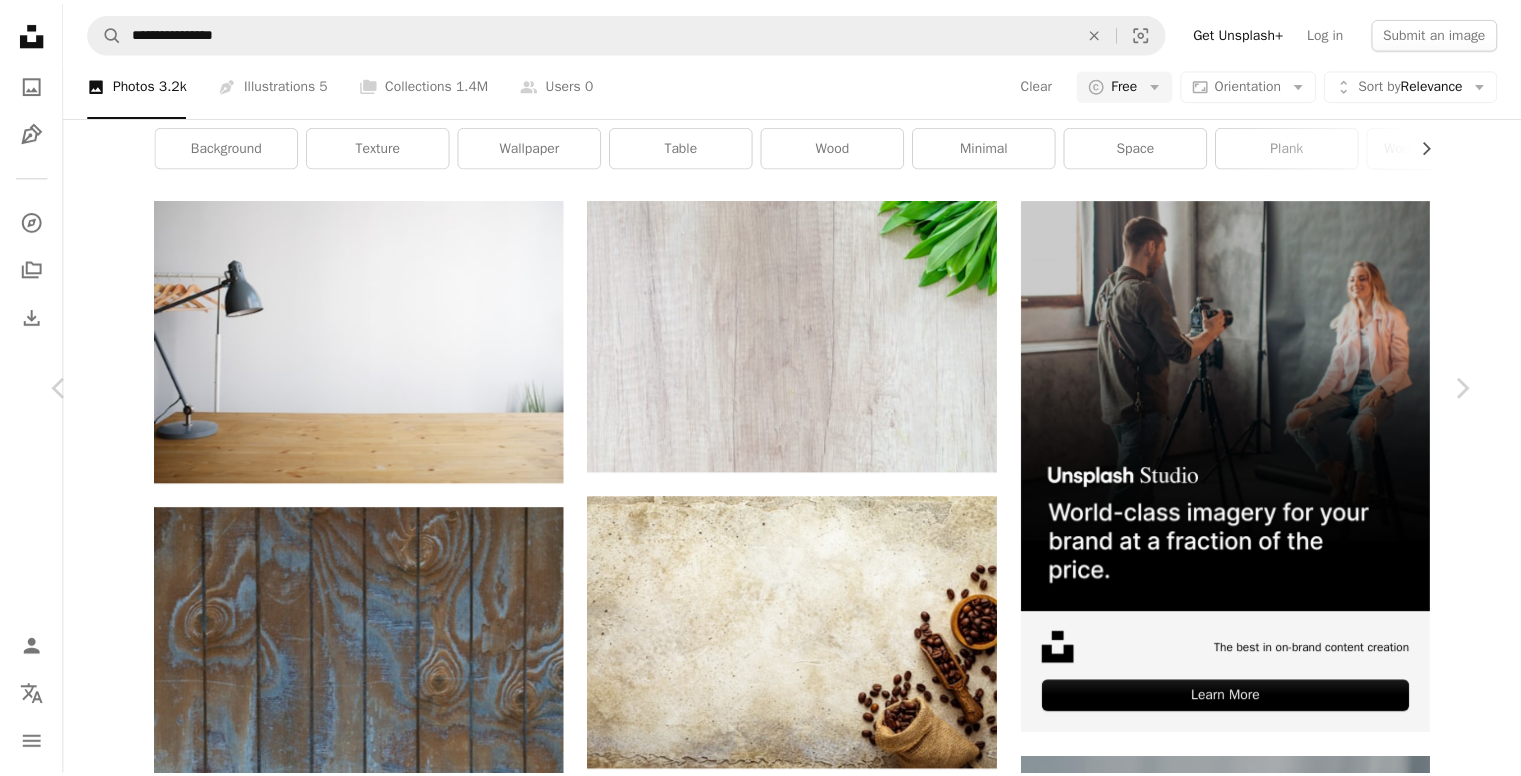 scroll, scrollTop: 0, scrollLeft: 0, axis: both 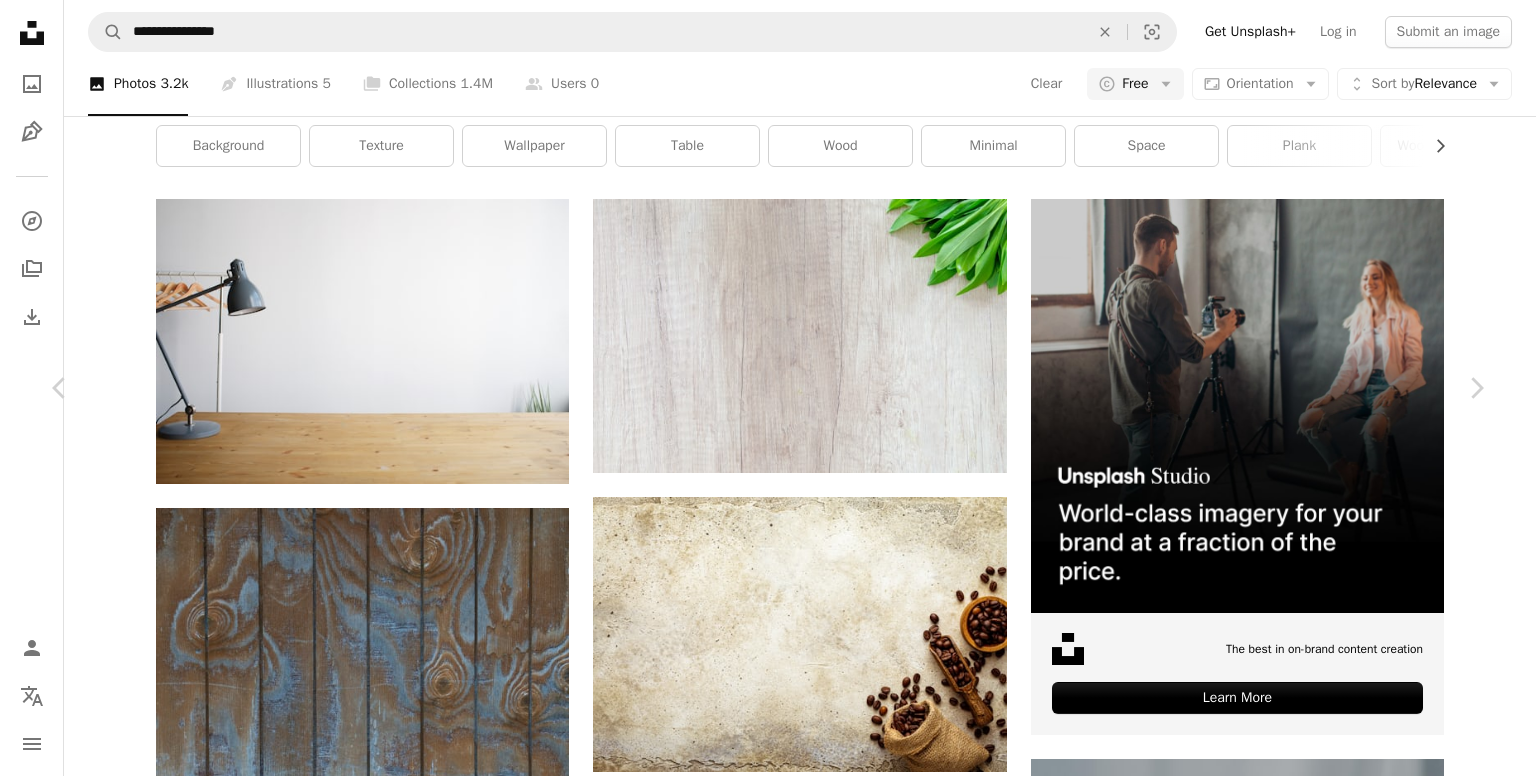 click on "An X shape Chevron left Chevron right [FIRST] [LAST] For Unsplash+ A heart A plus sign A lock Download Zoom in A forward-right arrow Share More Actions Calendar outlined Published on February 6, 2023 Safety Licensed under the Unsplash+ License texture color wood wood texture paint wallpapers backgrounds textures warm menu background surface old wood vertical lines planks HD Wallpapers From this series Chevron right Plus sign for Unsplash+ Plus sign for Unsplash+ Plus sign for Unsplash+ Plus sign for Unsplash+ Plus sign for Unsplash+ Plus sign for Unsplash+ Plus sign for Unsplash+ Plus sign for Unsplash+ Plus sign for Unsplash+ Plus sign for Unsplash+ Plus sign for Unsplash+ Related images Plus sign for Unsplash+ A heart A plus sign Curated Lifestyle For Unsplash+ A lock Download Plus sign for Unsplash+ A heart A plus sign [FIRST] [LAST] For Unsplash+ A lock Download Plus sign for Unsplash+ A heart A plus sign [FIRST] [LAST] For Unsplash+ A lock Download Plus sign for Unsplash+ A heart A plus sign [FIRST] [LAST] For" at bounding box center [768, 7734] 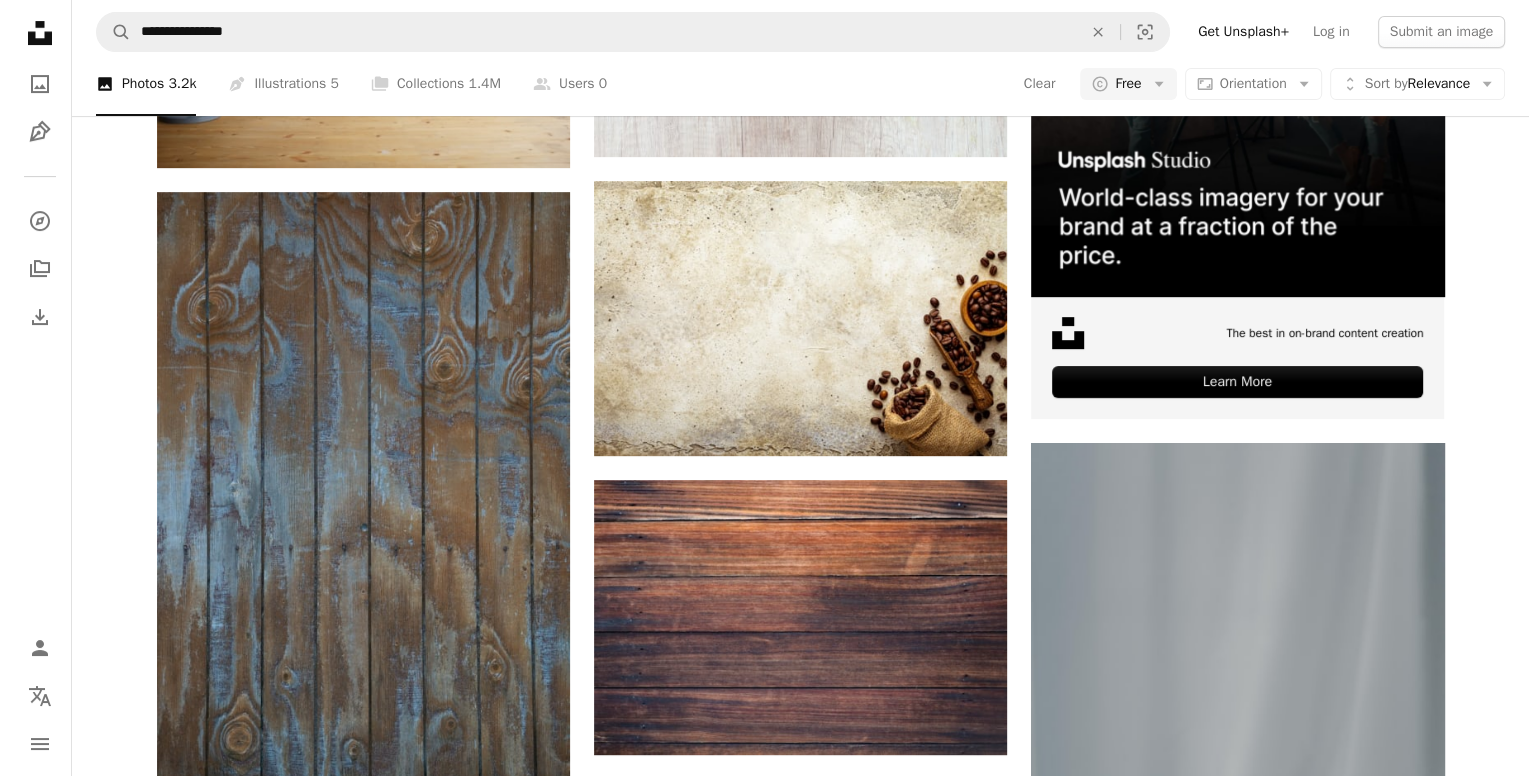 scroll, scrollTop: 400, scrollLeft: 0, axis: vertical 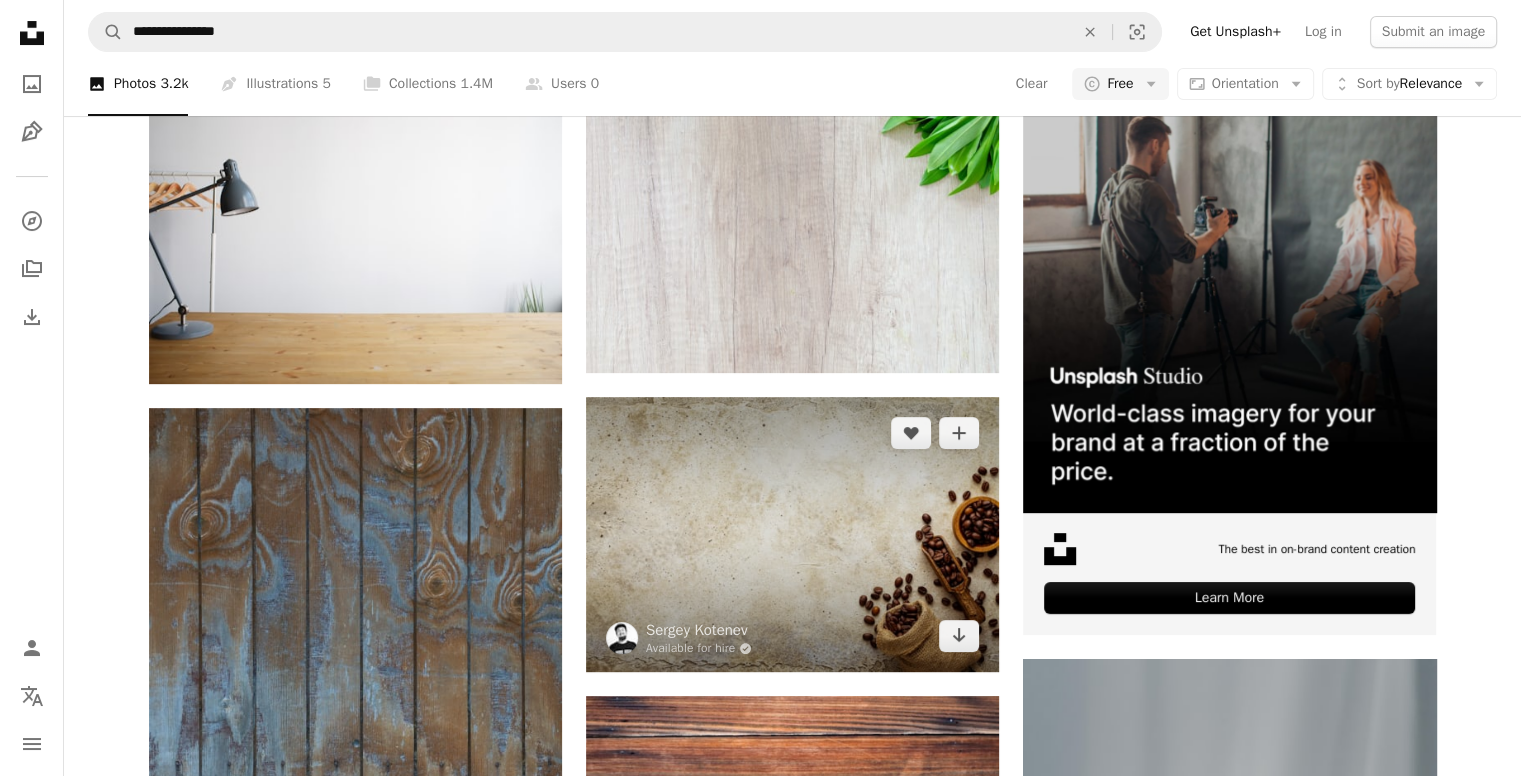 click at bounding box center (792, 534) 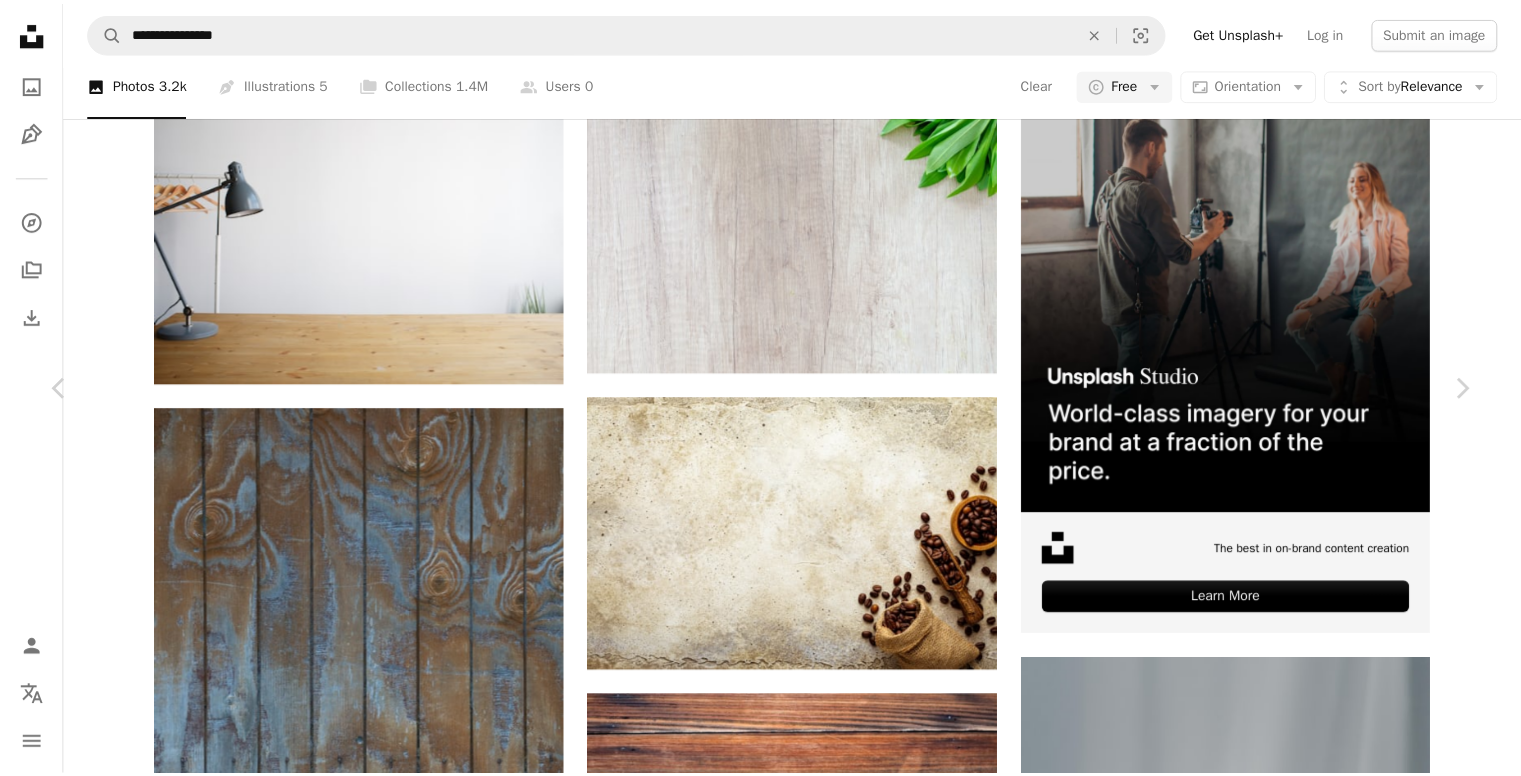 scroll, scrollTop: 900, scrollLeft: 0, axis: vertical 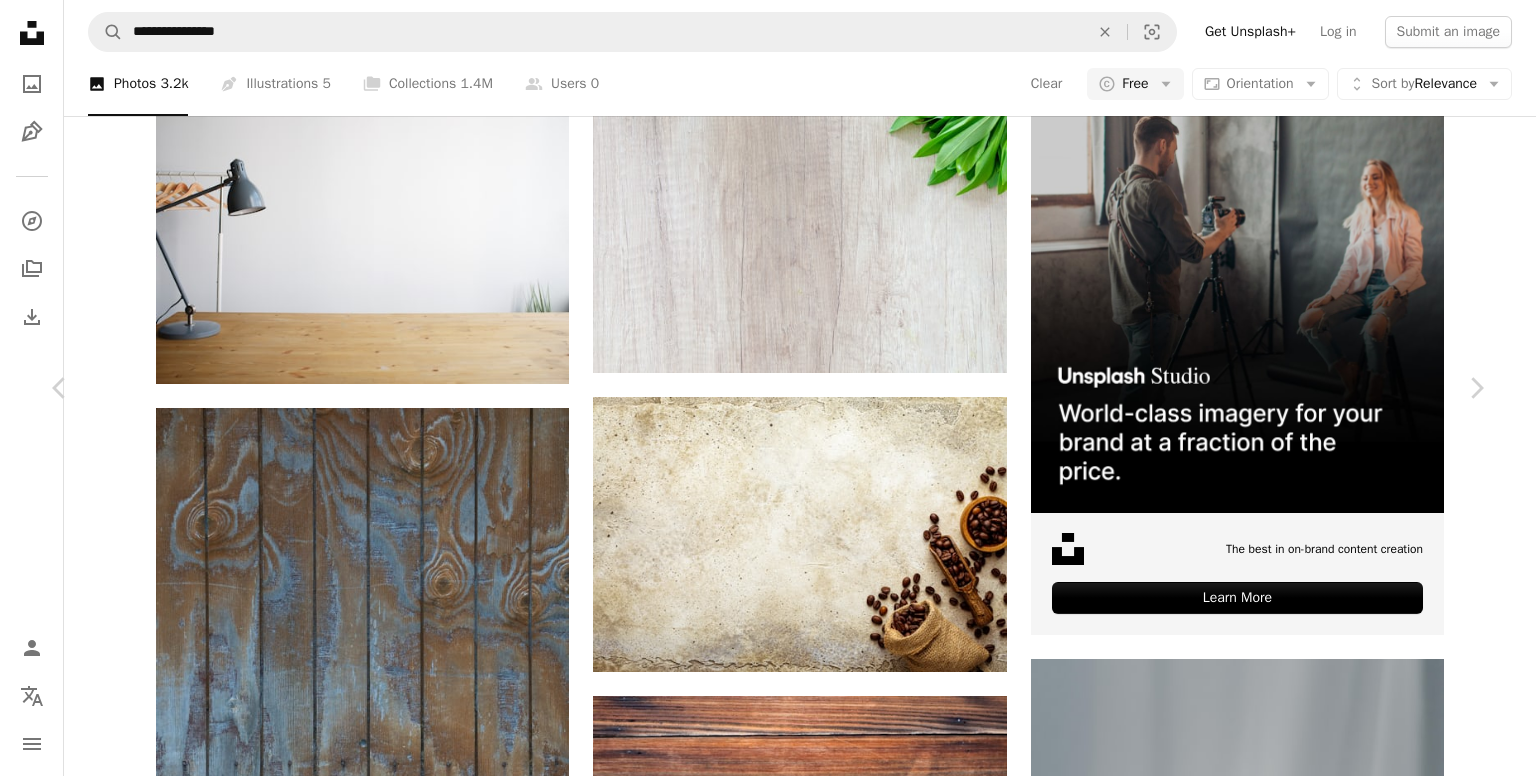click on "An X shape Chevron left Chevron right [FIRST] [LAST] Available for hire A checkmark inside of a circle A heart A plus sign Download free Chevron down Zoom in Views 59,919 Downloads 741 A forward-right arrow Share Info icon Info More Actions Top view coffee concrete background copy space Calendar outlined Published on August 2, 2023 Camera Canon, EOS 5D Mark IV Safety Free to use under the Unsplash License texture business coffee space kitchen table stone cup table background seed fresh ceramic spoon bean aroma coffee menu burlap sack stone table robusta Backgrounds Browse premium related images on iStock | Save 20% with code UNSPLASH20 View more on iStock ↗ Related images A heart A plus sign [FIRST] [LAST] Available for hire A checkmark inside of a circle Arrow pointing down Plus sign for Unsplash+ A heart A plus sign [FIRST] [LAST] For Unsplash+ A lock Download A heart A plus sign [FIRST] [LAST] Available for hire A checkmark inside of a circle Arrow pointing down A heart A plus sign [FIRST] [LAST] Cj" at bounding box center [768, 7634] 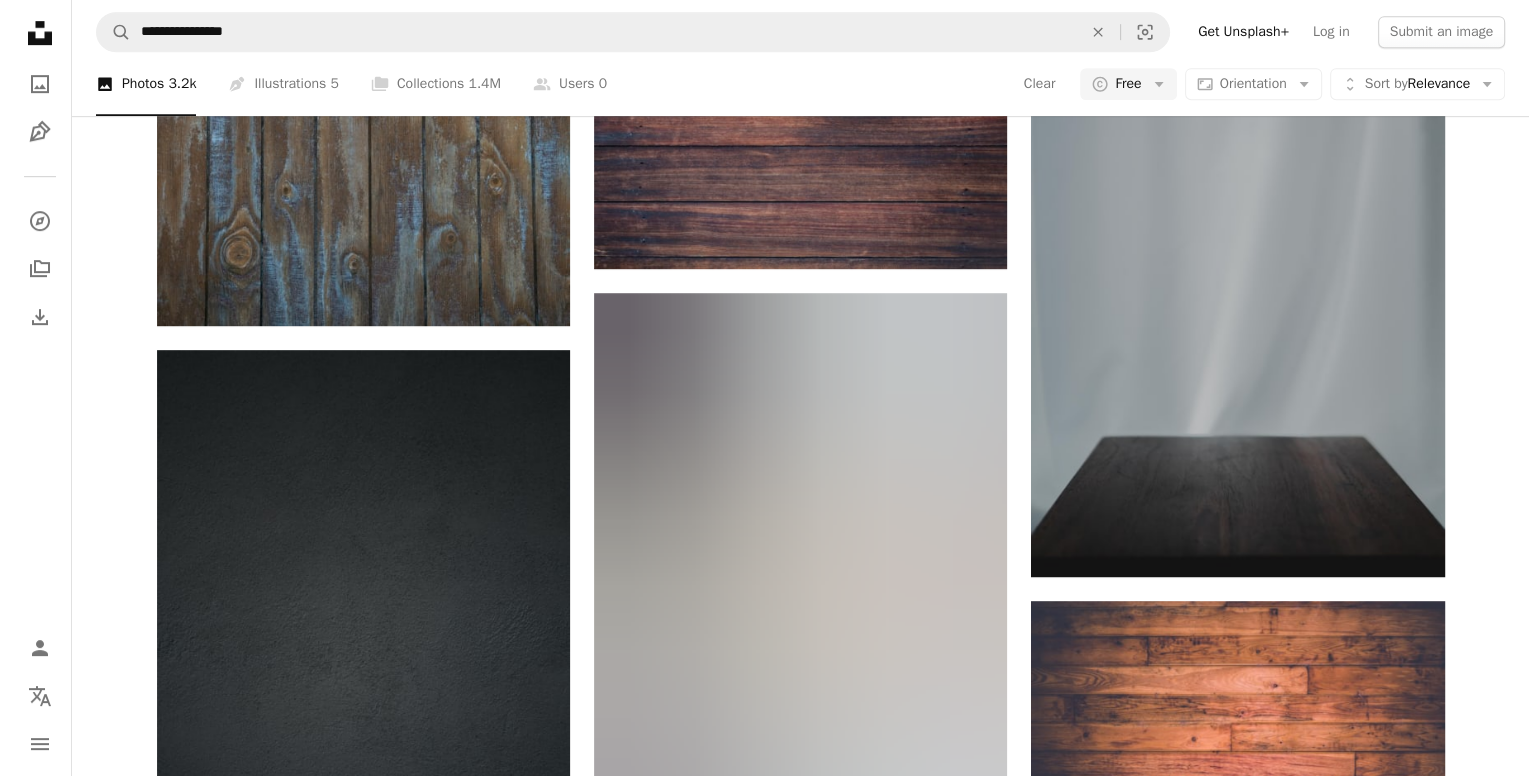 scroll, scrollTop: 1100, scrollLeft: 0, axis: vertical 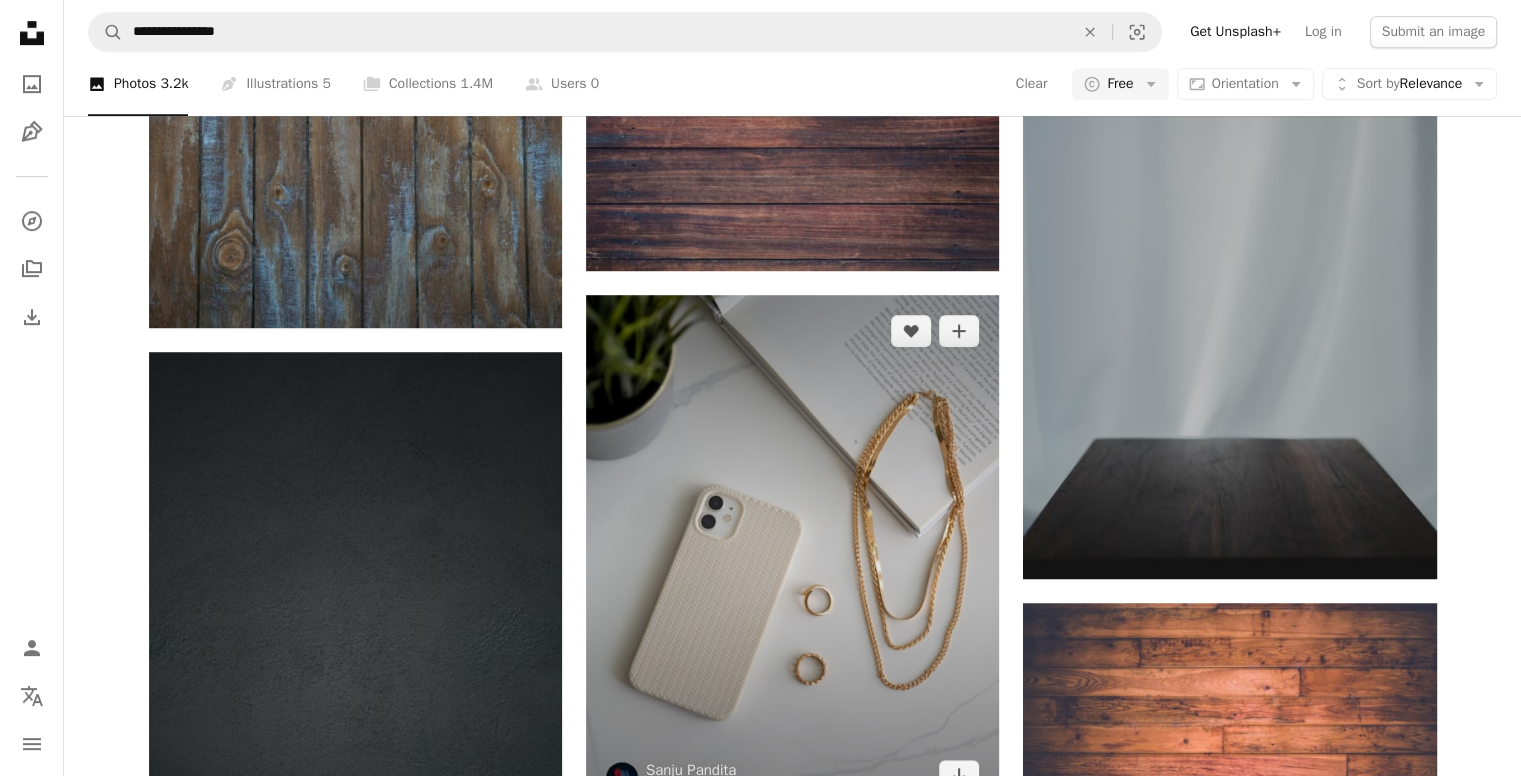 click at bounding box center (792, 553) 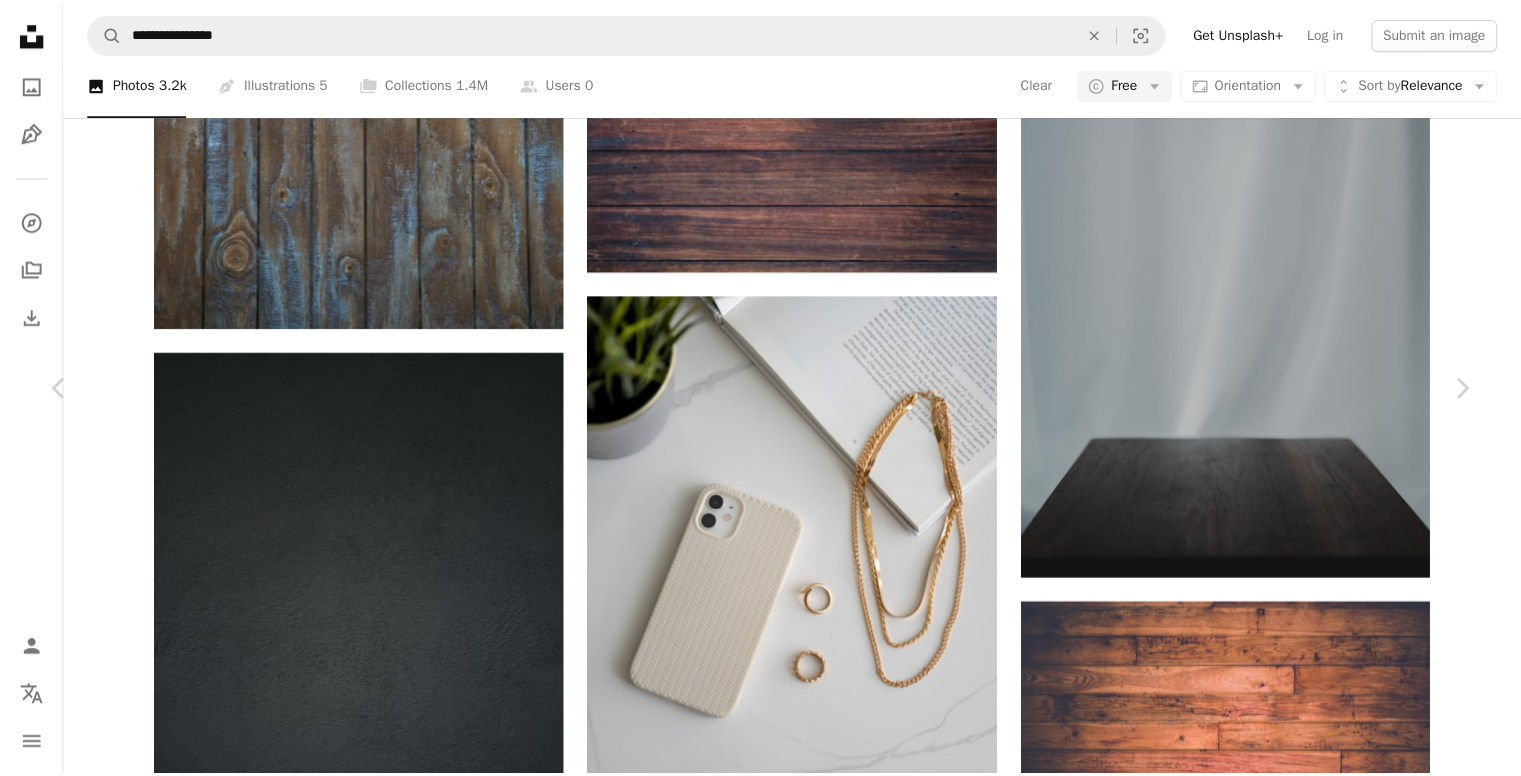 scroll, scrollTop: 5527, scrollLeft: 0, axis: vertical 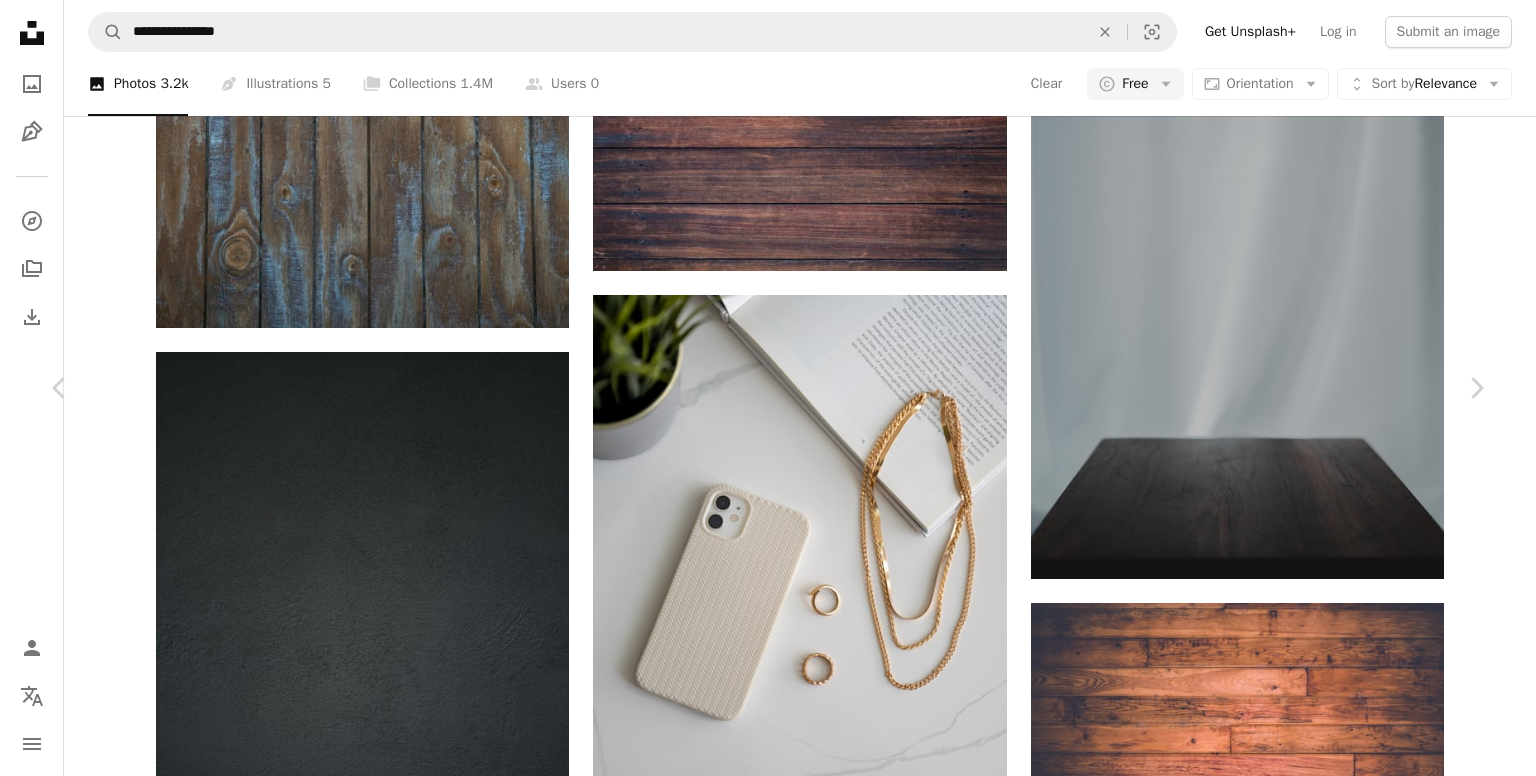 click on "An X shape Chevron left Chevron right [FIRST] [LAST] Available for hire A checkmark inside of a circle A heart A plus sign Download free Chevron down Zoom in Views 163,380 Downloads 1,643 A forward-right arrow Share Info icon Info More Actions Calendar outlined Published on May 14, 2023 Camera NIKON CORPORATION, NIKON Z 7_2 Safety Free to use under the Unsplash License background book wedding light white iphone apple gold table jewelry marble ring symbol silver necklace table background chain natural light marble table phone Free stock photos Browse premium related images on iStock | Save 20% with code UNSPLASH20 View more on iStock ↗ Related images A heart A plus sign [FIRST] [LAST] Available for hire A checkmark inside of a circle Arrow pointing down Plus sign for Unsplash+ A heart A plus sign [FIRST] [LAST] For Unsplash+ A lock Download A heart A plus sign [FIRST] [LAST] Arrow pointing down A heart A plus sign [FIRST] [LAST] Available for hire A checkmark inside of a circle Arrow pointing down A heart" at bounding box center [768, 6934] 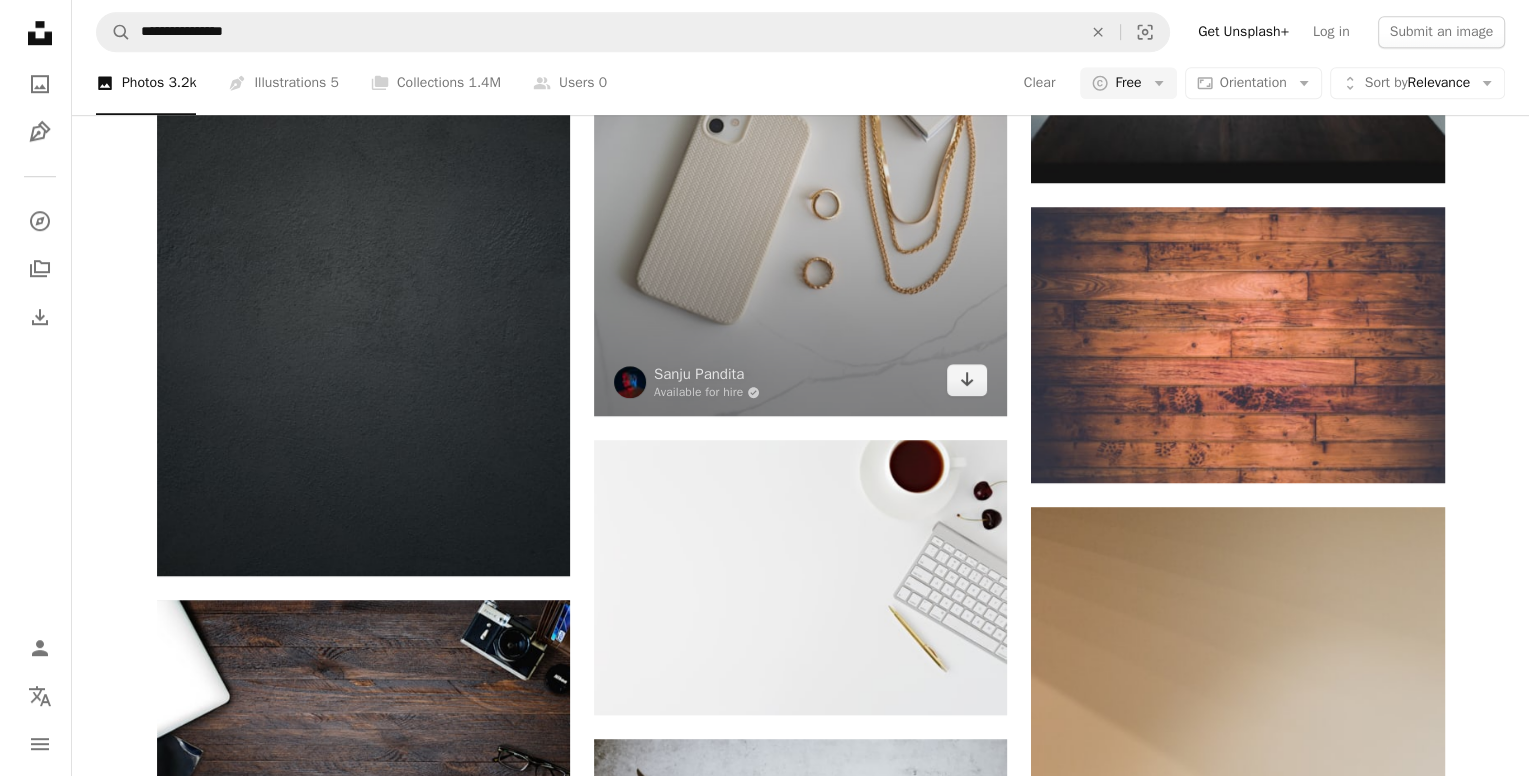 scroll, scrollTop: 1500, scrollLeft: 0, axis: vertical 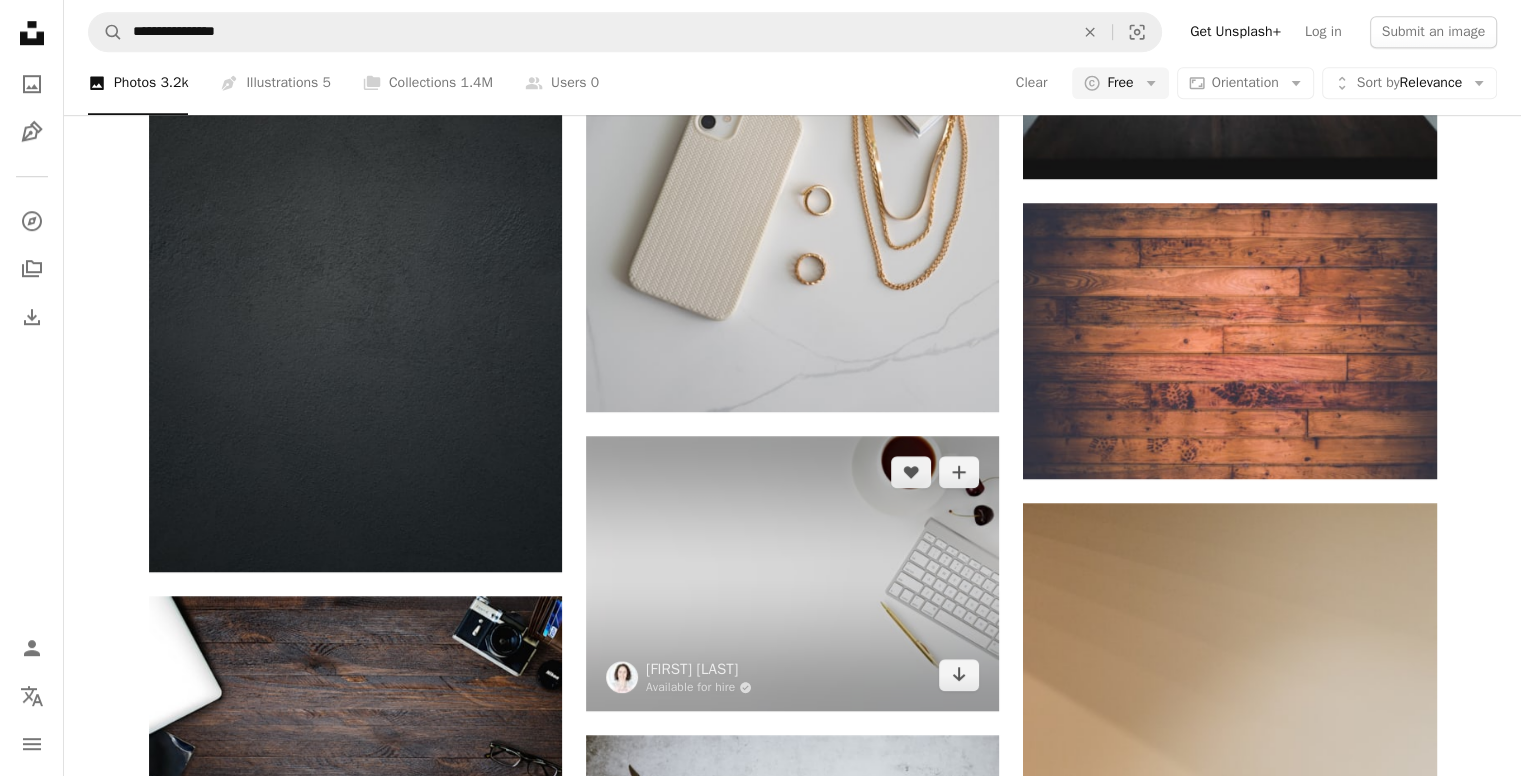 click at bounding box center [792, 573] 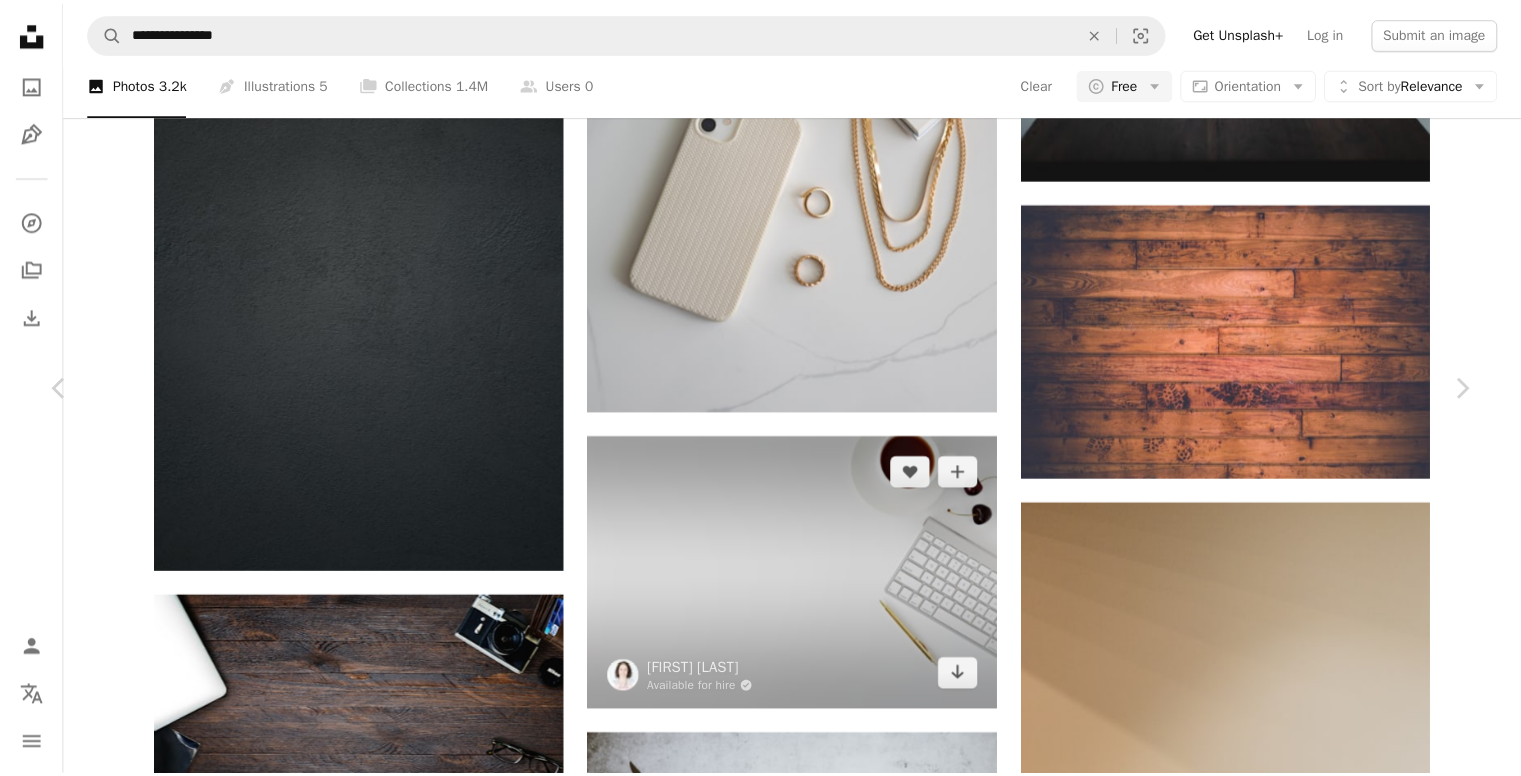 scroll, scrollTop: 1300, scrollLeft: 0, axis: vertical 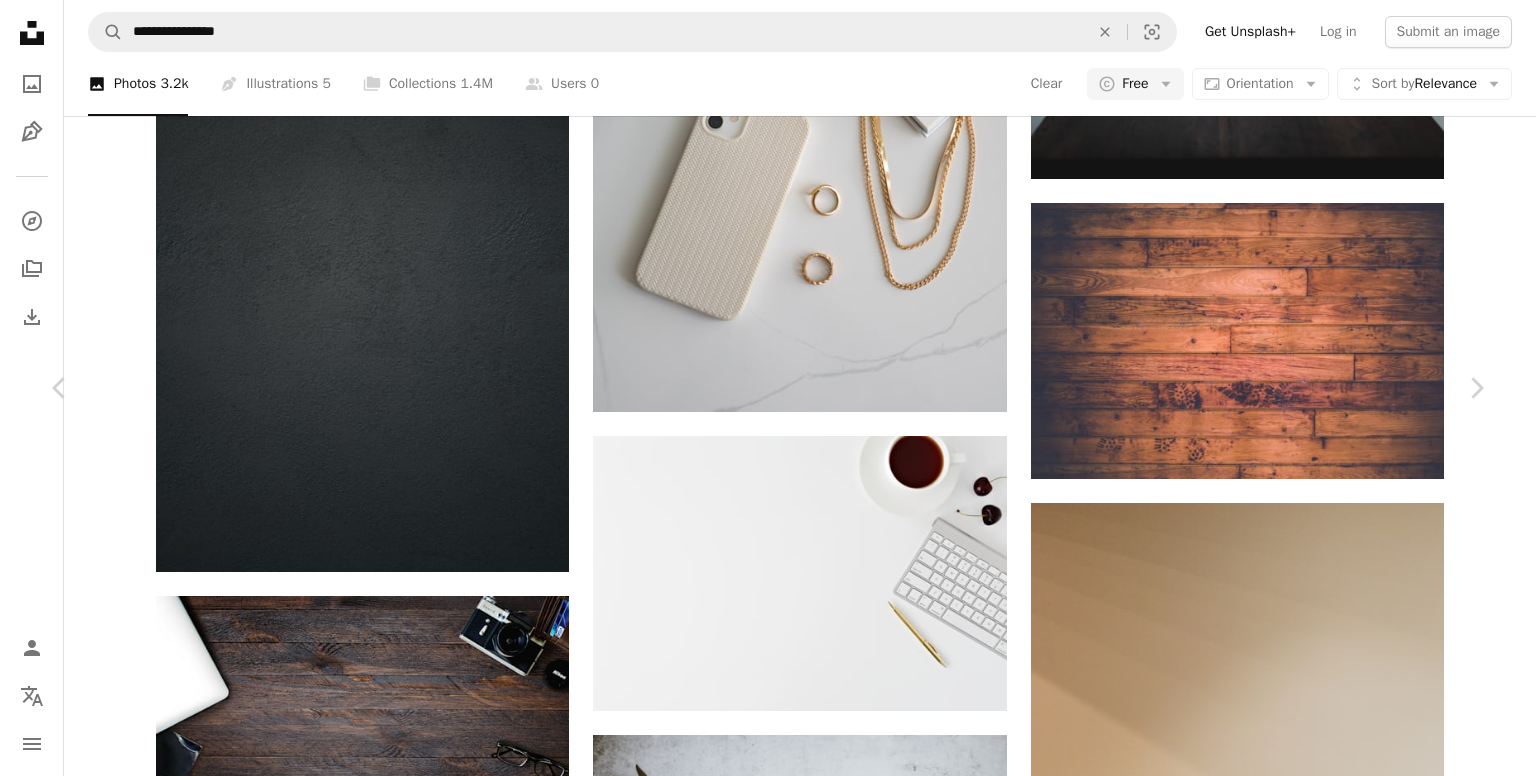click on "An X shape Chevron left Chevron right [FIRST] [LAST] Available for hire A checkmark inside of a circle A heart A plus sign Download free Chevron down Zoom in Views 109,872,774 Downloads 788,724 Featured in Photos ,  Business & Work A forward-right arrow Share Info icon Info More Actions Cherry on desk A map marker [COUNTRY] Calendar outlined Published on  [DATE], [YEAR] Safety Free to use under the  Unsplash License food business coffee hot fruit white background white gold minimal desk minimalist working drink keyboard cup cherry pen wallpaper background office HD Wallpapers Browse premium related images on iStock  |  Save 20% with code UNSPLASH20 View more on iStock  ↗ Related images A heart A plus sign Md Mahdi Available for hire A checkmark inside of a circle Arrow pointing down Plus sign for Unsplash+ A heart A plus sign Getty Images For  Unsplash+ A lock Download A heart A plus sign Markus Winkler Available for hire A checkmark inside of a circle Arrow pointing down Plus sign for Unsplash+ A heart" at bounding box center (768, 6534) 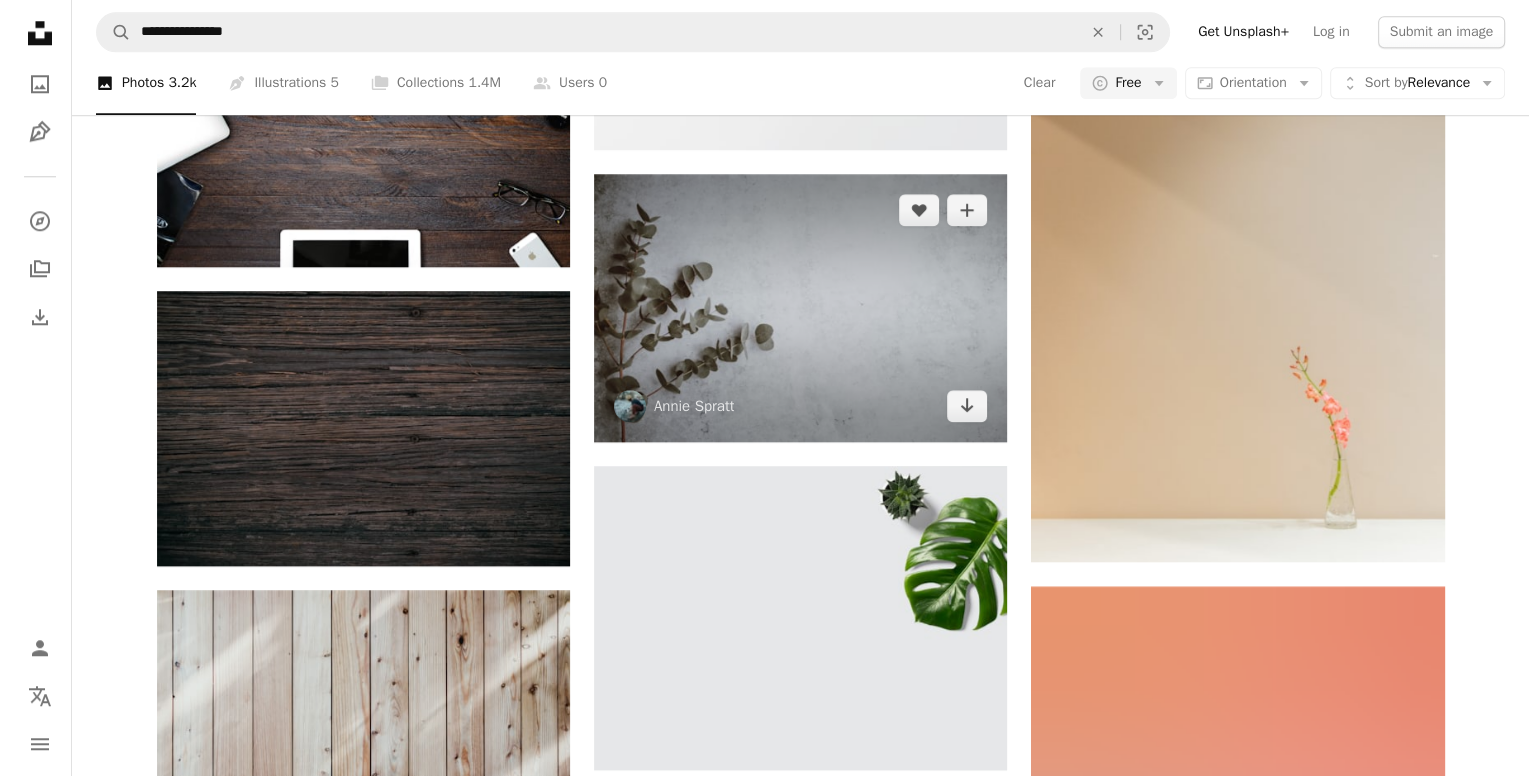 scroll, scrollTop: 2100, scrollLeft: 0, axis: vertical 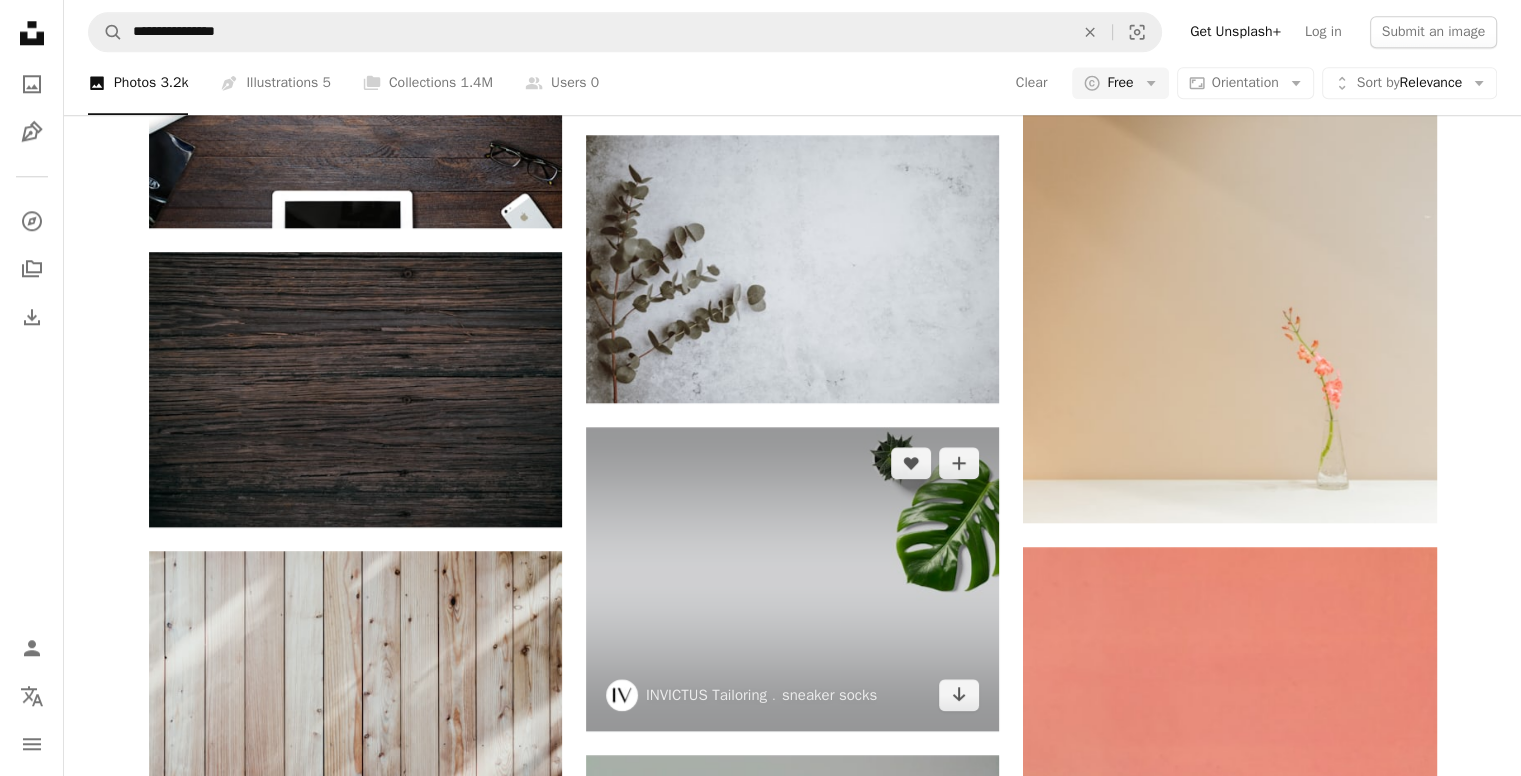 click at bounding box center (792, 579) 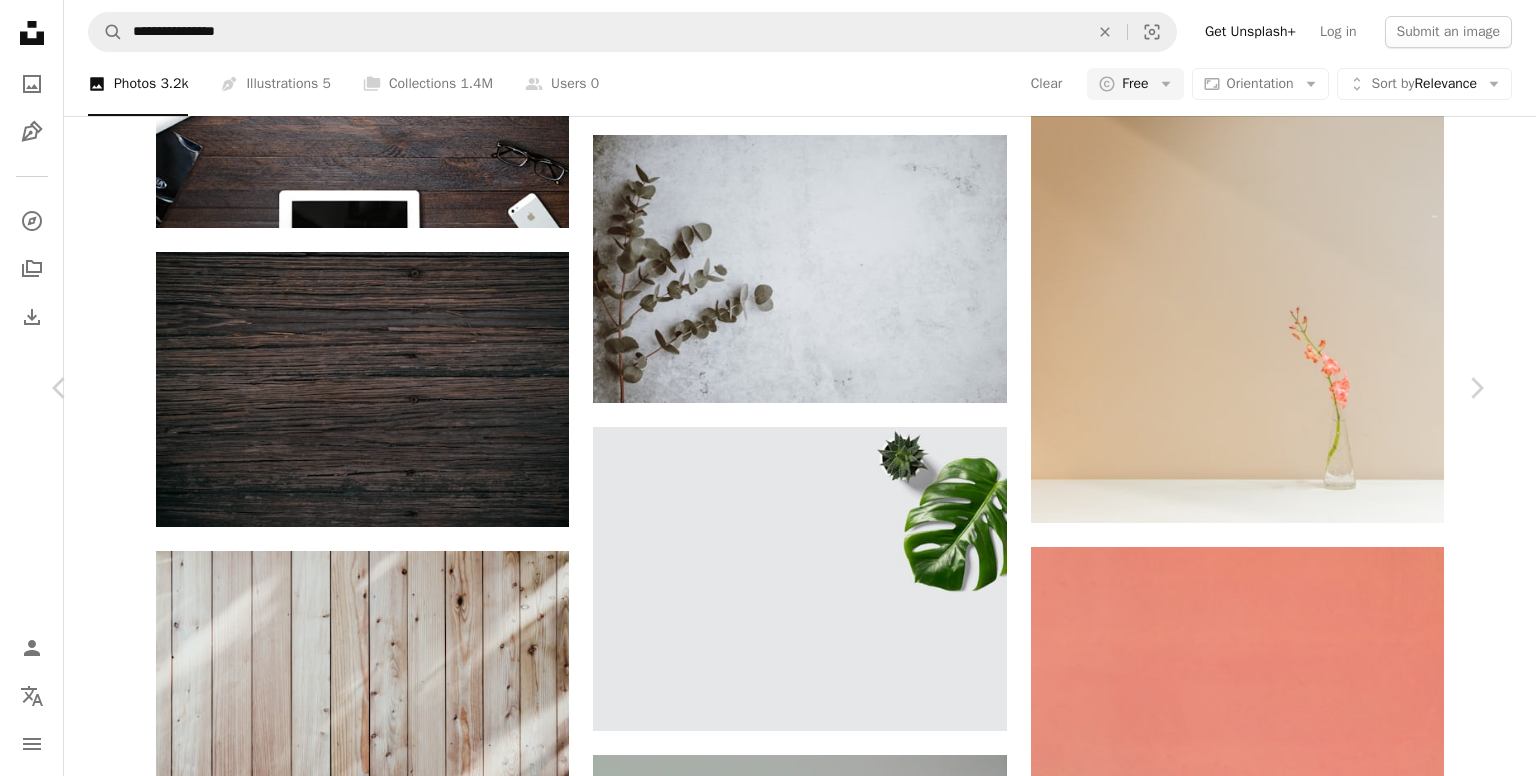 scroll, scrollTop: 0, scrollLeft: 0, axis: both 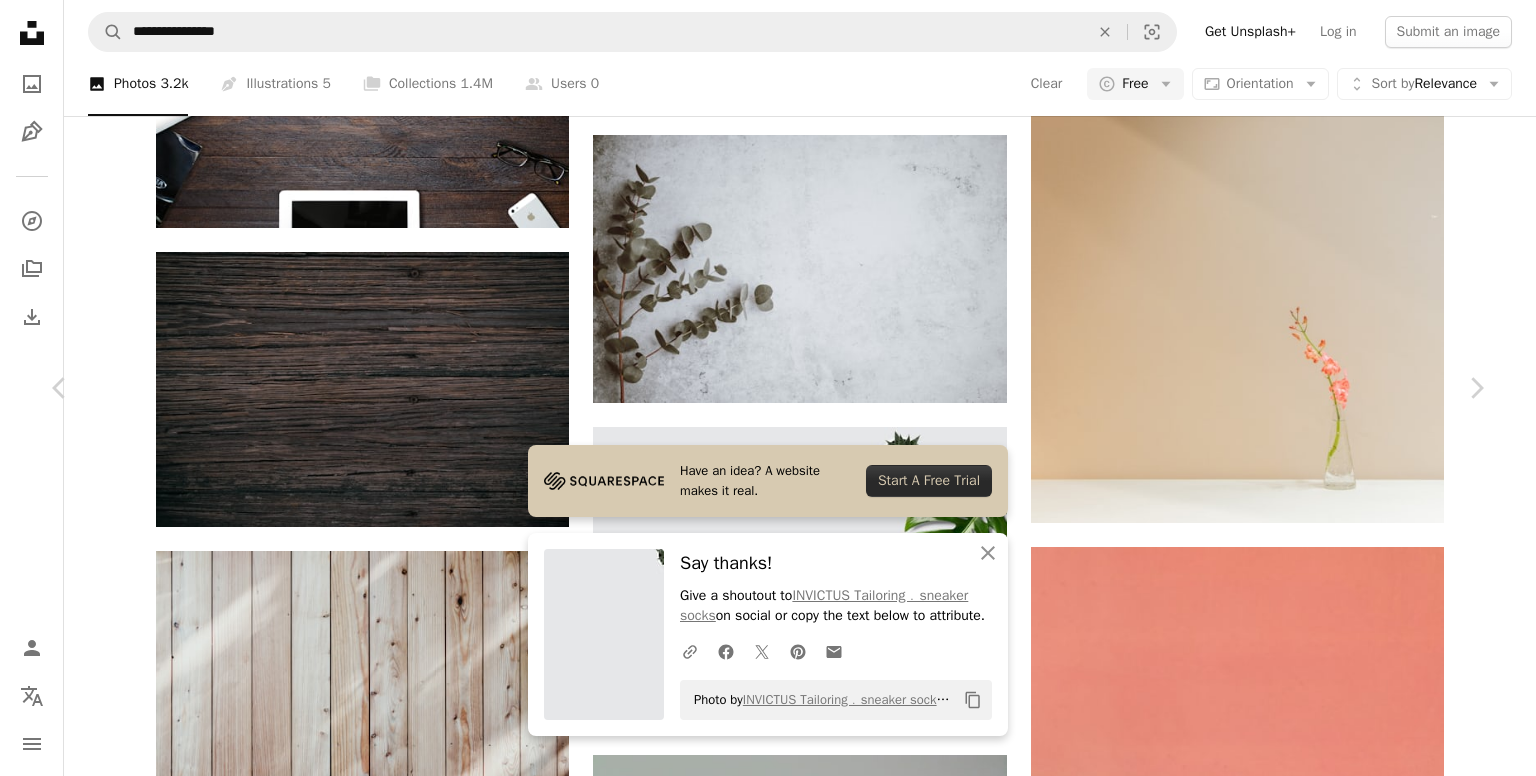 click at bounding box center [1179, 6141] 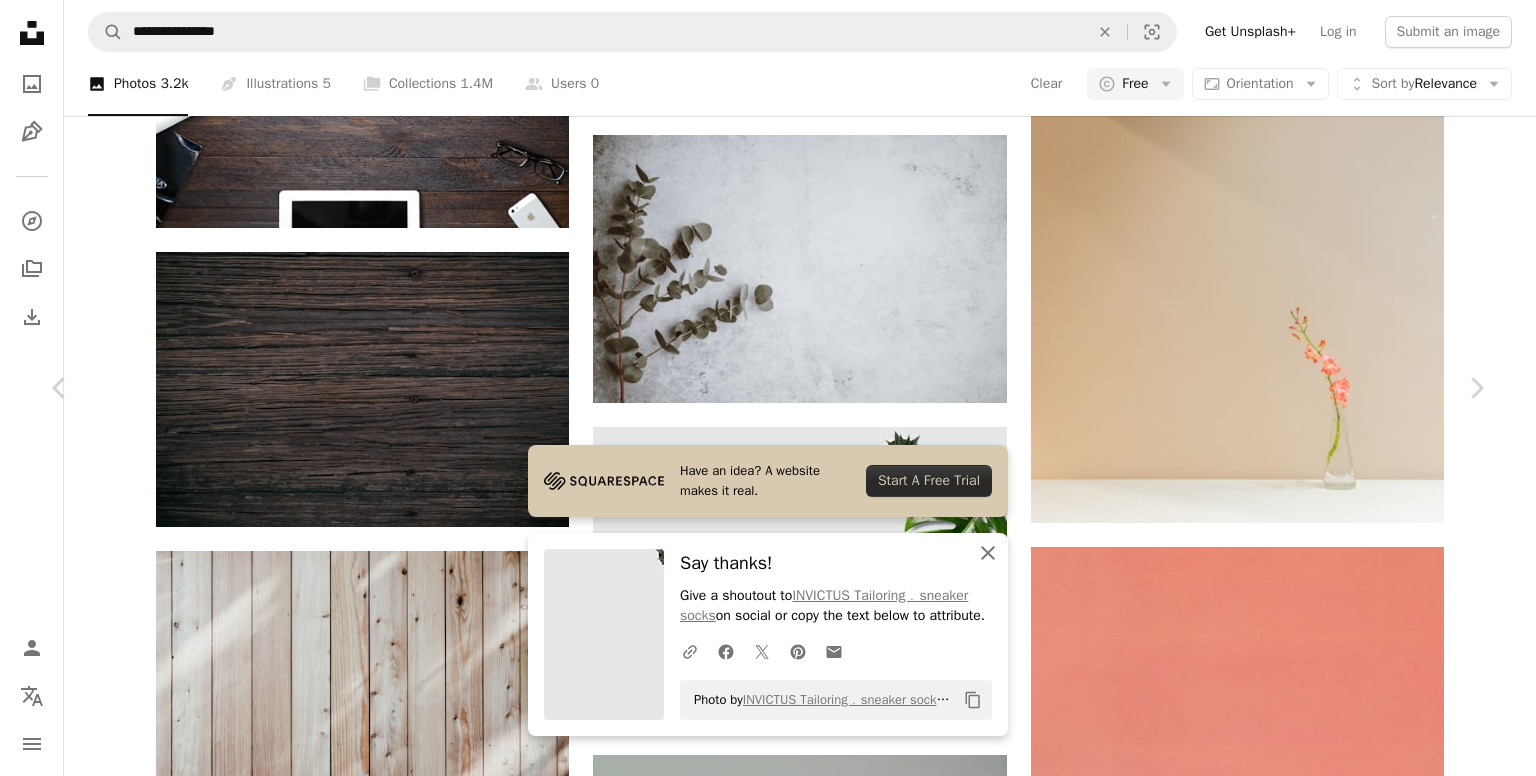 click on "An X shape" 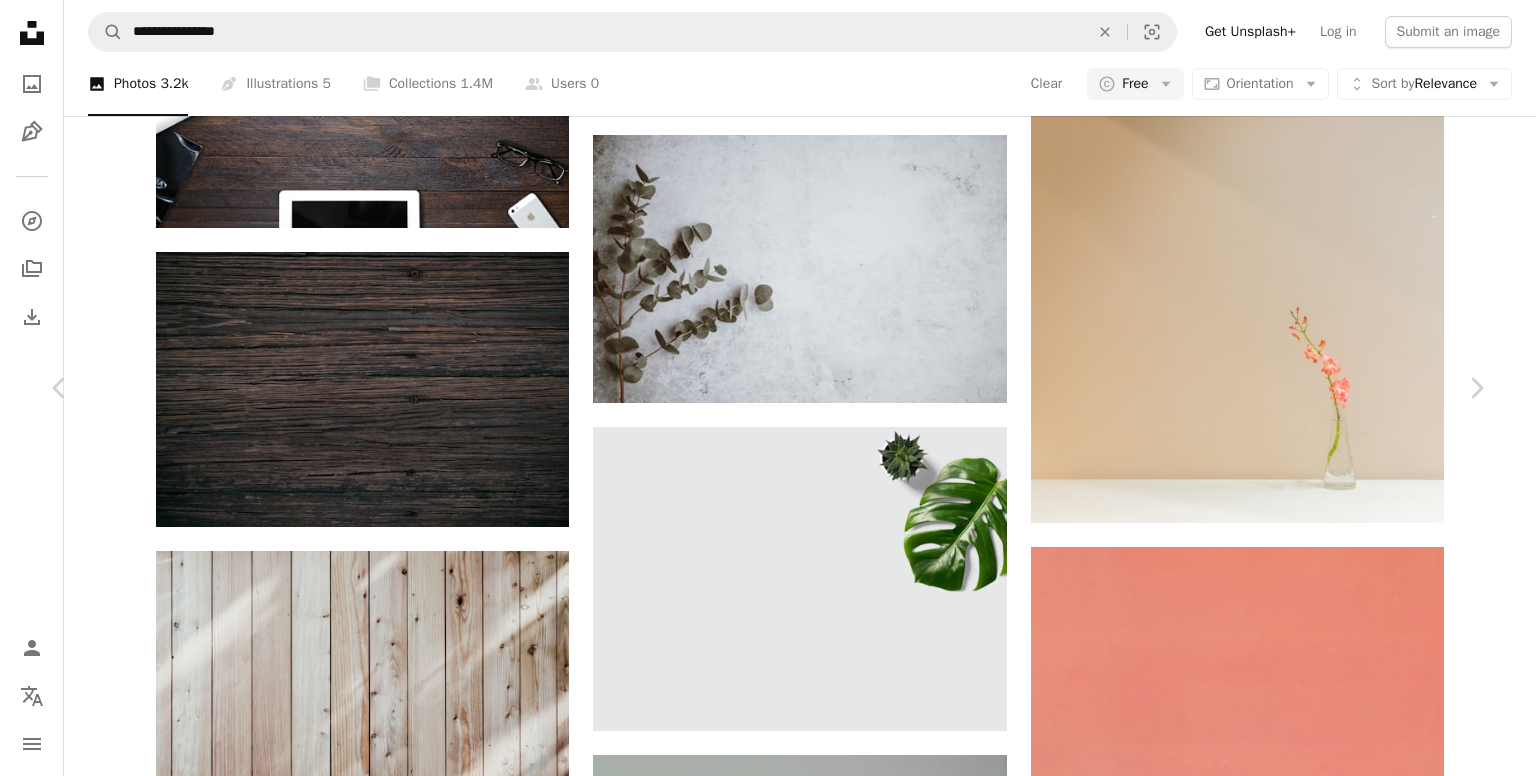 scroll, scrollTop: 6049, scrollLeft: 0, axis: vertical 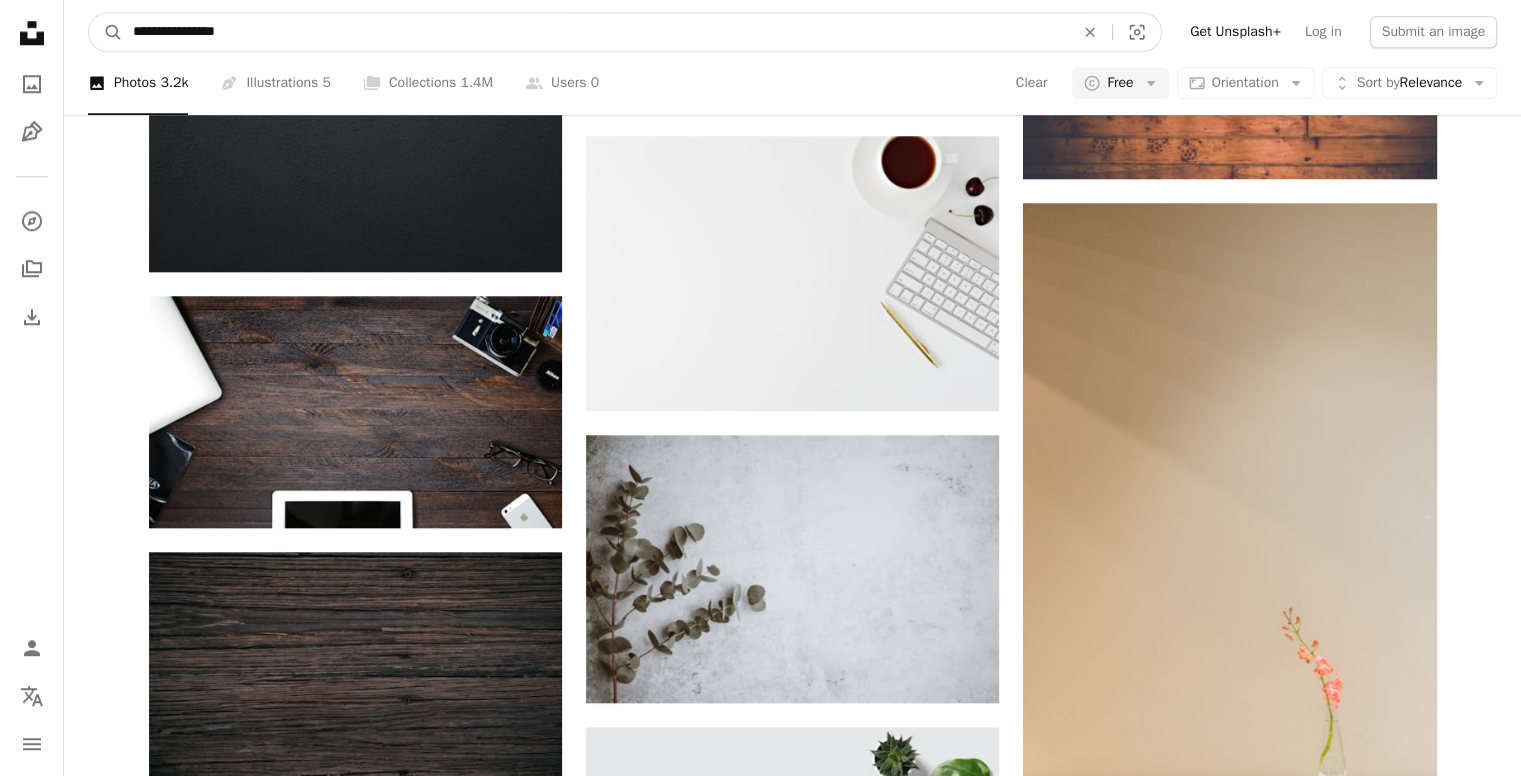 drag, startPoint x: 382, startPoint y: 25, endPoint x: 123, endPoint y: 32, distance: 259.09457 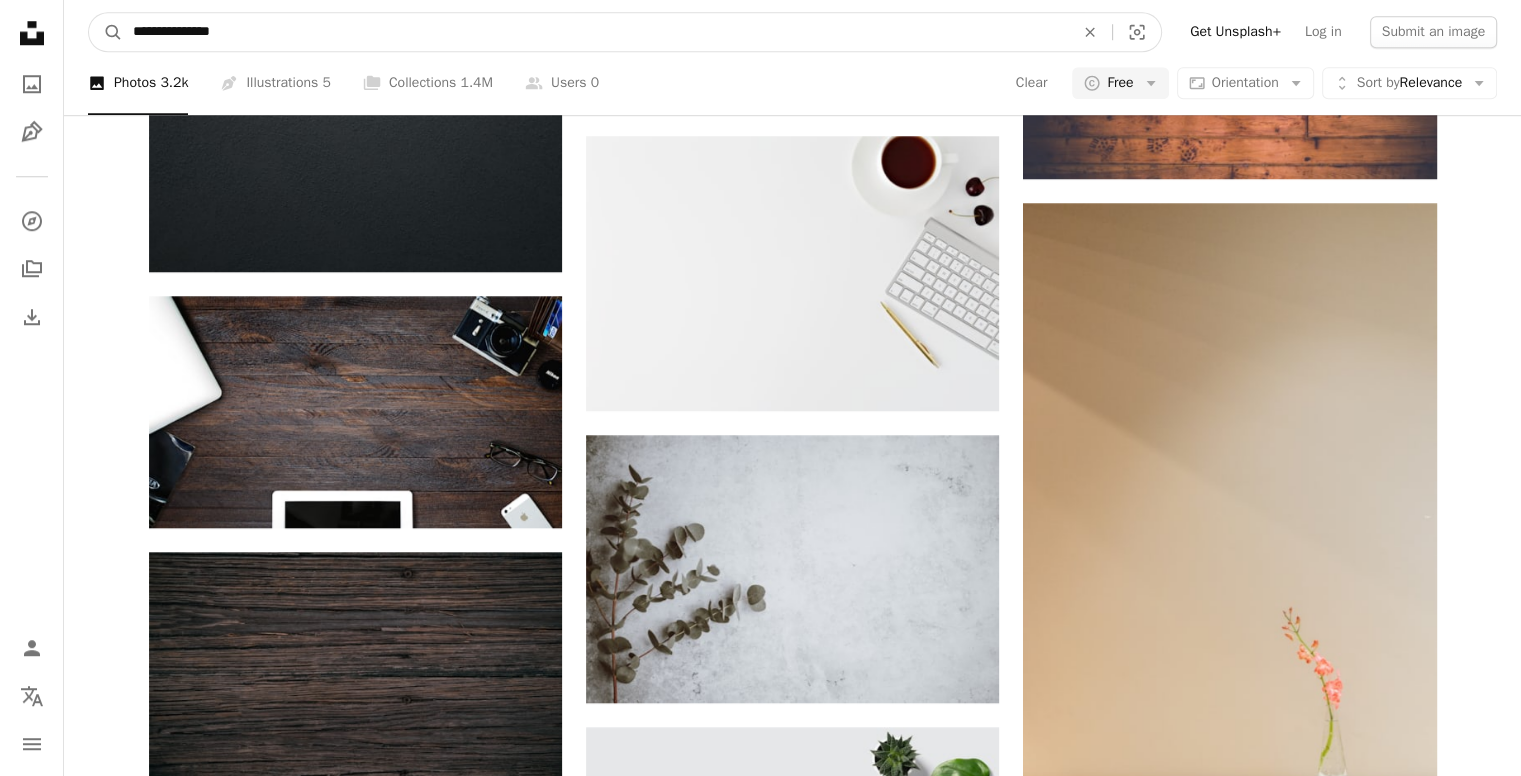 type on "**********" 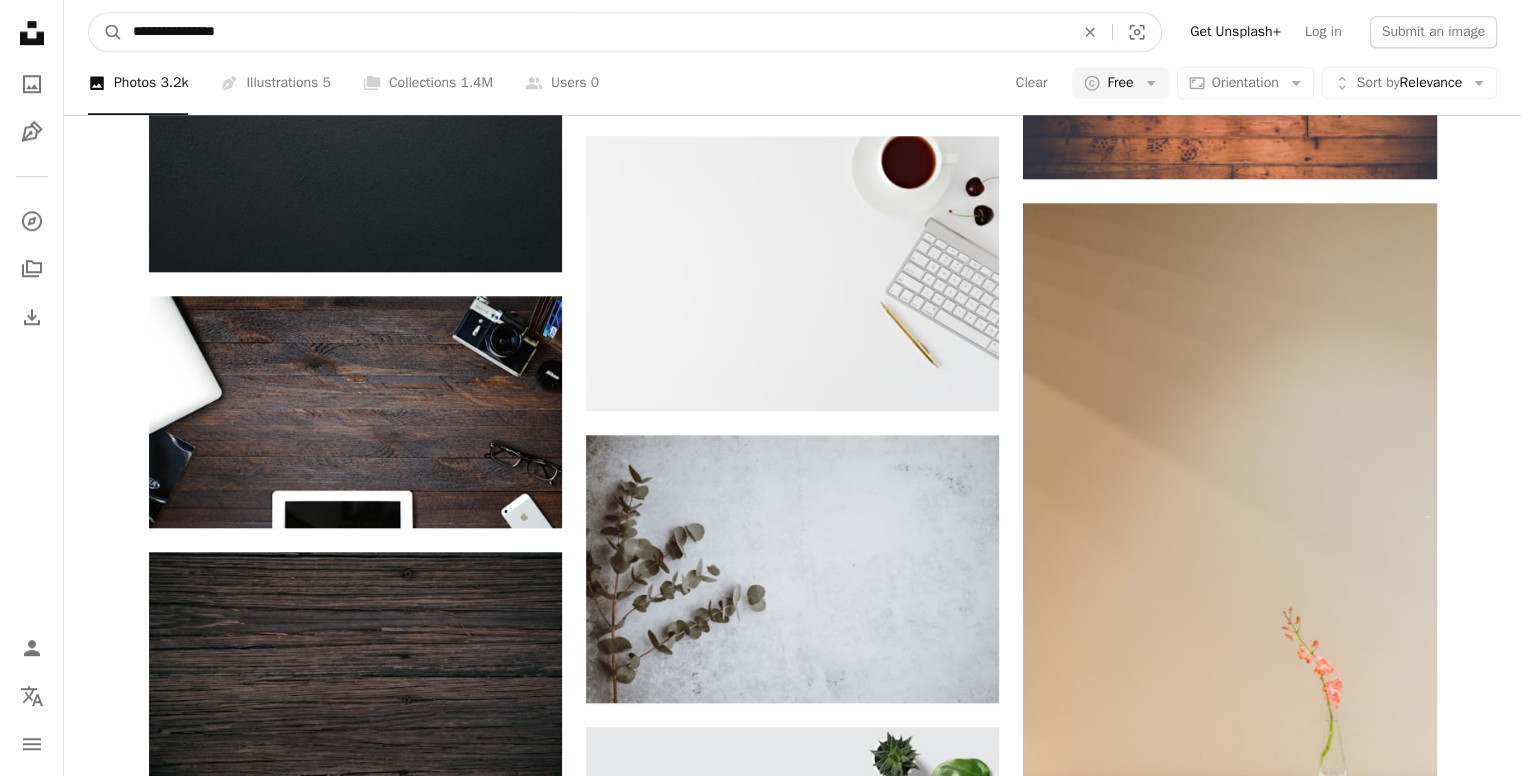 click on "A magnifying glass" at bounding box center (106, 32) 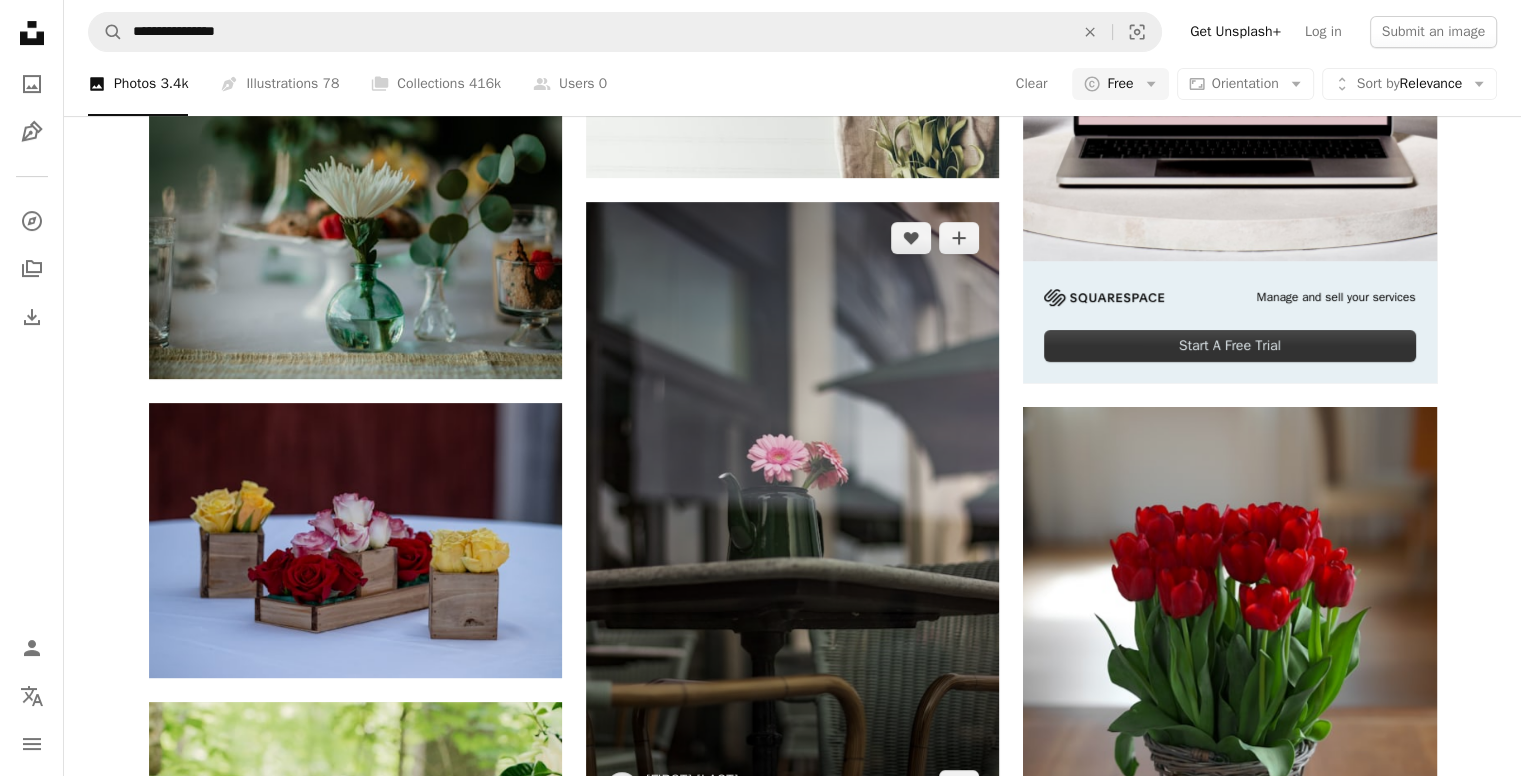 scroll, scrollTop: 900, scrollLeft: 0, axis: vertical 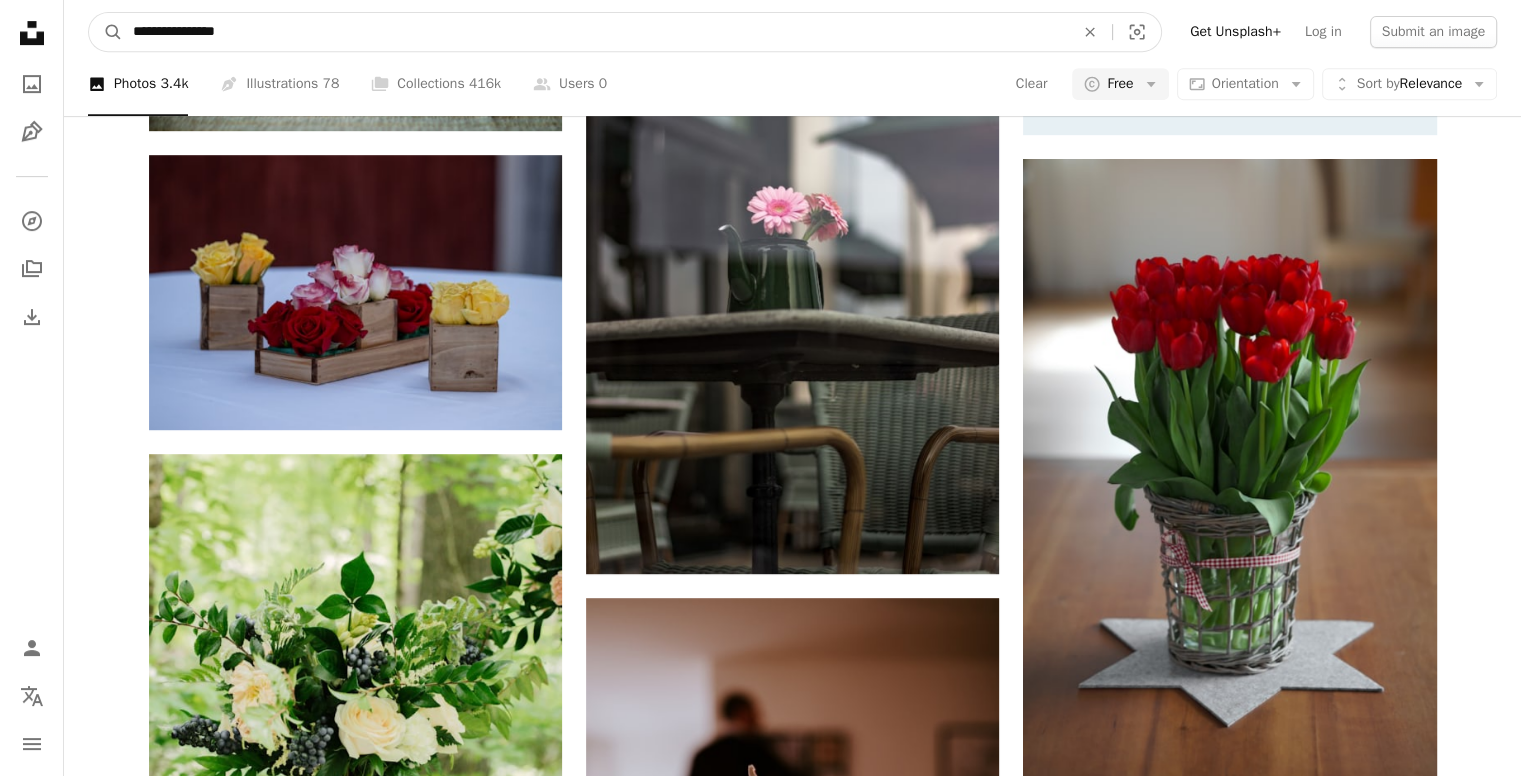 click on "**********" at bounding box center [595, 32] 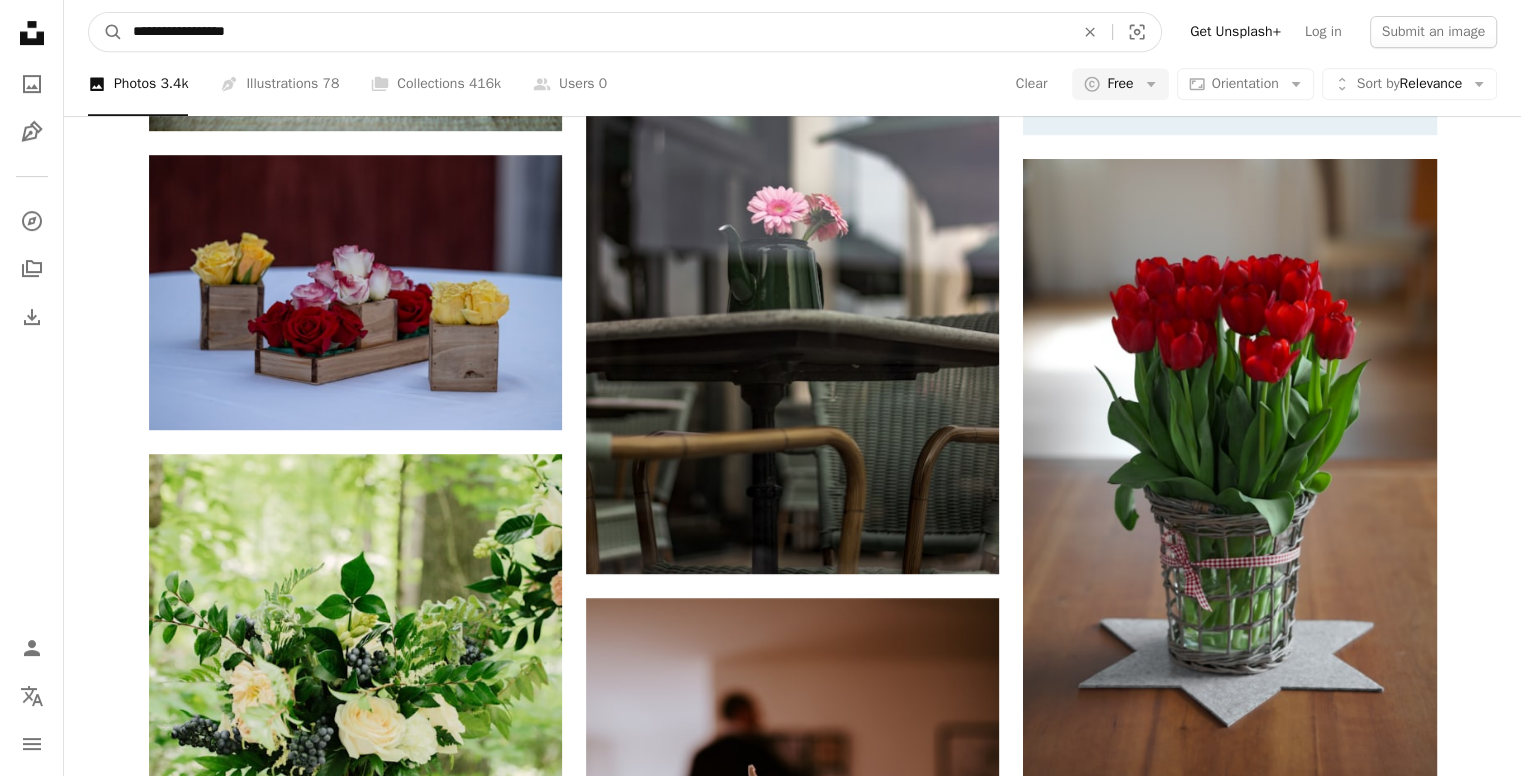 type on "**********" 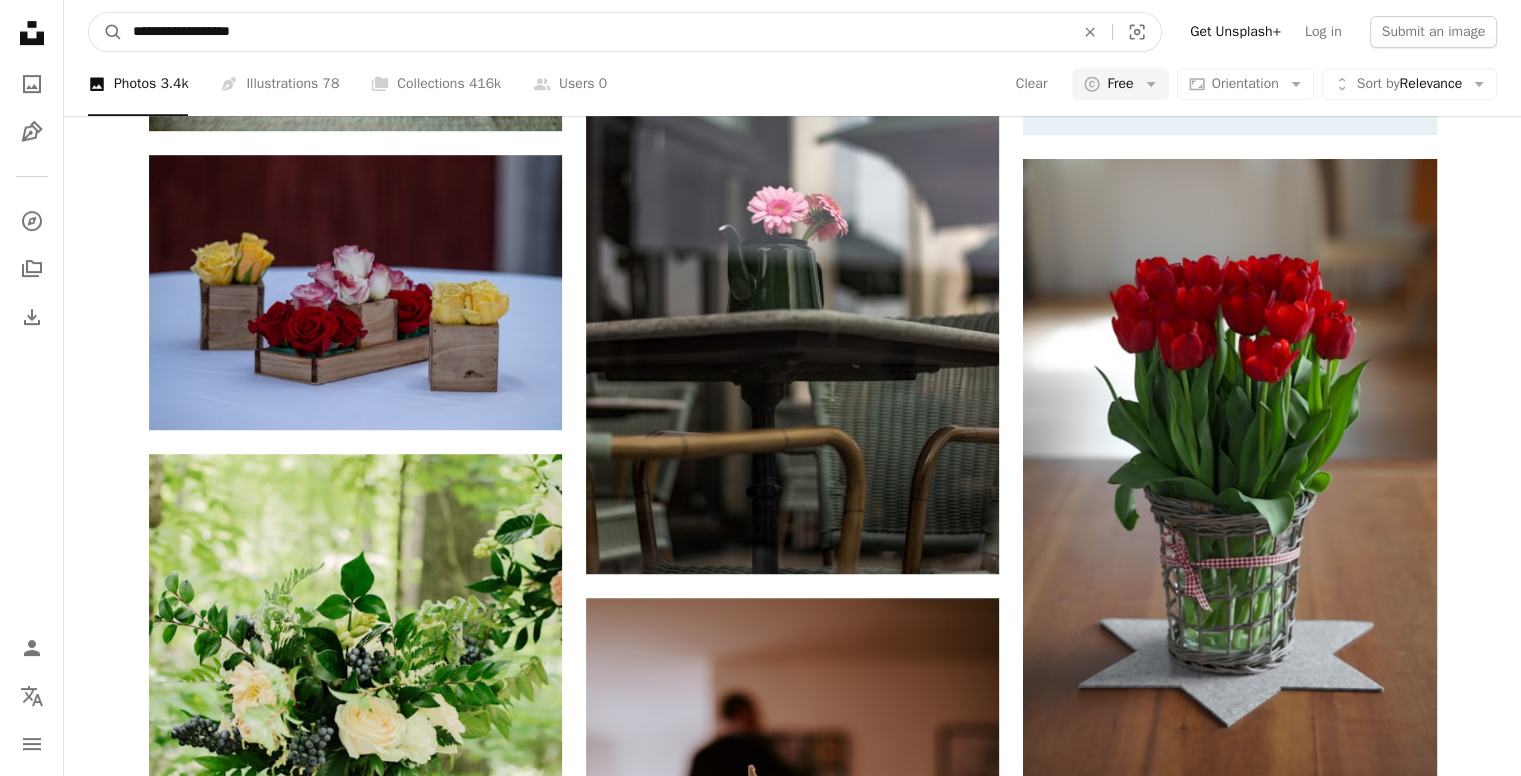 click on "A magnifying glass" at bounding box center (106, 32) 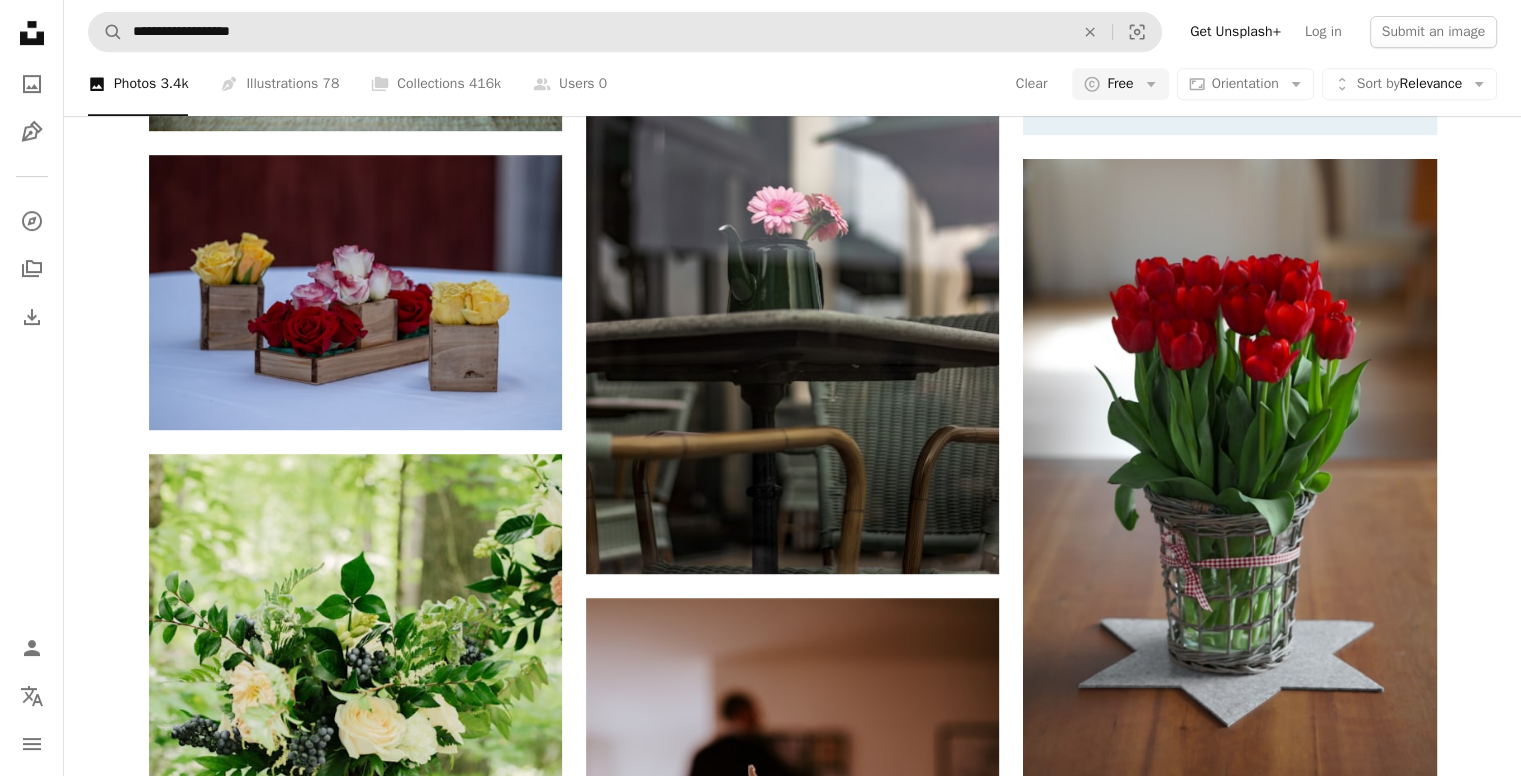 scroll, scrollTop: 0, scrollLeft: 0, axis: both 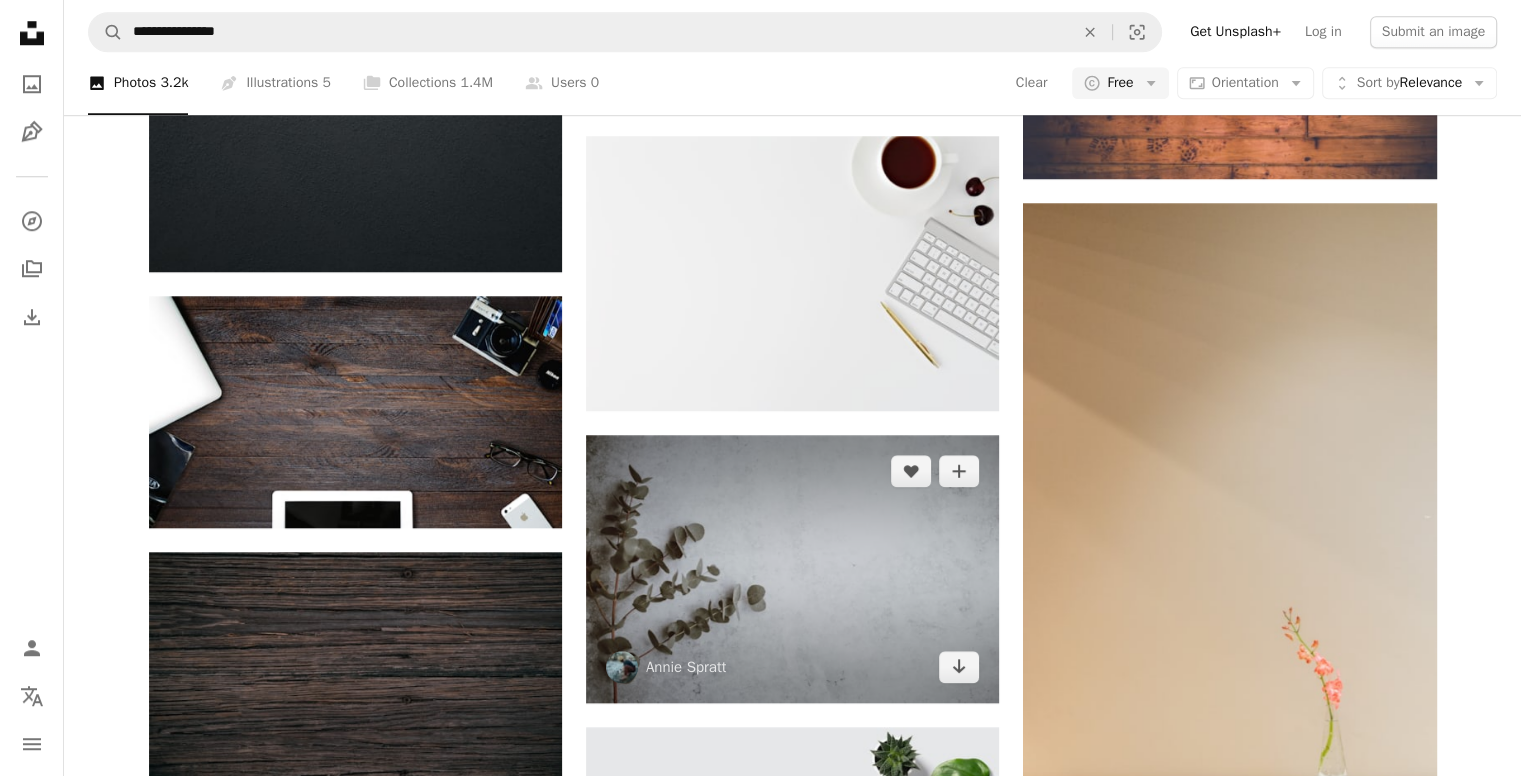 click at bounding box center [792, 569] 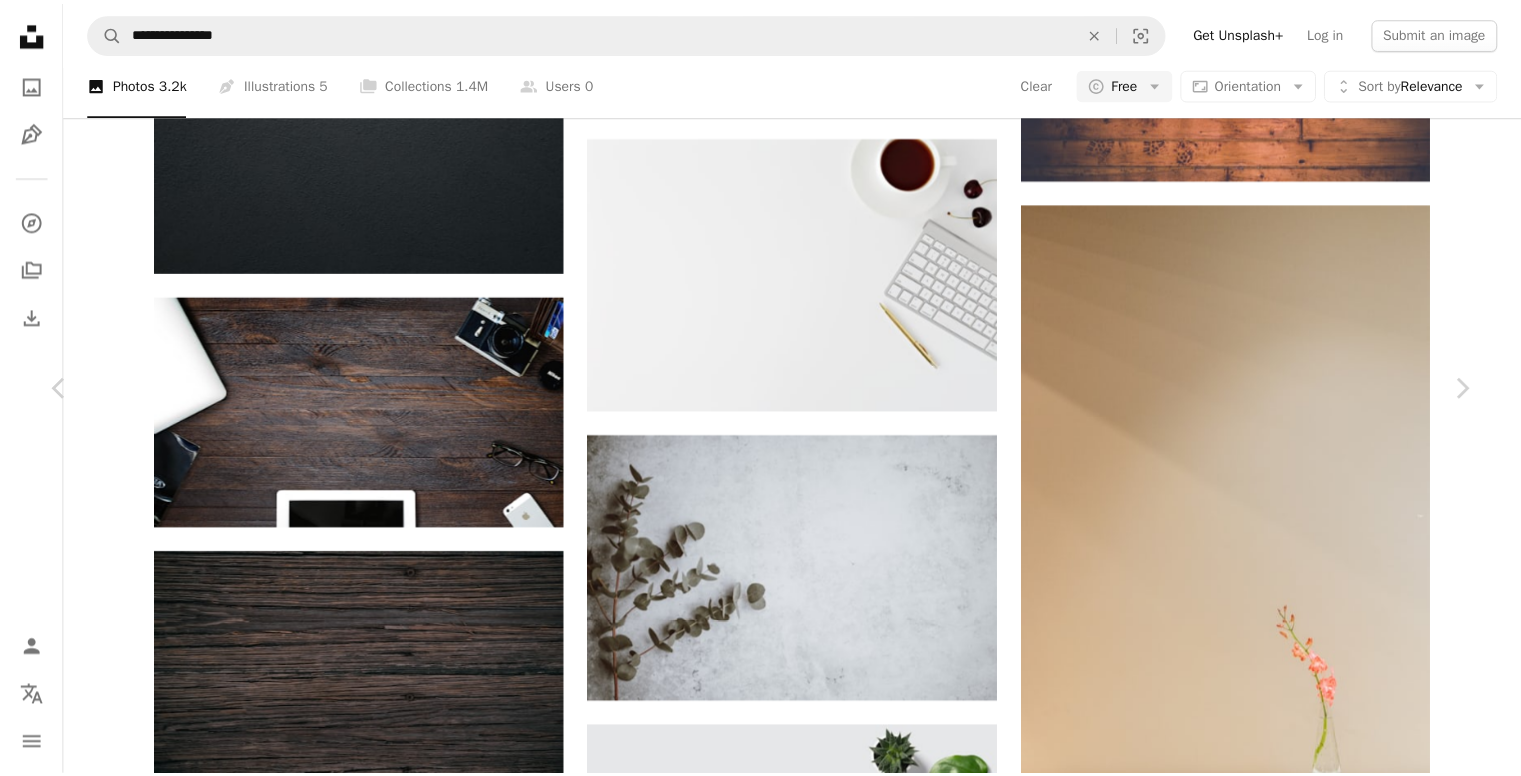 scroll, scrollTop: 3500, scrollLeft: 0, axis: vertical 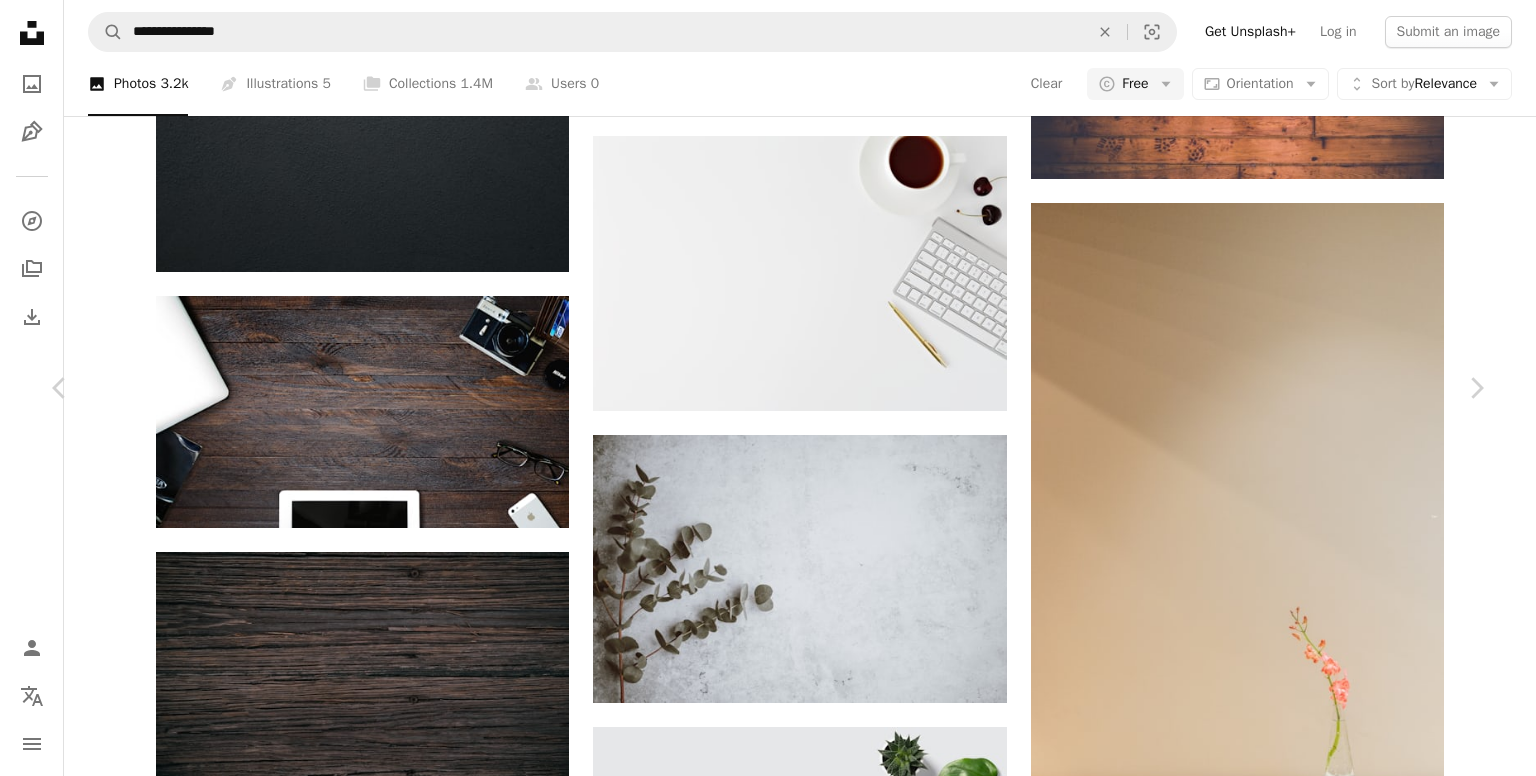 click on "An X shape Chevron left Chevron right [FIRST] [LAST] anniespratt A heart A plus sign Download free Chevron down Zoom in Views 11,243,300 Downloads 94,671 Featured in Photos A forward-right arrow Share Info icon Info More Actions Eucalyptus with blank space Calendar outlined Published on  [DATE], [YEAR] Camera NIKON CORPORATION, NIKON D4S Safety Free to use under the  Unsplash License christmas plant leaf branch foliage blank space background flower texture space website grey blog floral flat mock lay Free images Browse premium related images on iStock  |  Save 20% with code UNSPLASH20 View more on iStock  ↗ Related images A heart A plus sign [FIRST] [LAST] Arrow pointing down A heart A plus sign masden picture Arrow pointing down A heart A plus sign Kanishk Jain Arrow pointing down A heart A plus sign Himmel S Arrow pointing down Plus sign for Unsplash+ A heart A plus sign Tim Schmidbauer For  Unsplash+ A lock Download A heart A plus sign Philip Ho Arrow pointing down A heart A plus sign Yifei Wong A heart" at bounding box center [768, 9209] 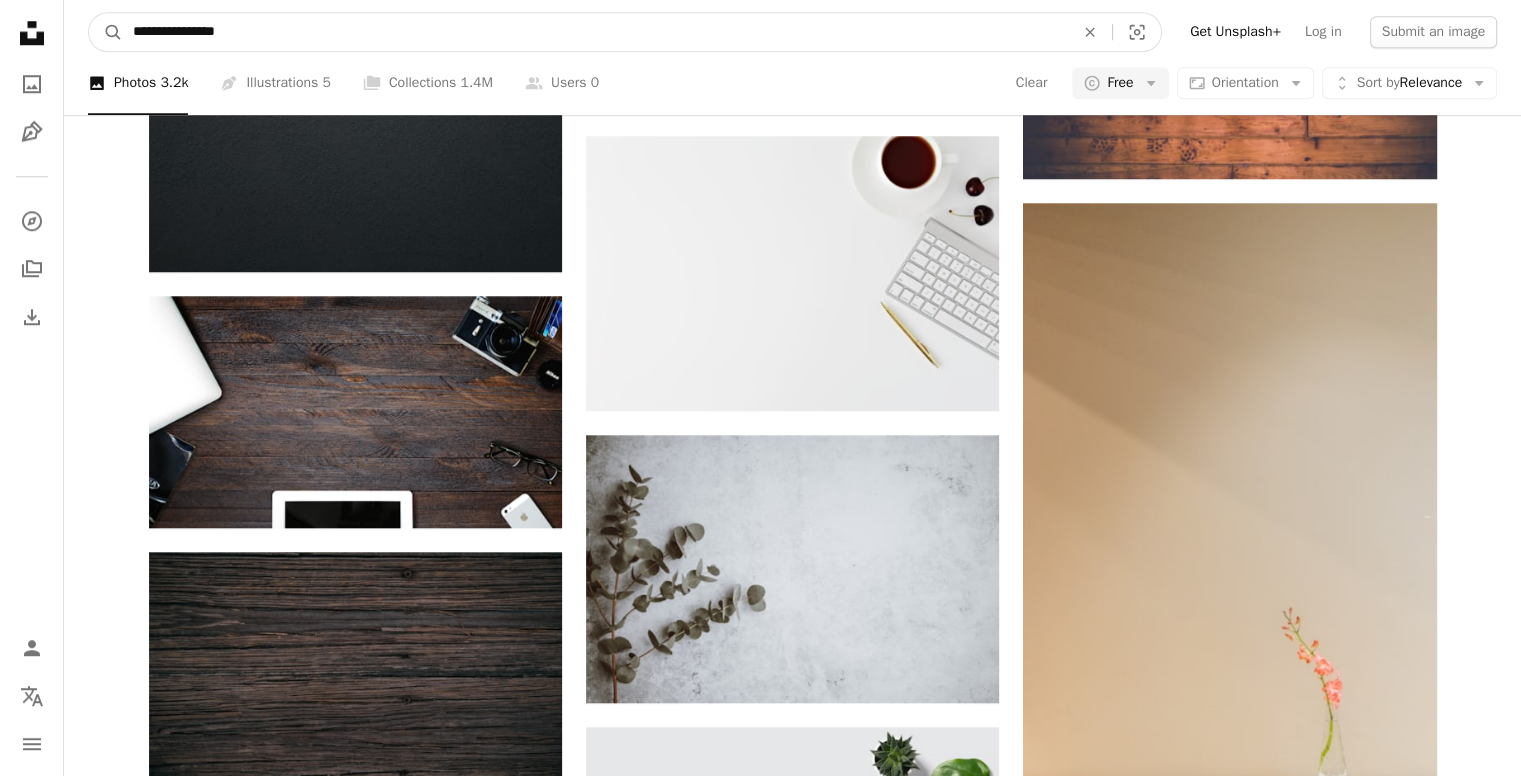 drag, startPoint x: 221, startPoint y: 37, endPoint x: 160, endPoint y: 41, distance: 61.13101 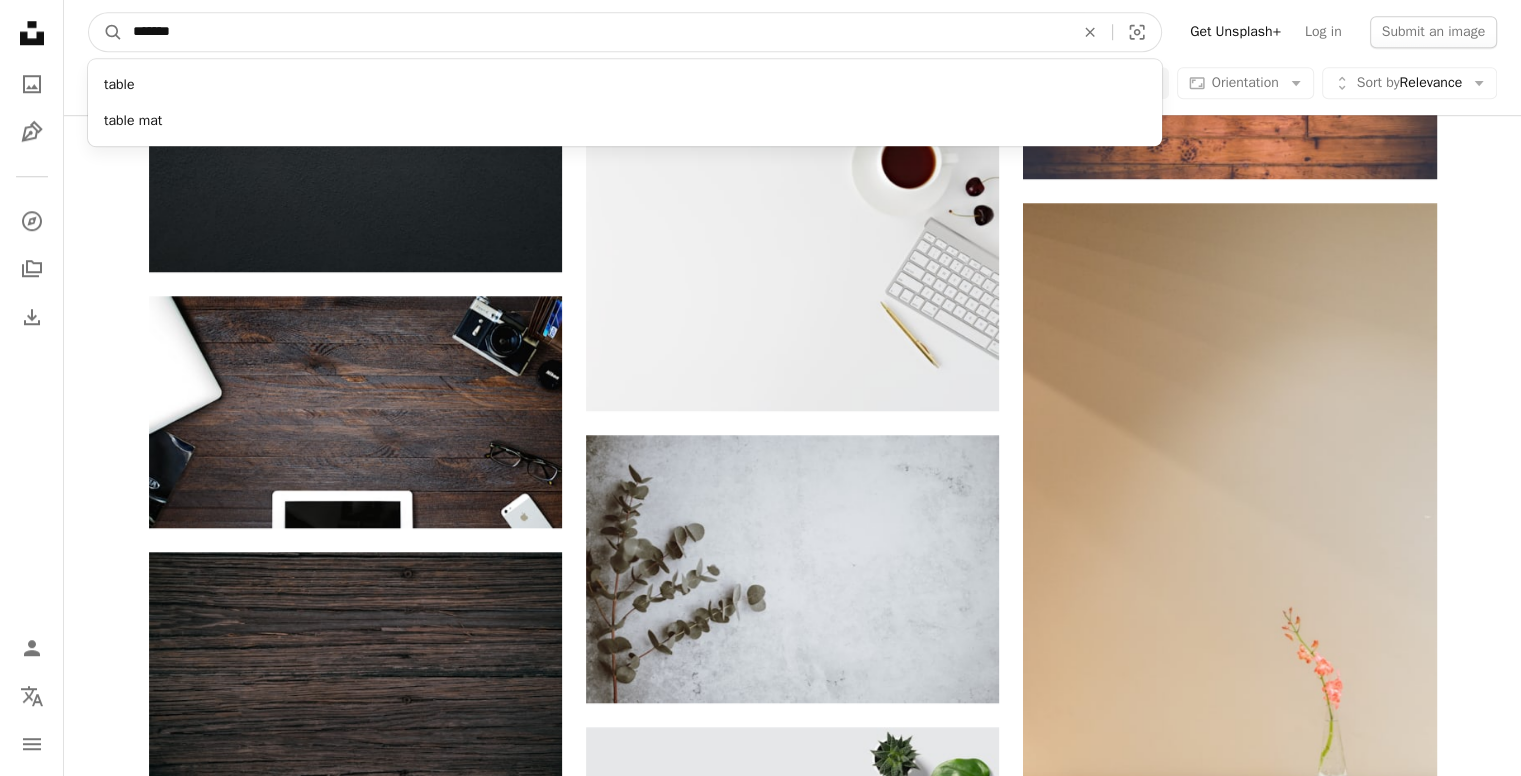 type on "********" 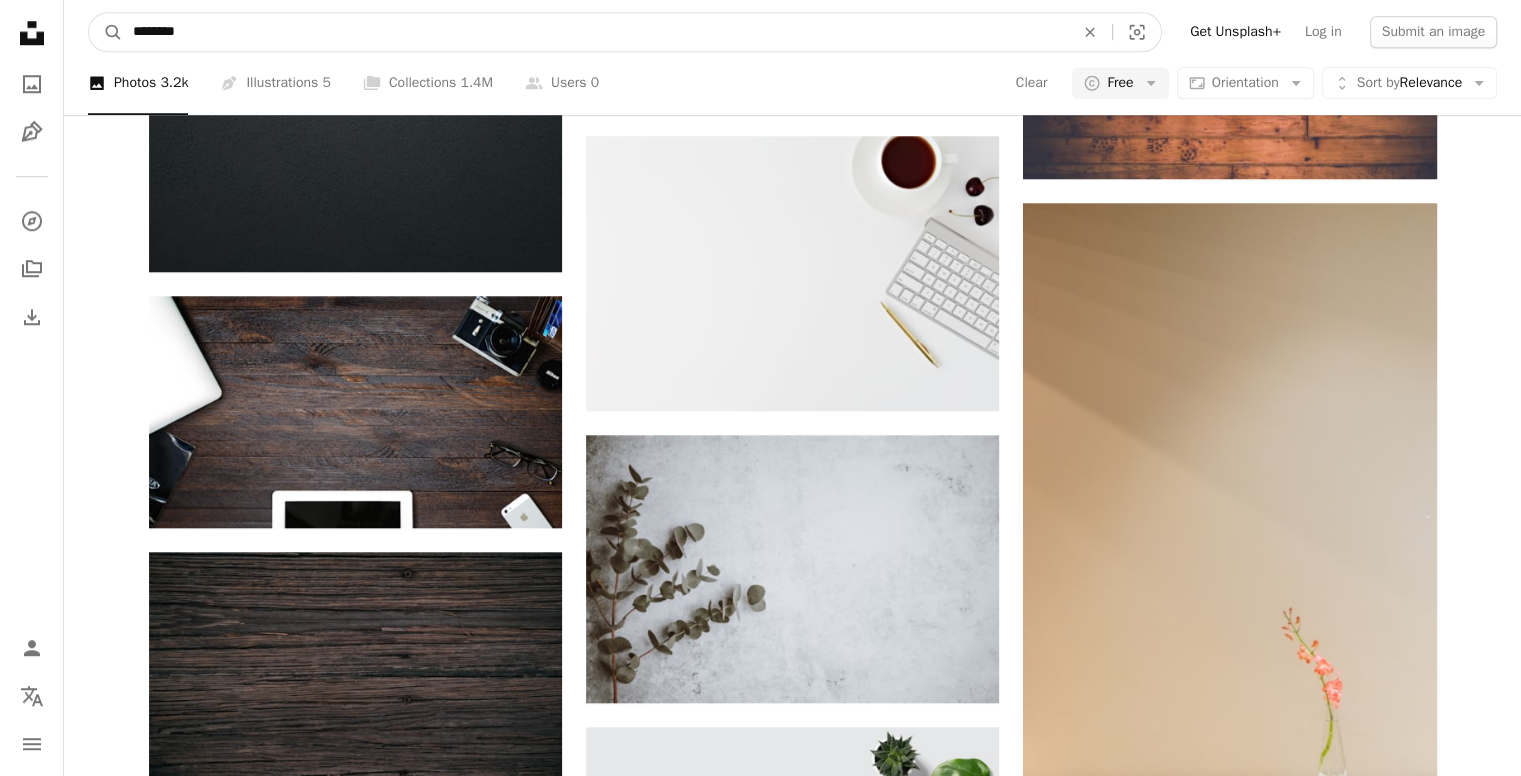 click on "A magnifying glass" at bounding box center [106, 32] 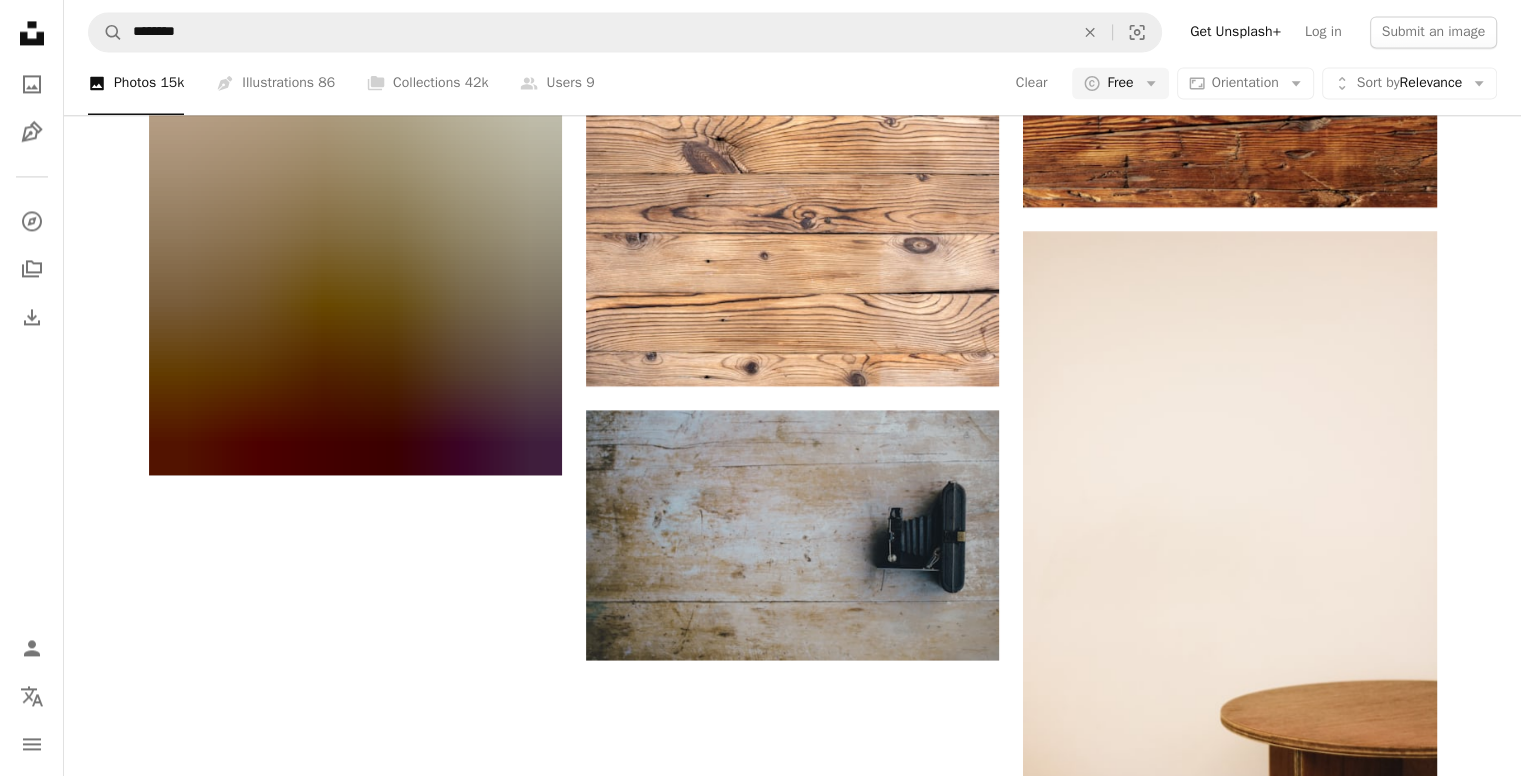 scroll, scrollTop: 3200, scrollLeft: 0, axis: vertical 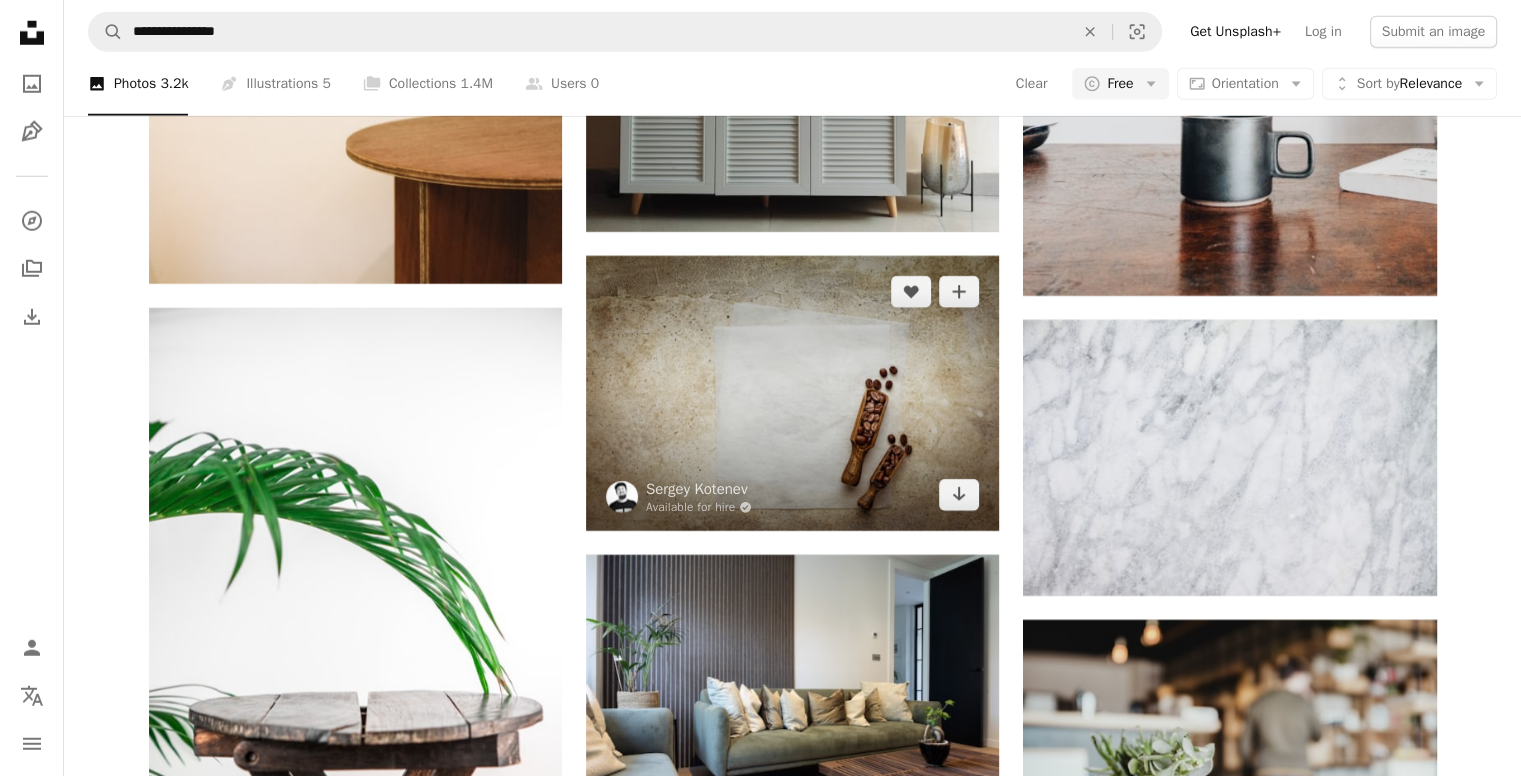 click at bounding box center [792, 393] 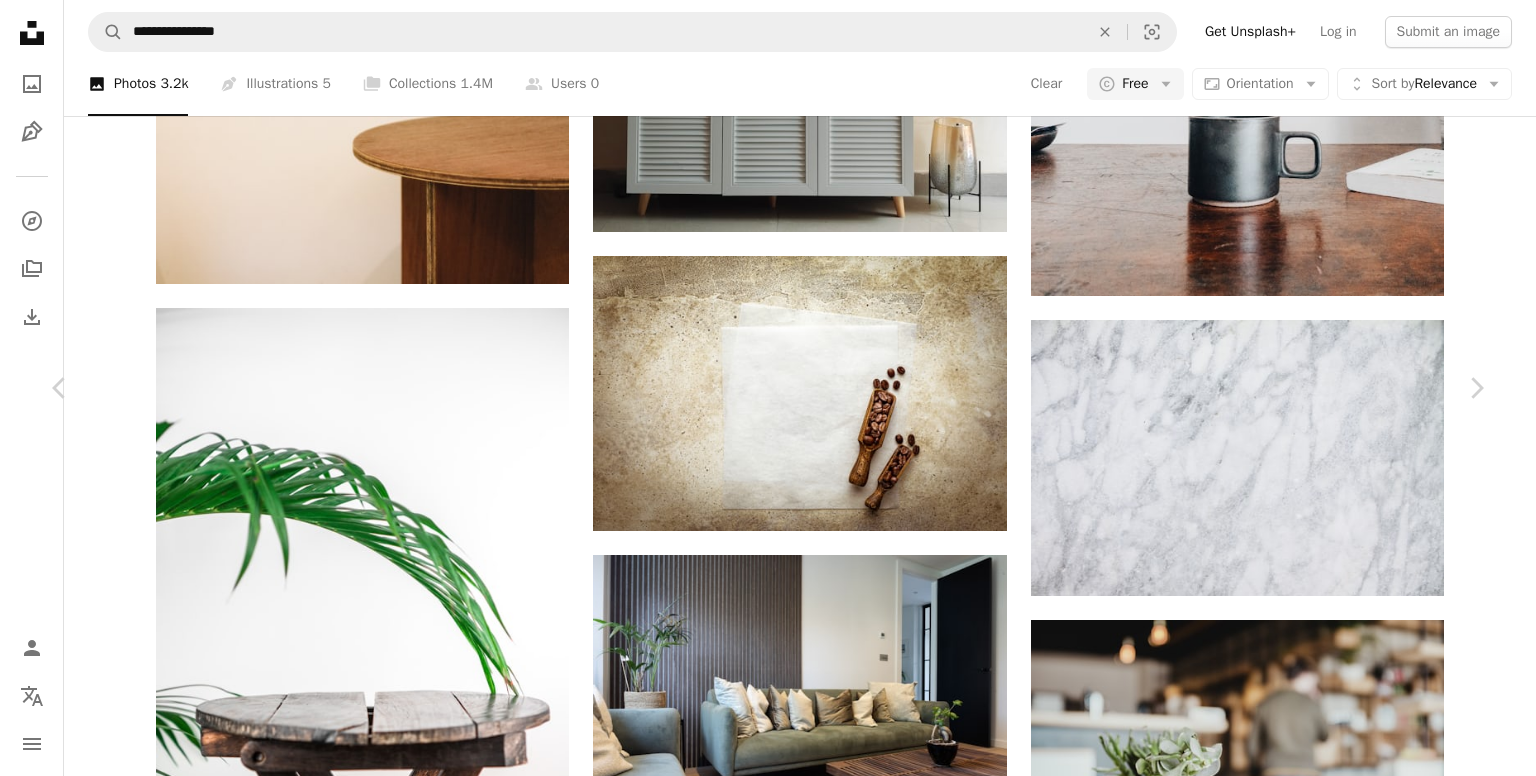 scroll, scrollTop: 300, scrollLeft: 0, axis: vertical 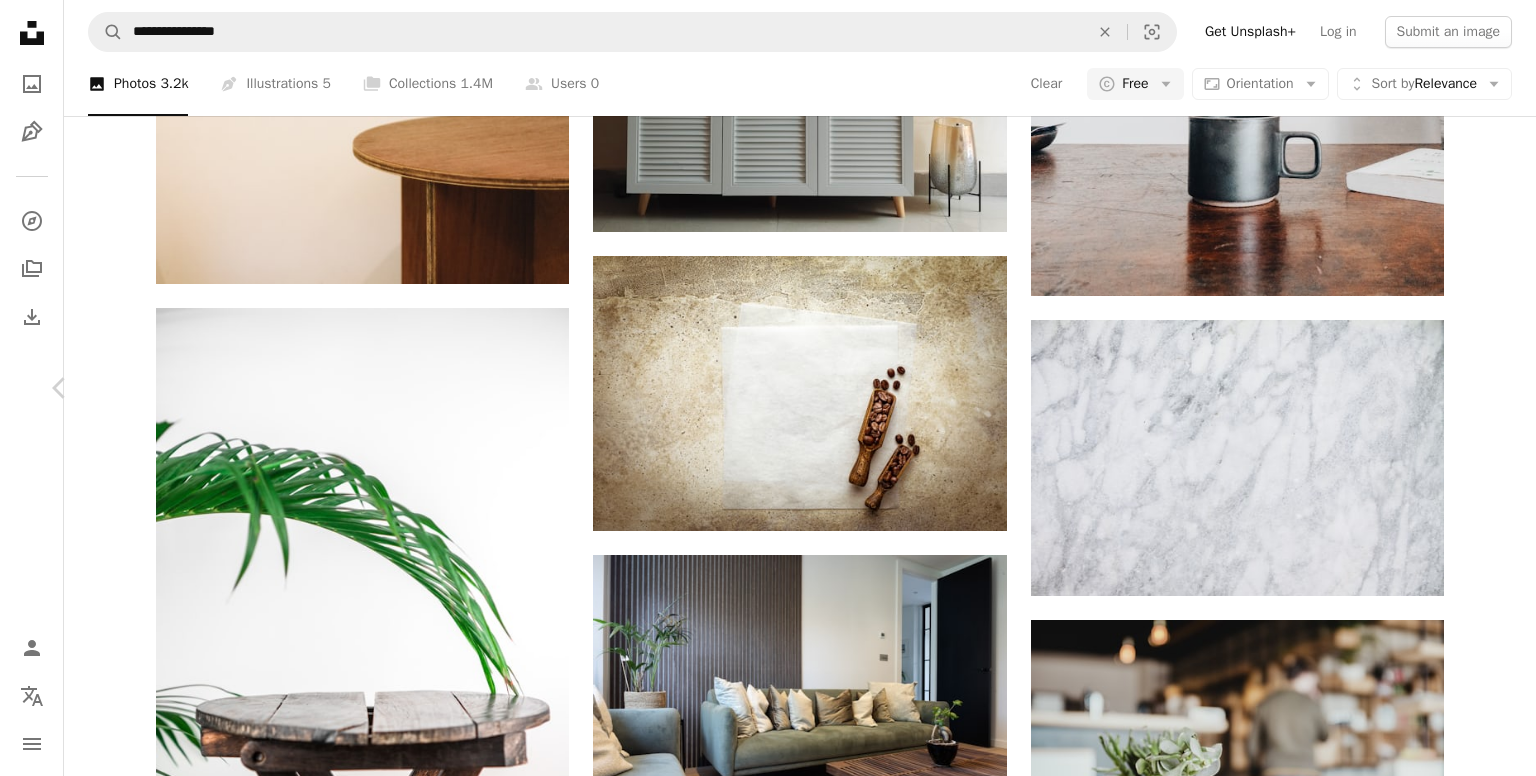 click on "Chevron right" at bounding box center (1476, 388) 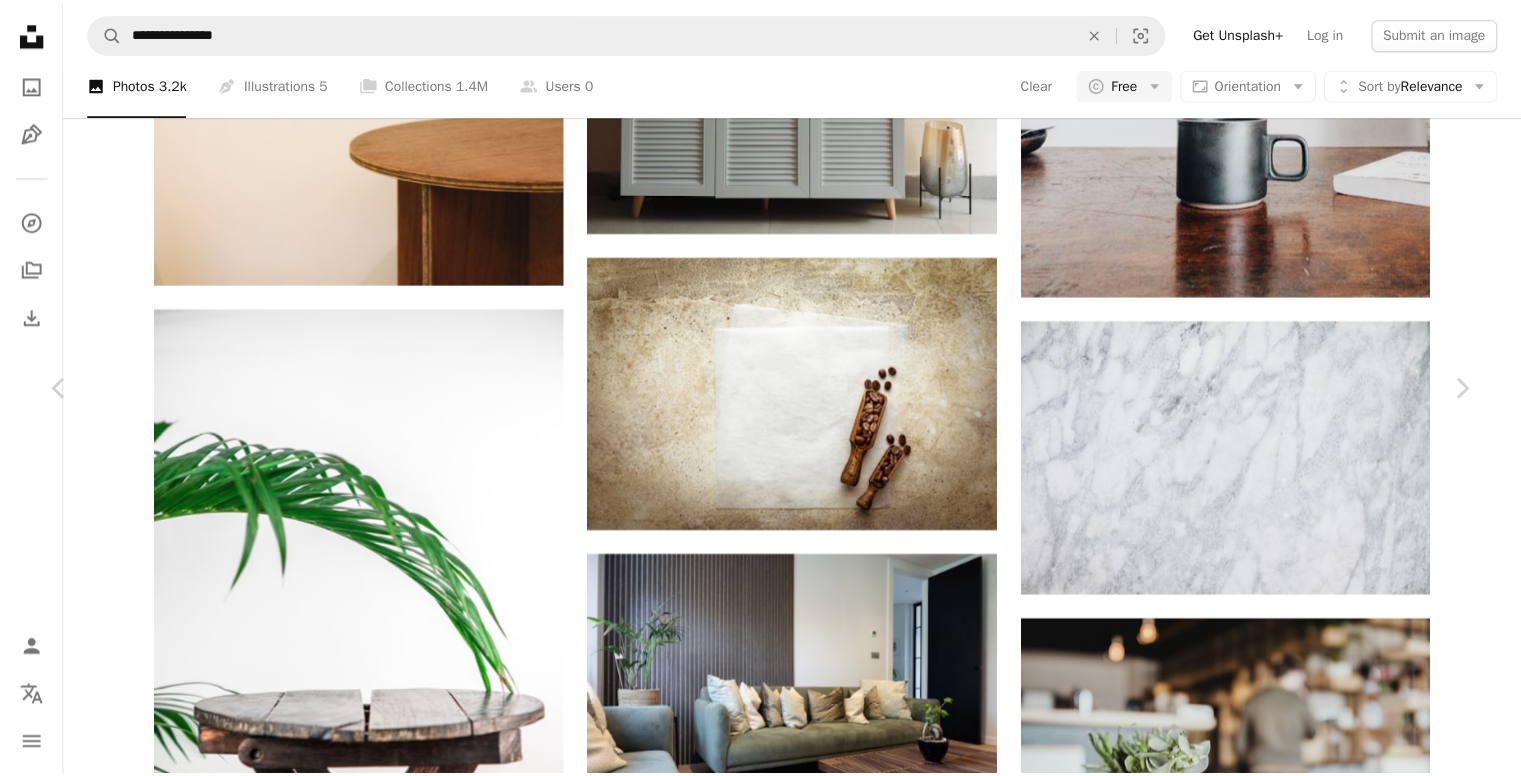 scroll, scrollTop: 0, scrollLeft: 0, axis: both 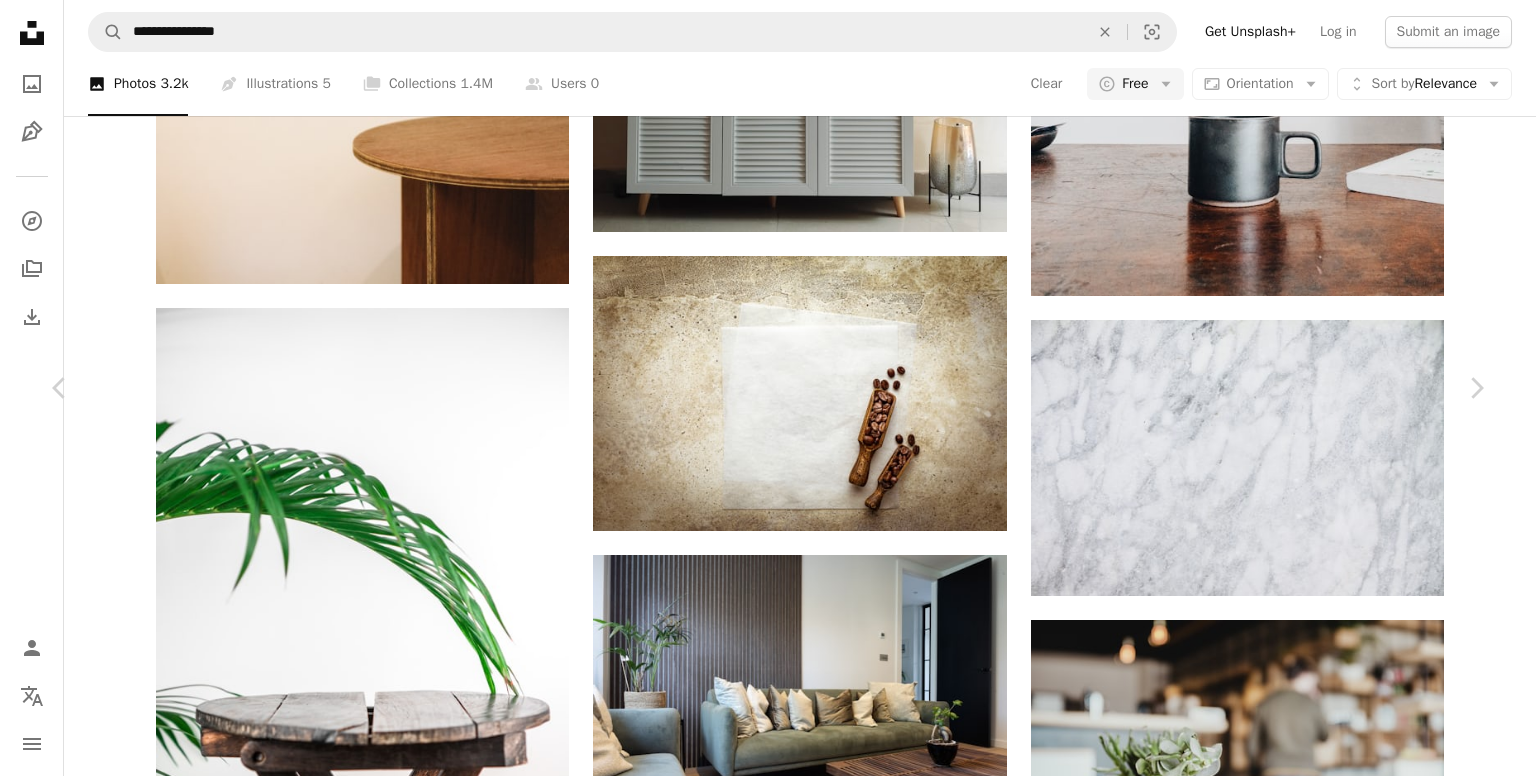 click on "An X shape Chevron left Chevron right [FIRST] [LAST] Available for hire A checkmark inside of a circle A heart A plus sign Download free Chevron down Zoom in Views 27,249 Downloads 389 A forward-right arrow Share Info icon Info More Actions A map marker [COUNTRY], [CITY], [DISTRICT], [STREET] Calendar outlined Published on  [DATE], [YEAR] Camera NIKON CORPORATION, NIKON D5000 Safety Free to use under the  Unsplash License background interior design furniture wood table brown taiwan floor blackboard flooring indoors plywood tabletop hardwood tainan city Free stock photos Browse premium related images on iStock  |  Save 20% with code UNSPLASH20 View more on iStock  ↗ Related images A heart A plus sign Joyful Arrow pointing down Plus sign for Unsplash+ A heart A plus sign Curated Lifestyle For  Unsplash+ A lock Download A heart A plus sign [FIRST] [LAST] Arrow pointing down A heart A plus sign Suhyeon Choi Available for hire A checkmark inside of a circle Arrow pointing down A heart" at bounding box center (768, 5209) 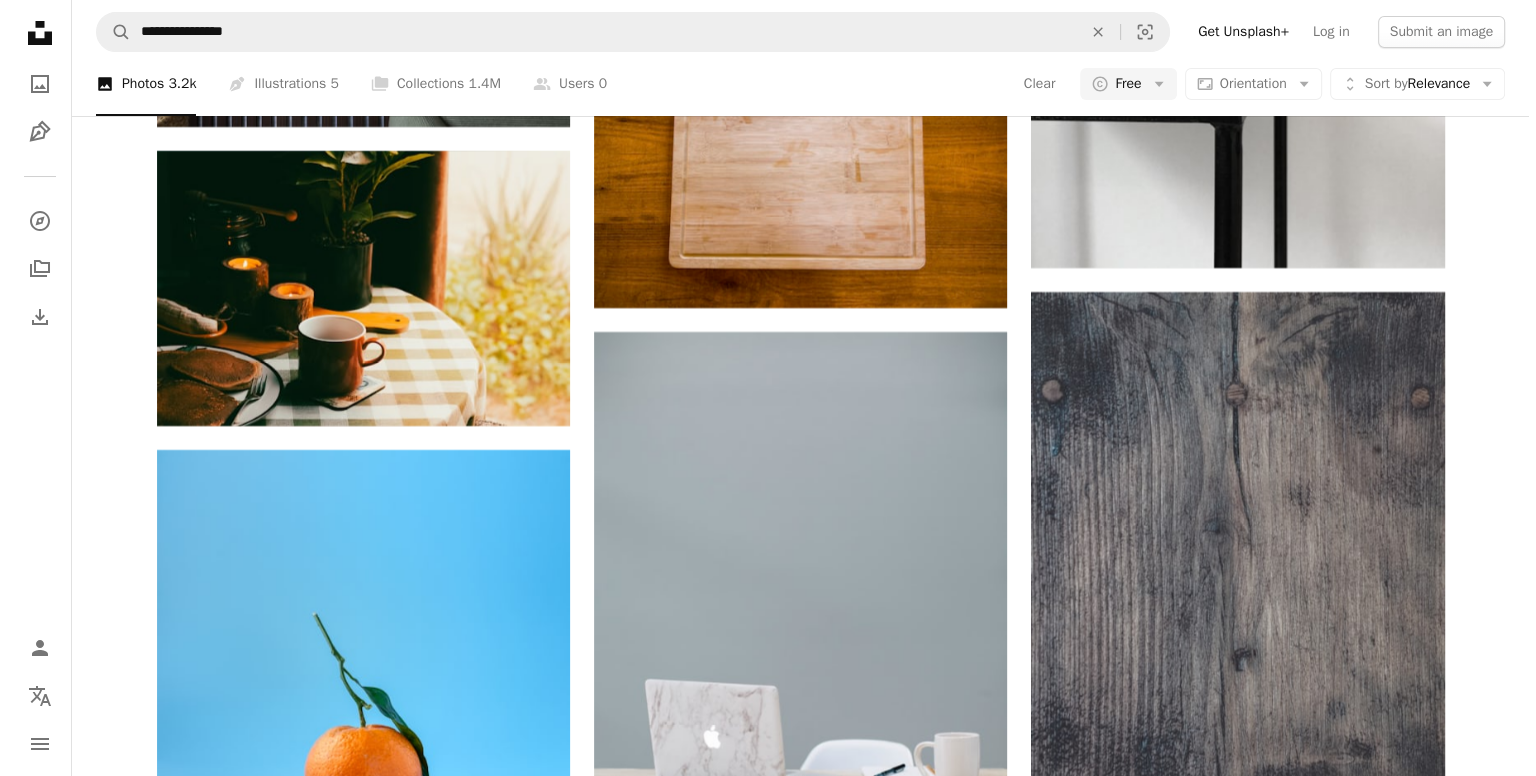 scroll, scrollTop: 7600, scrollLeft: 0, axis: vertical 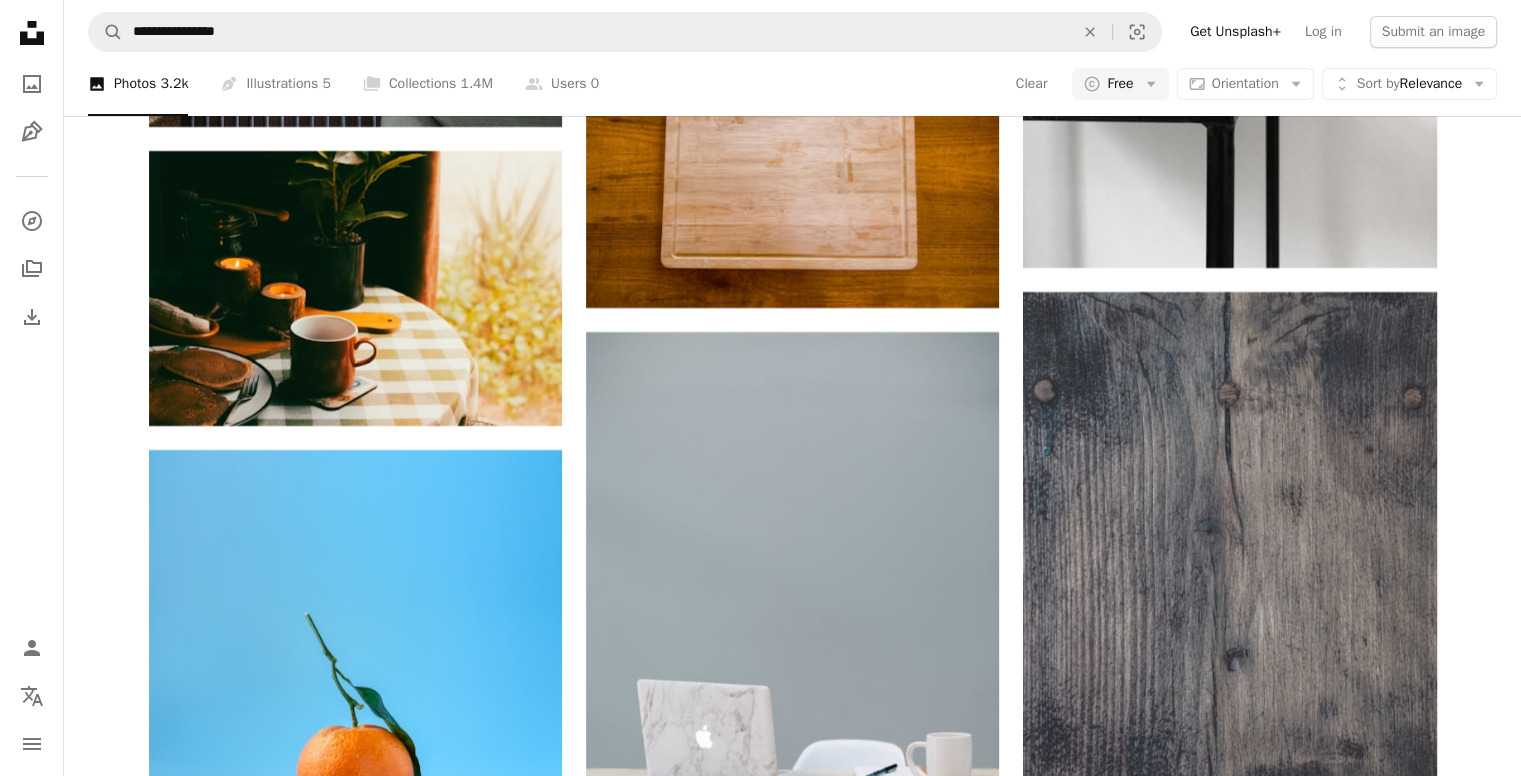 click at bounding box center (1229, 1091) 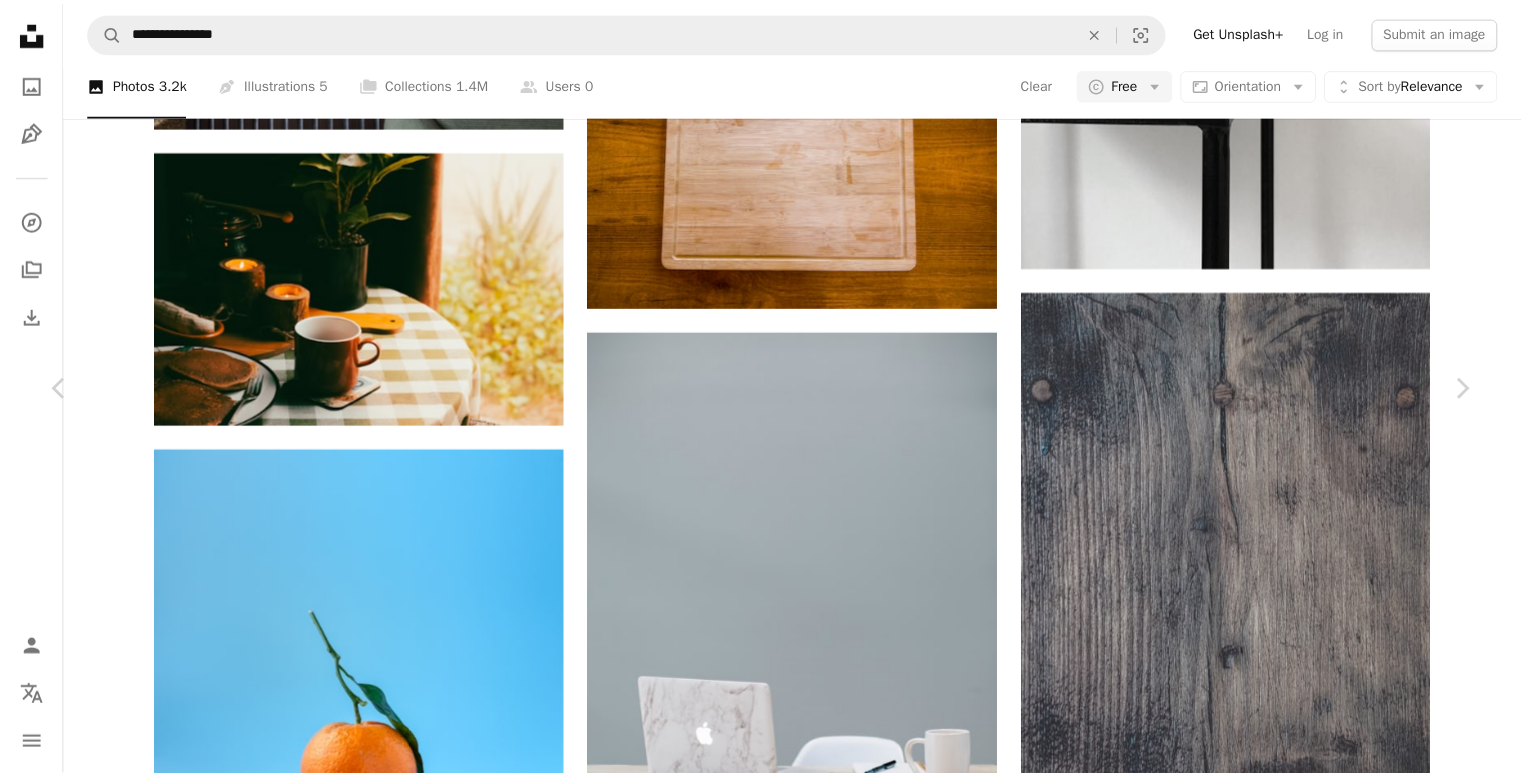 scroll, scrollTop: 6500, scrollLeft: 0, axis: vertical 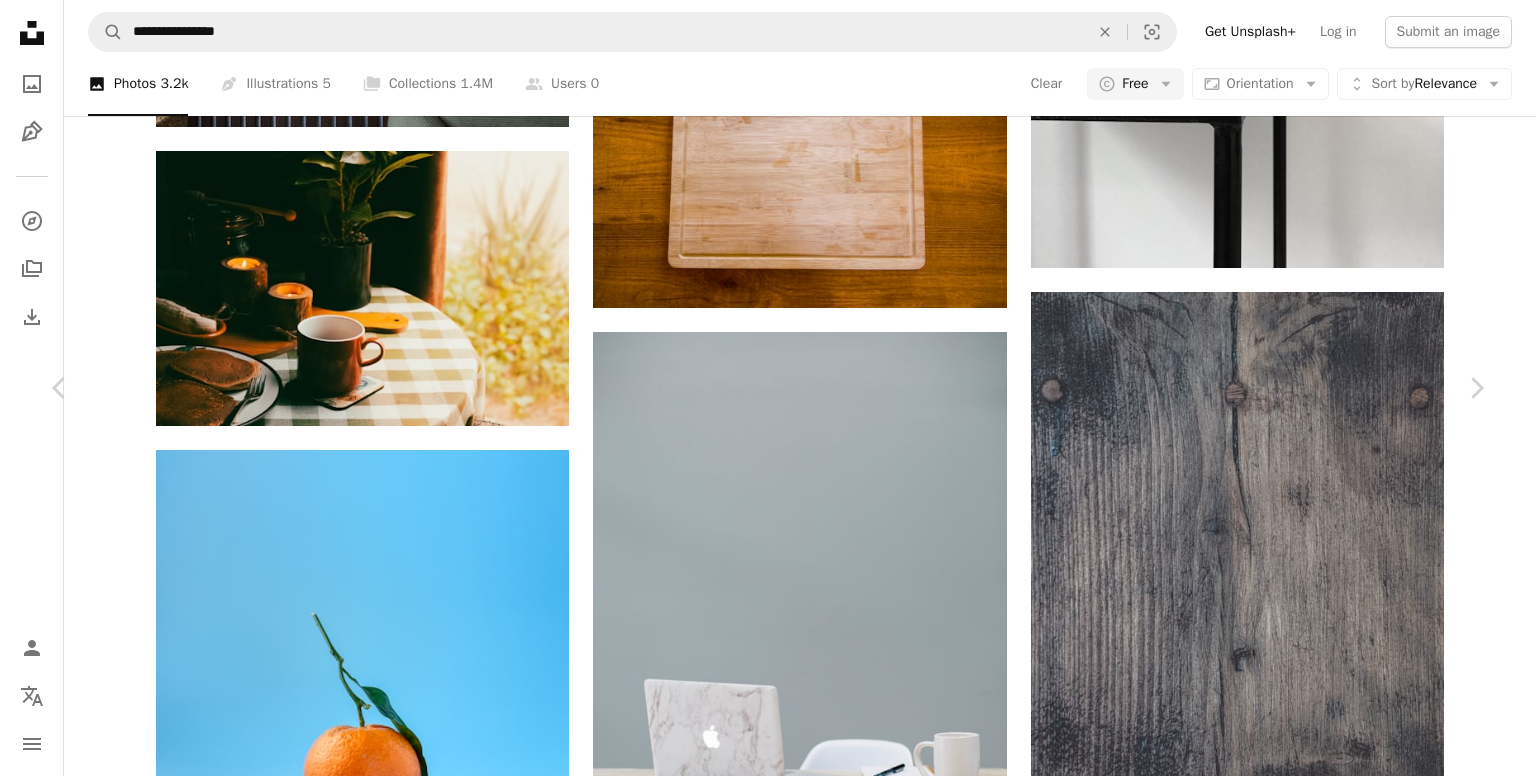 click on "An X shape Chevron left Chevron right [FIRST] [LAST] Available for hire A checkmark inside of a circle A heart A plus sign Download free Chevron down Zoom in Views 29,764,158 Downloads 198,533 Featured in Photos , Business & Work A forward-right arrow Share Info icon Info More Actions Flatlay desktop with pink details Calendar outlined Published on February 14, 2018 Camera OLYMPUS CORPORATION, E-M10MarkII Safety Free to use under the Unsplash License office business desktop work paper white desk blog notebook glasses workplace write note flatlay create stationary notepad rose gold white space rose gold background Free pictures Browse premium related images on iStock | Save 20% with code UNSPLASH20 View more on iStock ↗ Related images A heart A plus sign [FIRST] [LAST] Available for hire A checkmark inside of a circle Arrow pointing down A heart A plus sign [FIRST] [LAST] Arrow pointing down A heart A plus sign [FIRST] [LAST] Available for hire A checkmark inside of a circle Arrow pointing down A heart A. C." at bounding box center [768, 6923] 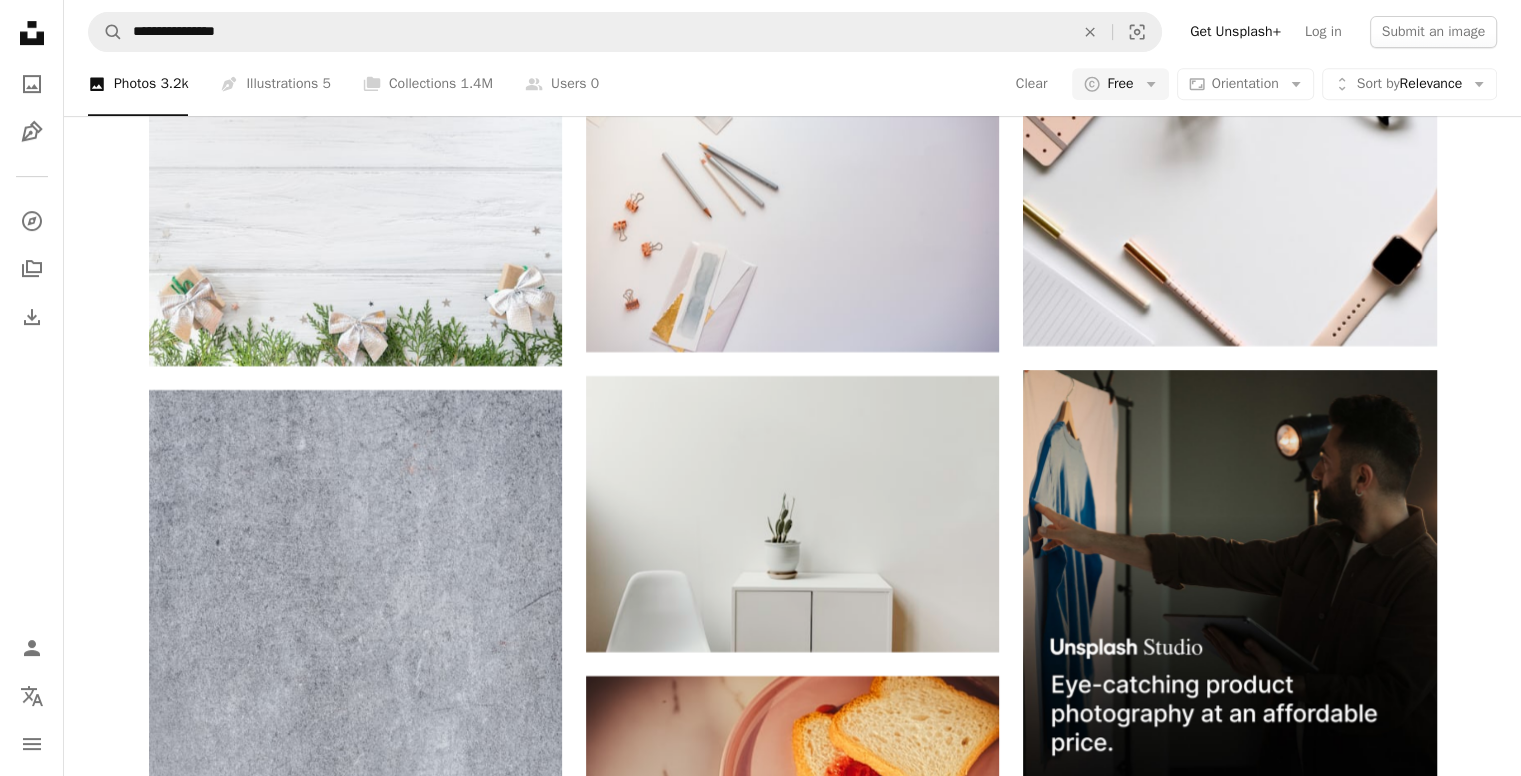 scroll, scrollTop: 8600, scrollLeft: 0, axis: vertical 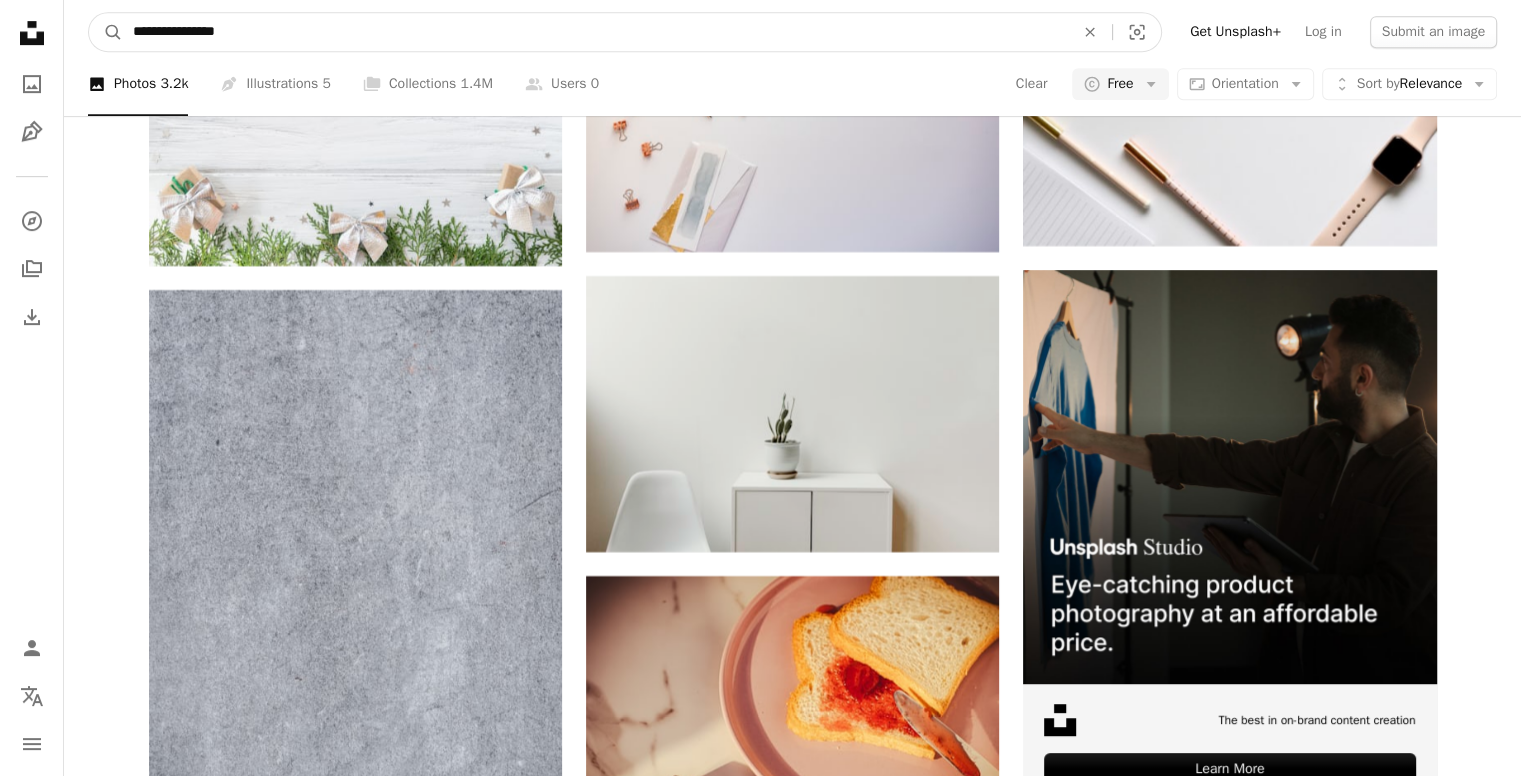 drag, startPoint x: 496, startPoint y: 41, endPoint x: 133, endPoint y: 21, distance: 363.55054 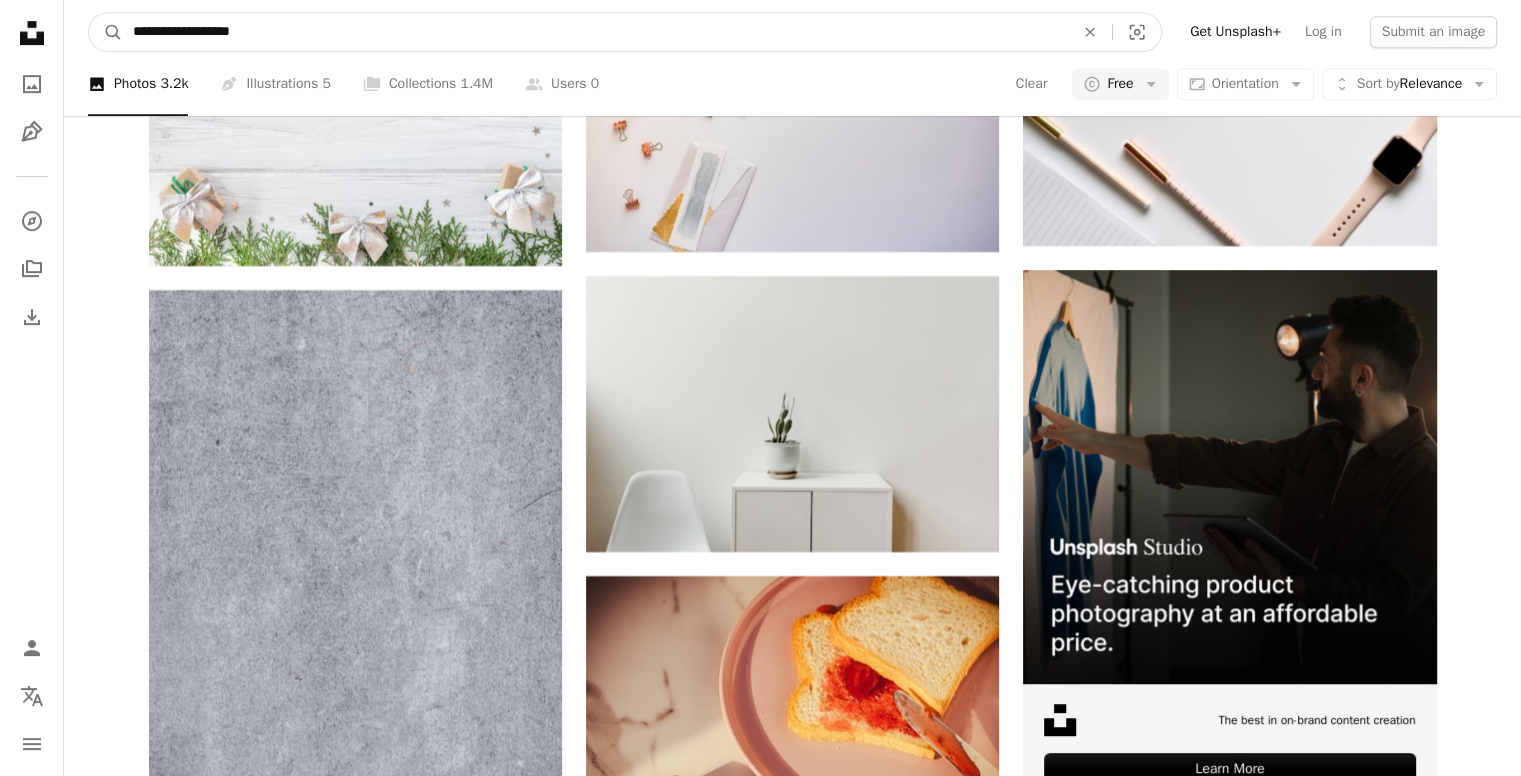 type on "**********" 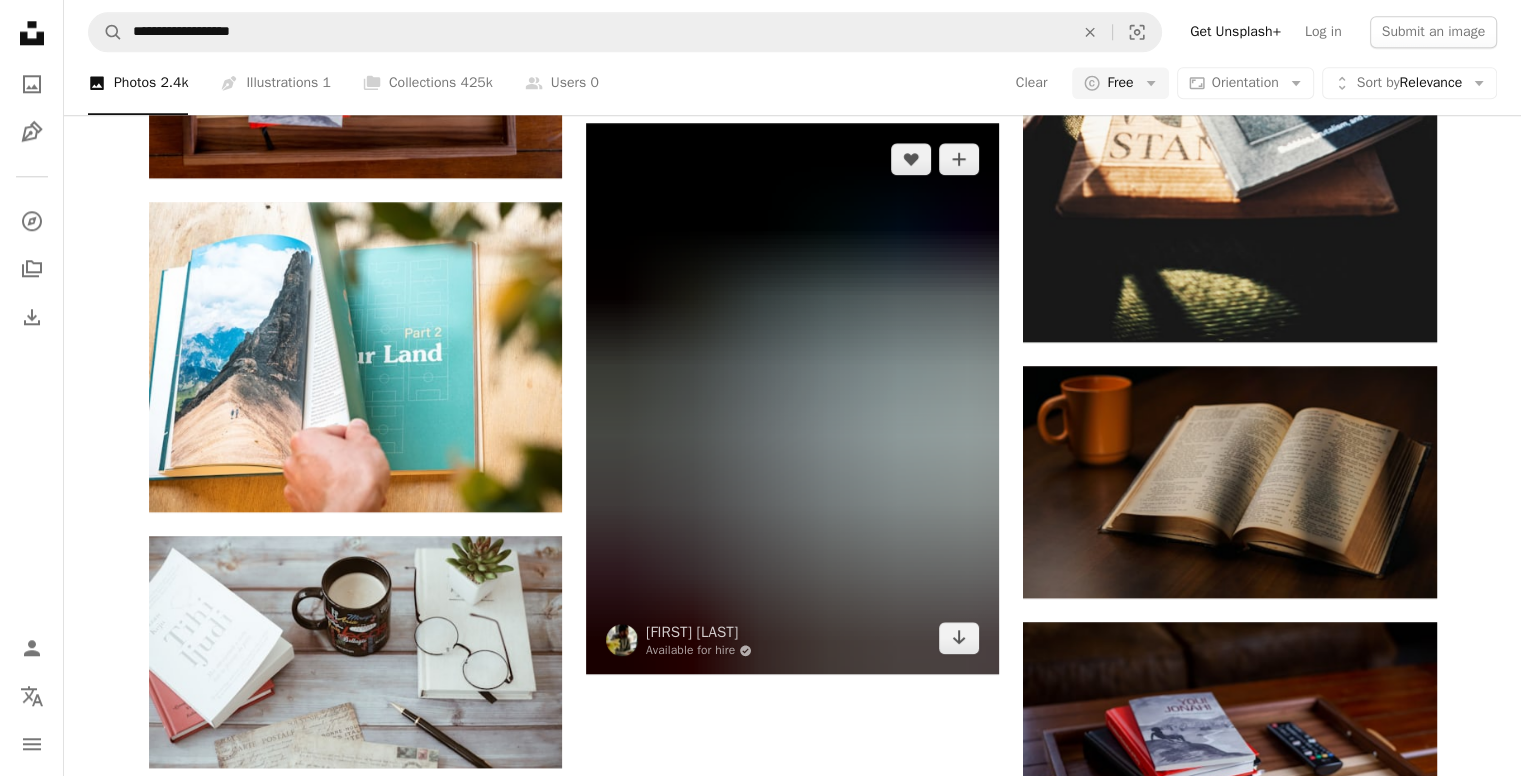 scroll, scrollTop: 2544, scrollLeft: 0, axis: vertical 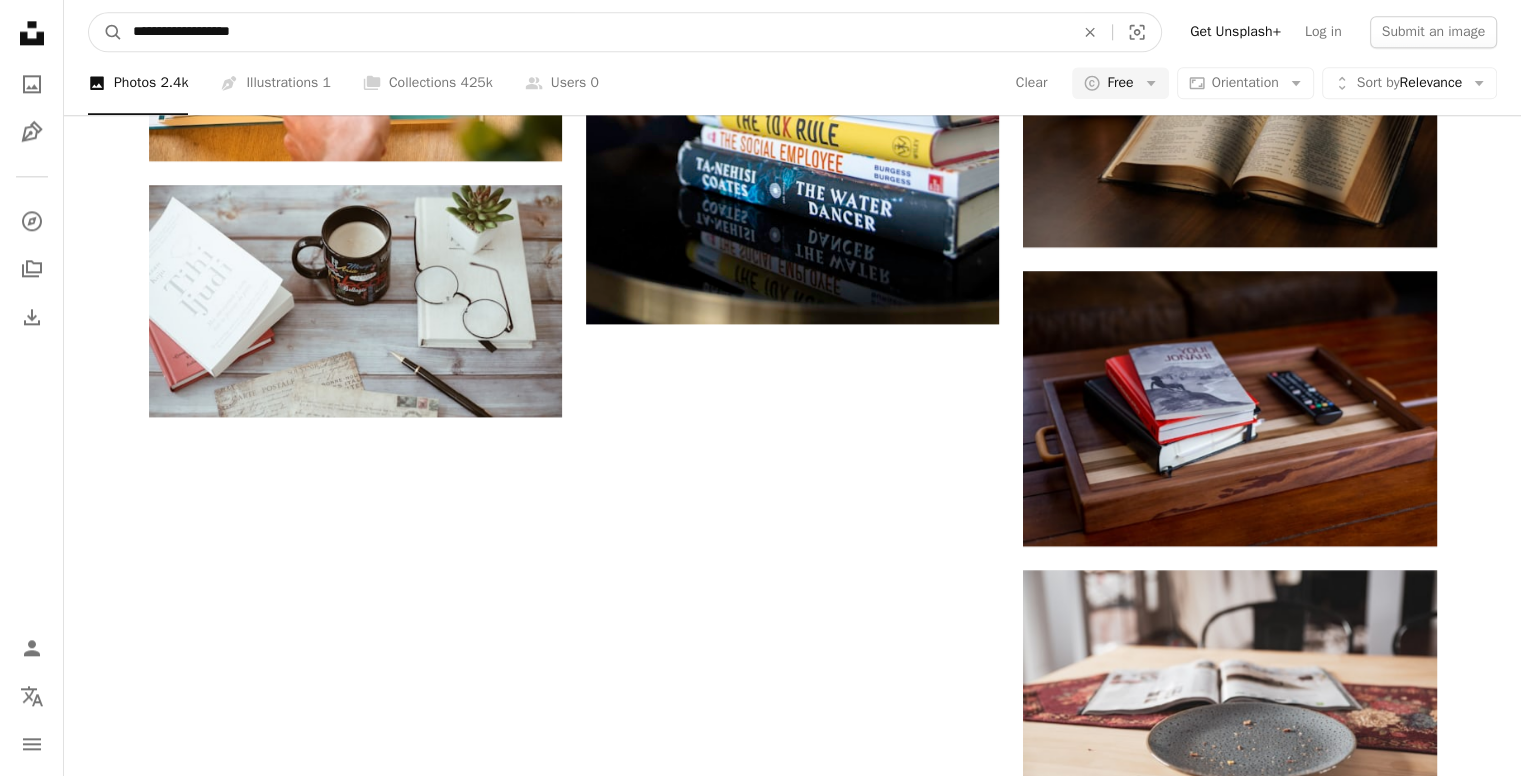 click on "**********" at bounding box center [595, 32] 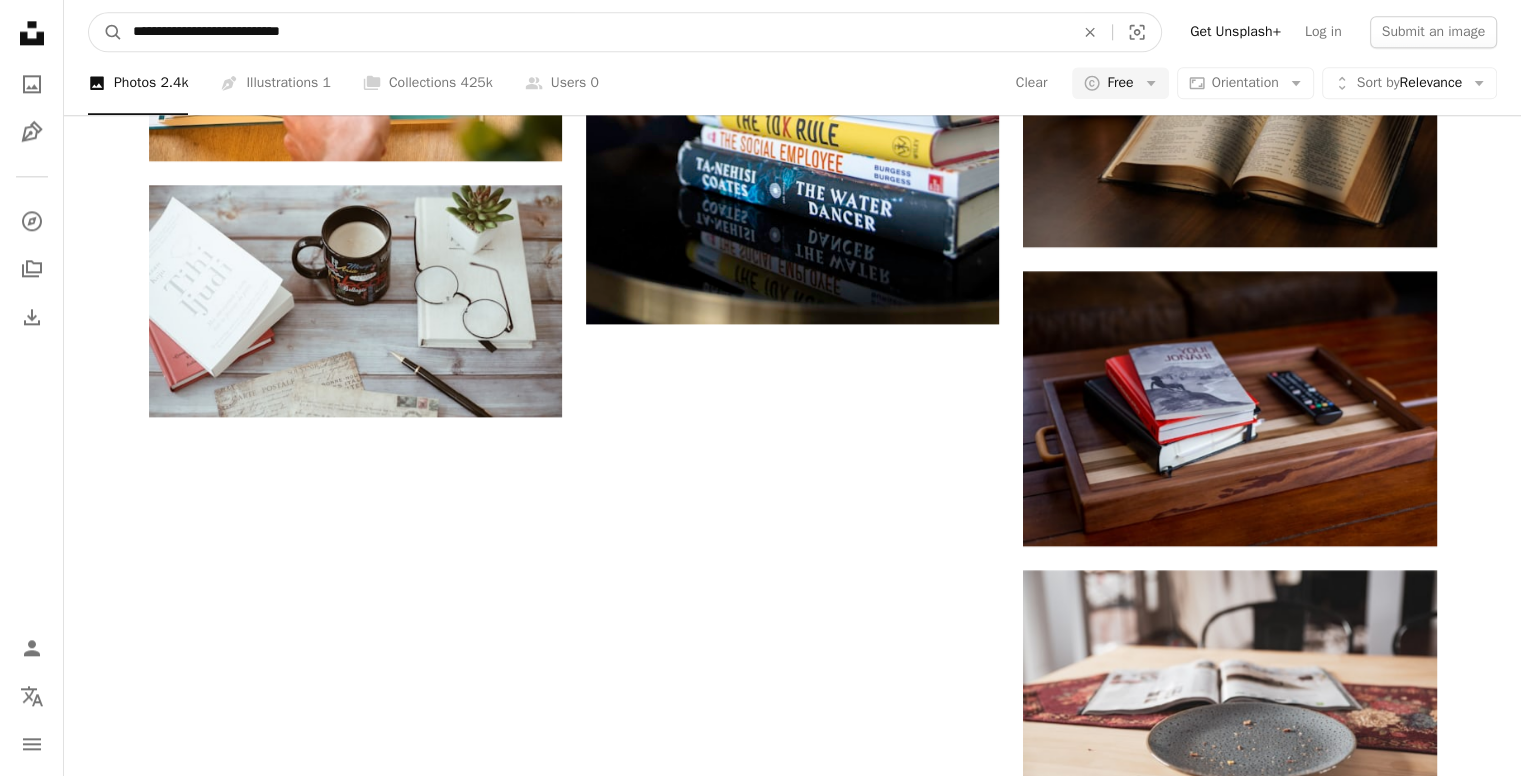 type on "**********" 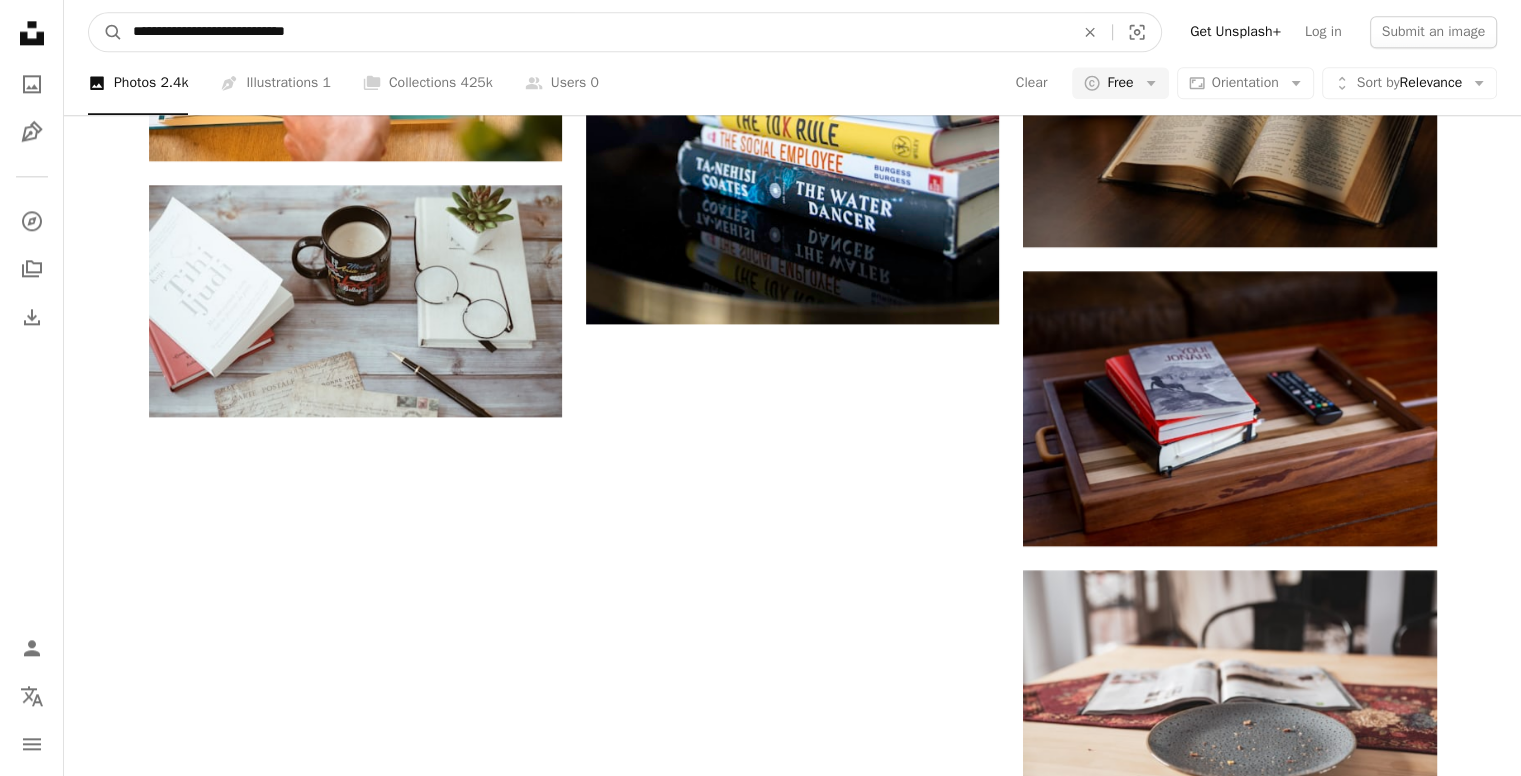 click on "A magnifying glass" at bounding box center [106, 32] 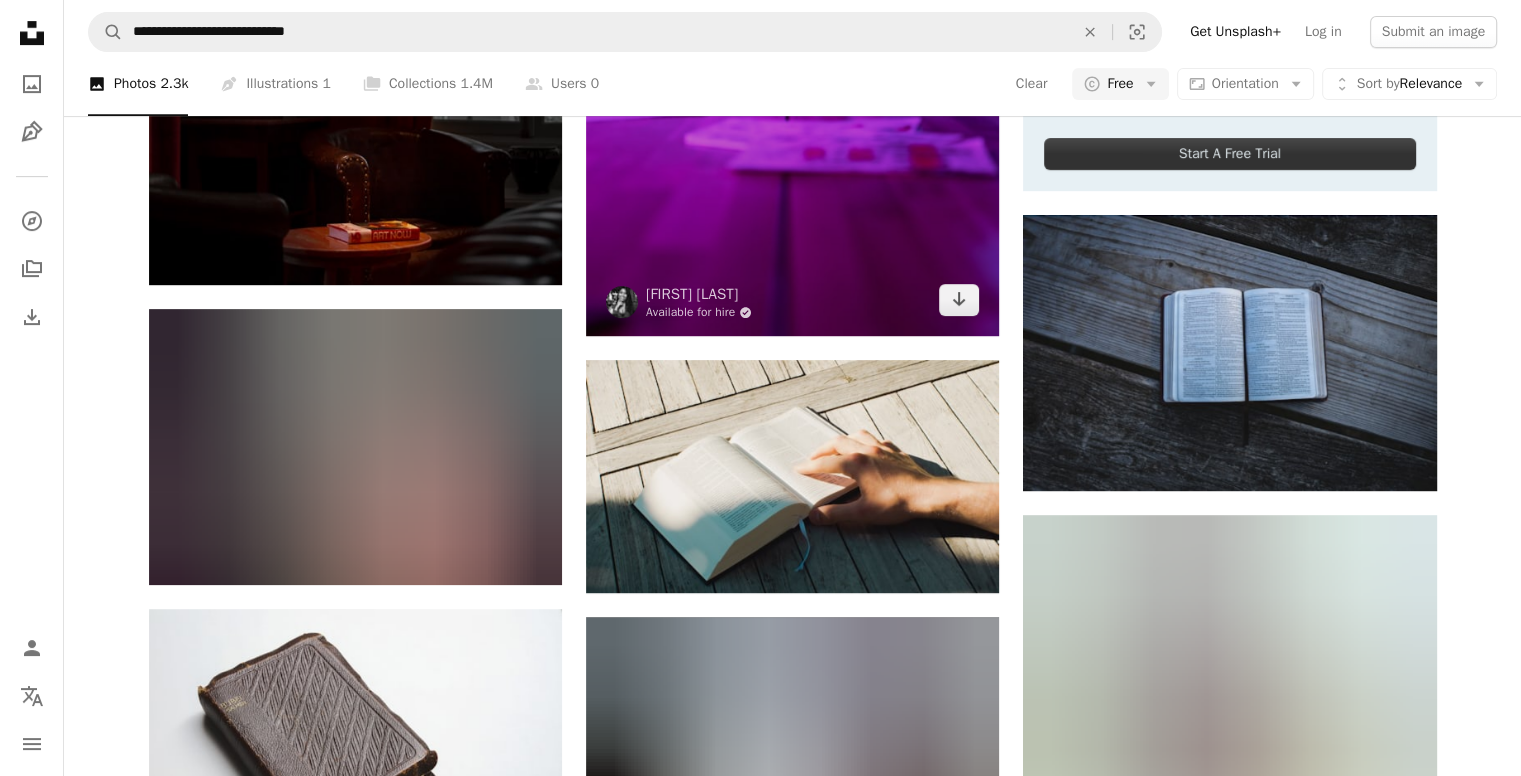 scroll, scrollTop: 900, scrollLeft: 0, axis: vertical 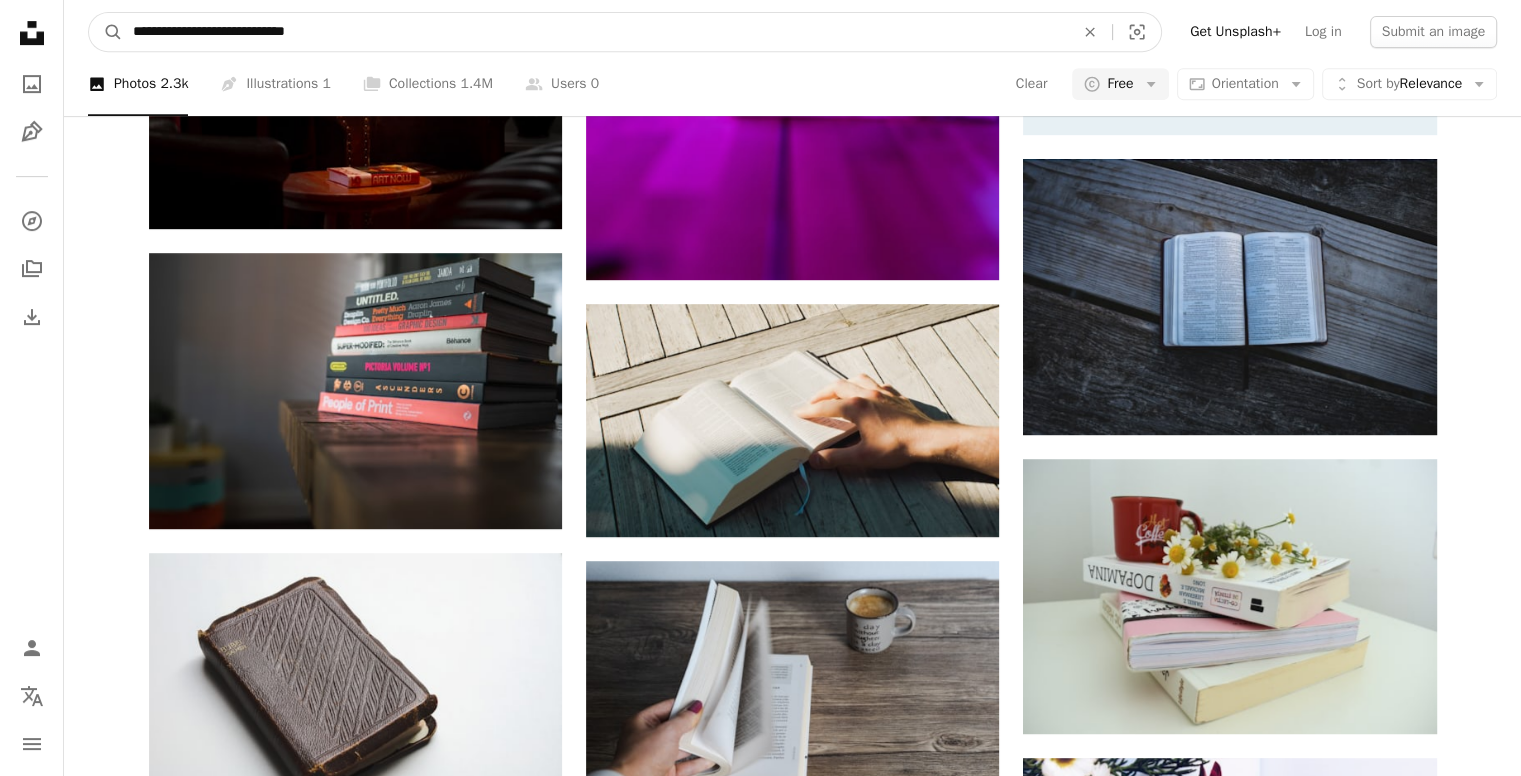 click on "**********" at bounding box center [595, 32] 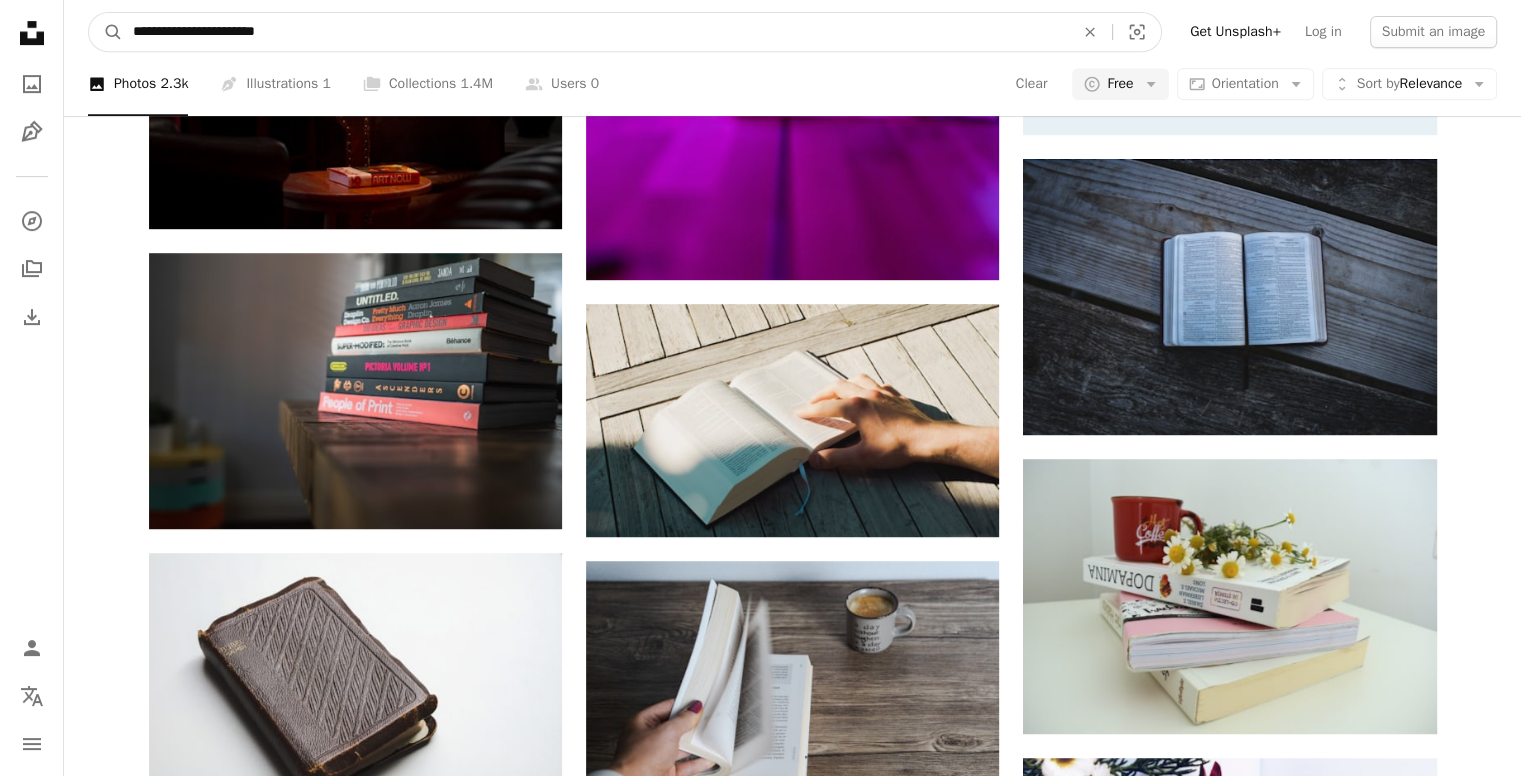 drag, startPoint x: 224, startPoint y: 30, endPoint x: 199, endPoint y: 33, distance: 25.179358 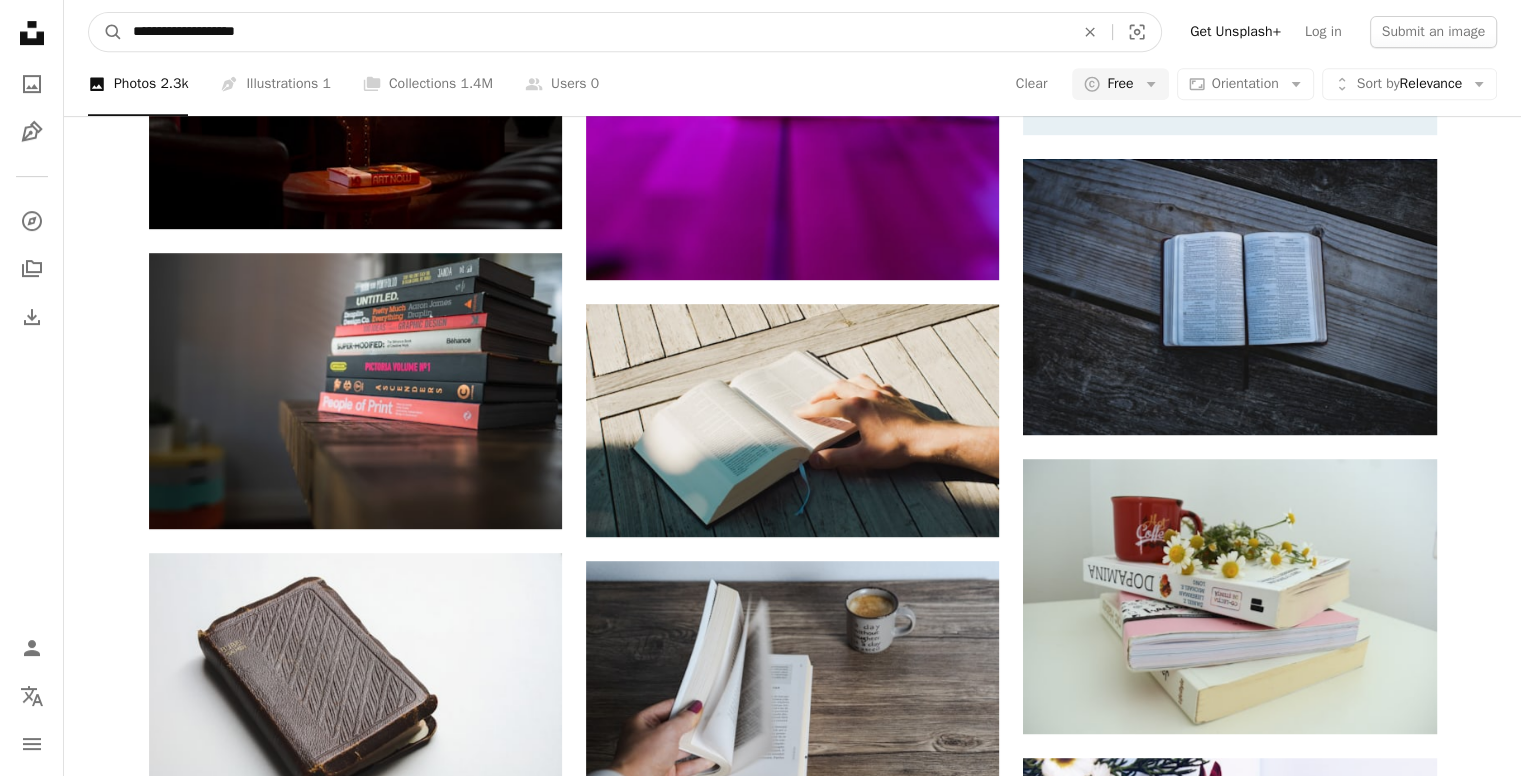 type on "**********" 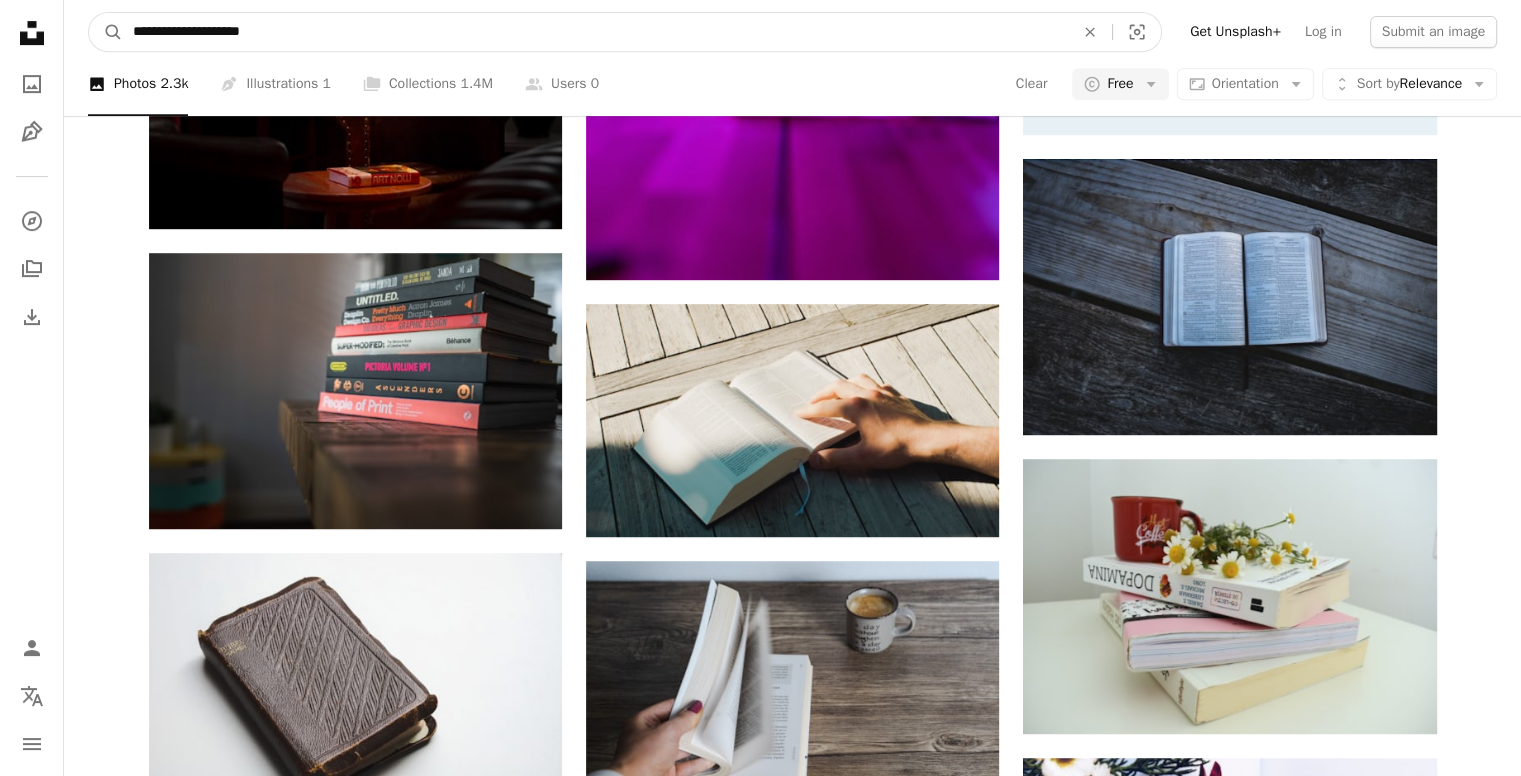 click on "A magnifying glass" at bounding box center (106, 32) 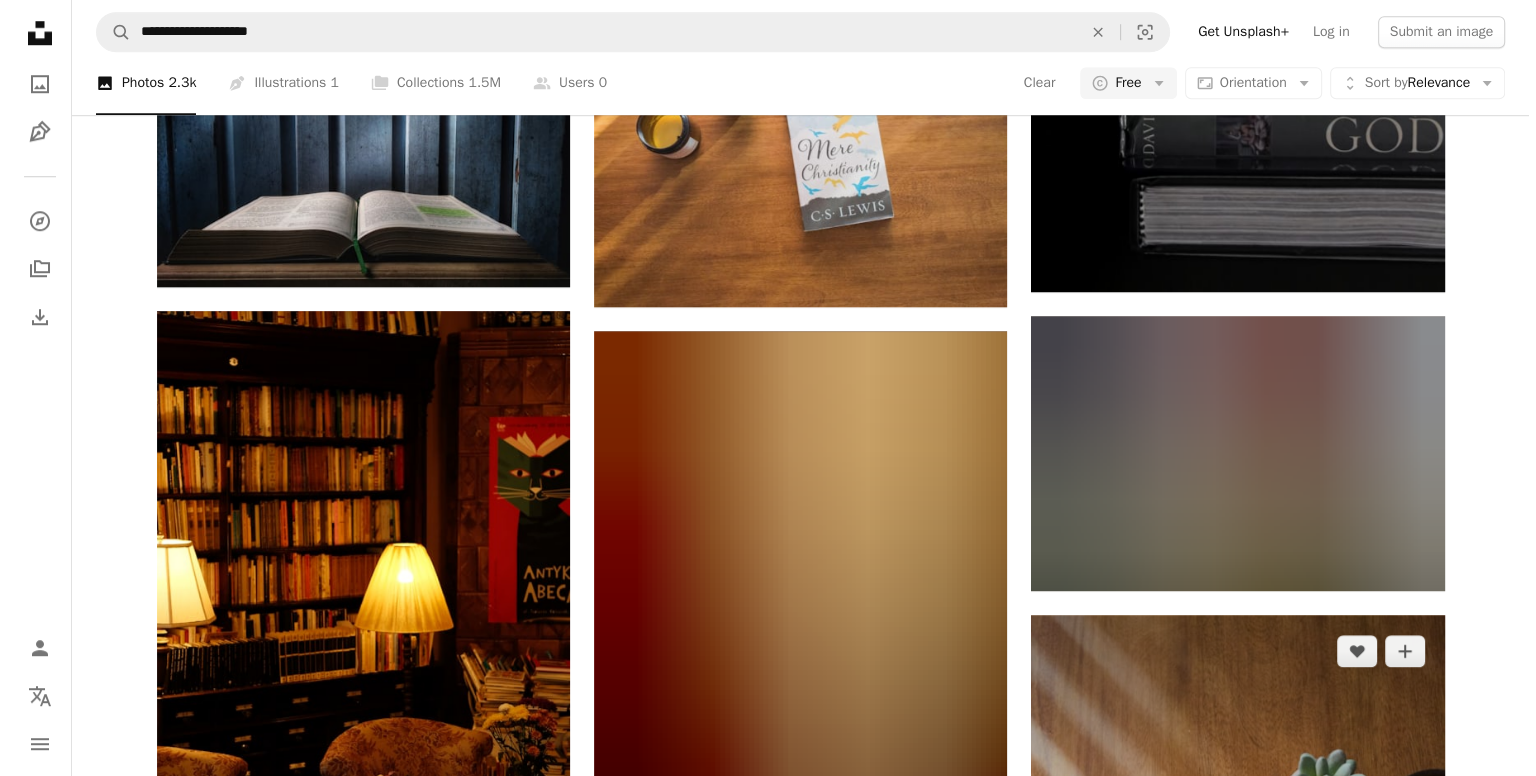 scroll, scrollTop: 1700, scrollLeft: 0, axis: vertical 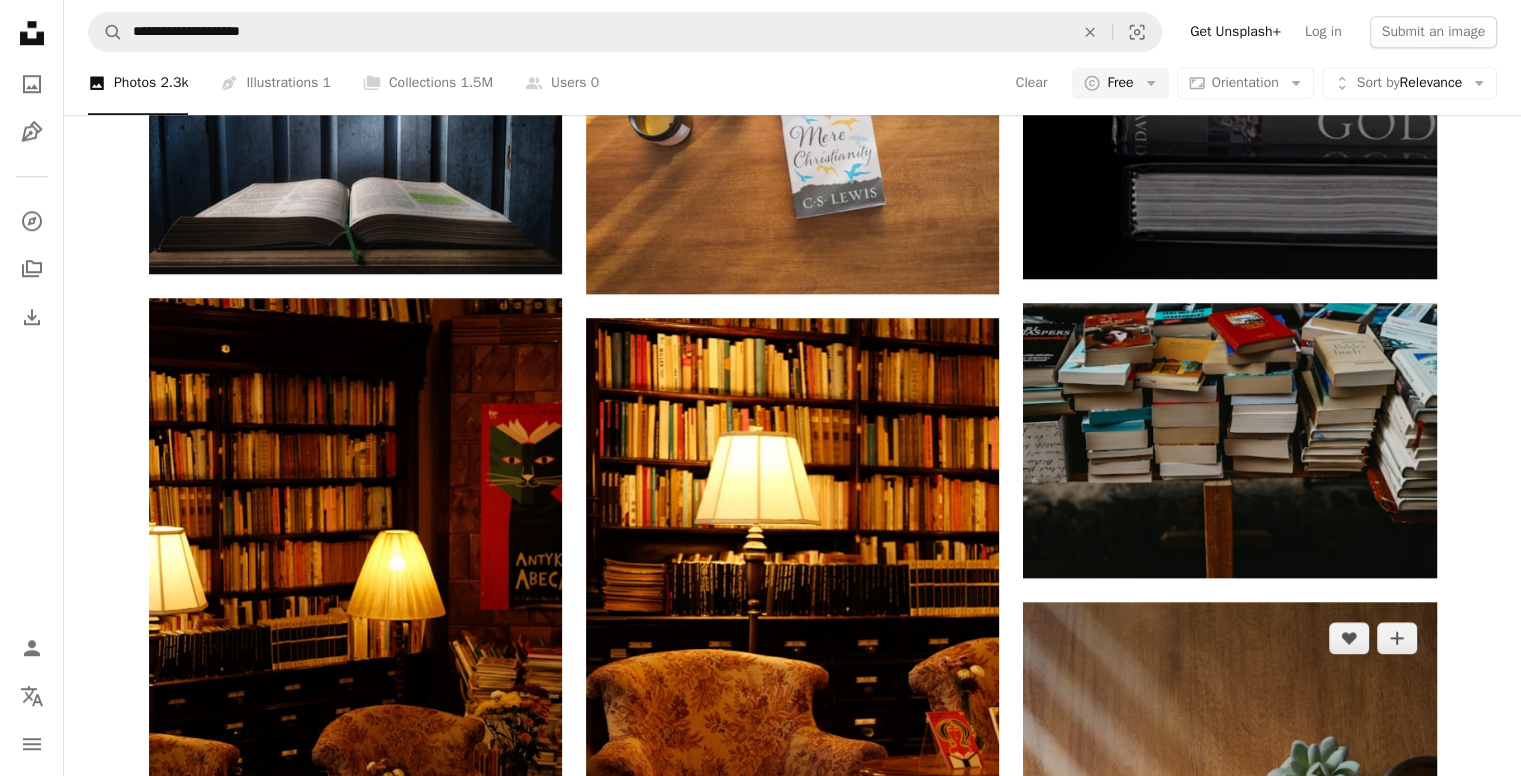 click at bounding box center [1229, 912] 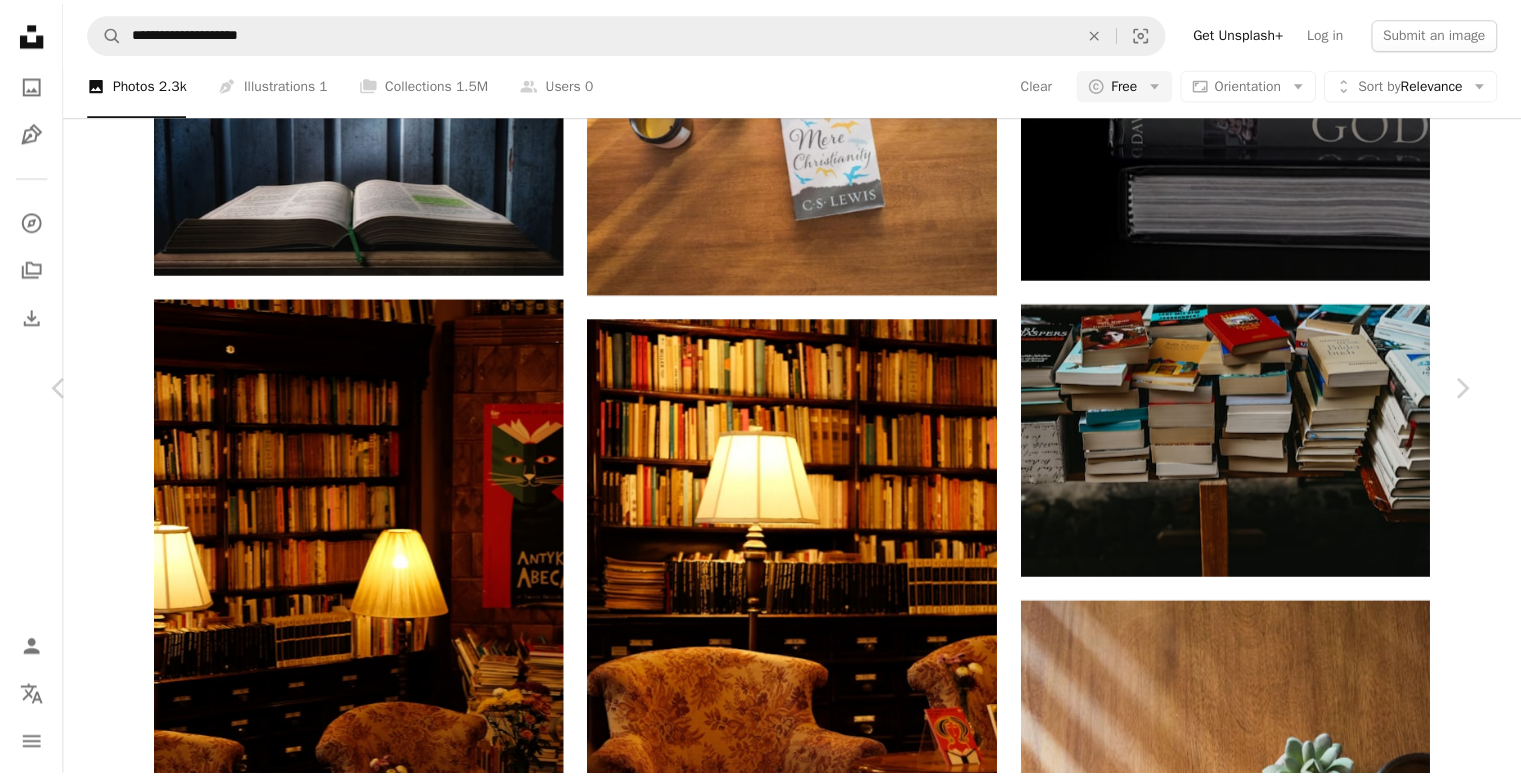 scroll, scrollTop: 1100, scrollLeft: 0, axis: vertical 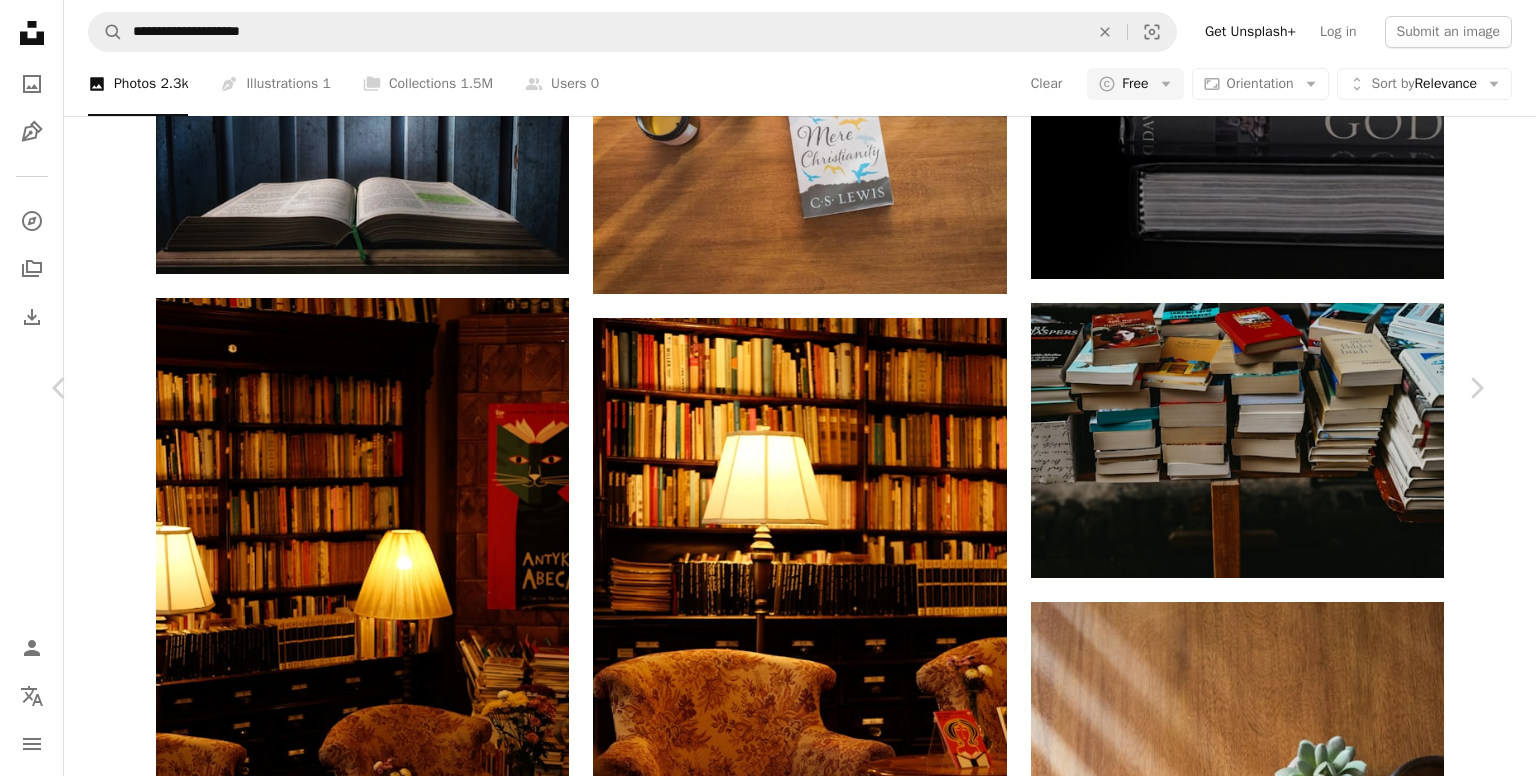 click on "An X shape Chevron left Chevron right [FIRST] [LAST] Available for hire A checkmark inside of a circle A heart A plus sign Download free Chevron down Zoom in Views 309,992 Downloads 3,685 A forward-right arrow Share Info icon Info More Actions Book on Wood Table Mockup Part 0I Calendar outlined Published on December 16, 2021 Safety Free to use under the Unsplash License book book cover wood table book mockup window light wood table background book cover mockup cs lewis wood text coffee cup home decor cup Free images Browse premium related images on iStock | Save 20% with code UNSPLASH20 View more on iStock ↗ Related images A heart A plus sign [FIRST] [LAST] Available for hire A checkmark inside of a circle Arrow pointing down Plus sign for Unsplash+ A heart A plus sign [FIRST] [LAST] For Unsplash+ A lock Download A heart A plus sign [FIRST] [LAST] Arrow pointing down A heart A plus sign Thought Catalog Available for hire A checkmark inside of a circle Arrow pointing down A heart A plus sign Sincerely Media" at bounding box center (768, 3541) 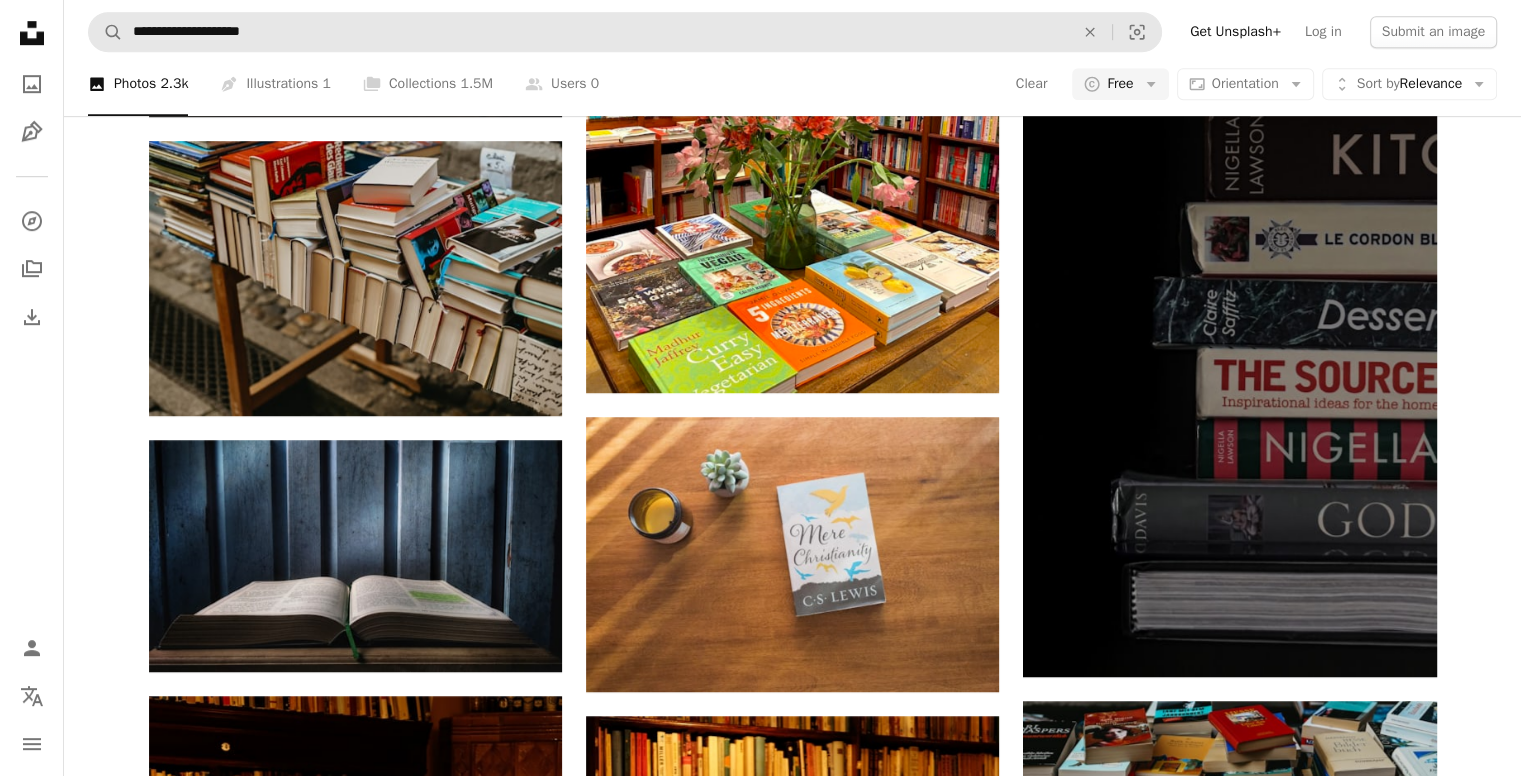 scroll, scrollTop: 1300, scrollLeft: 0, axis: vertical 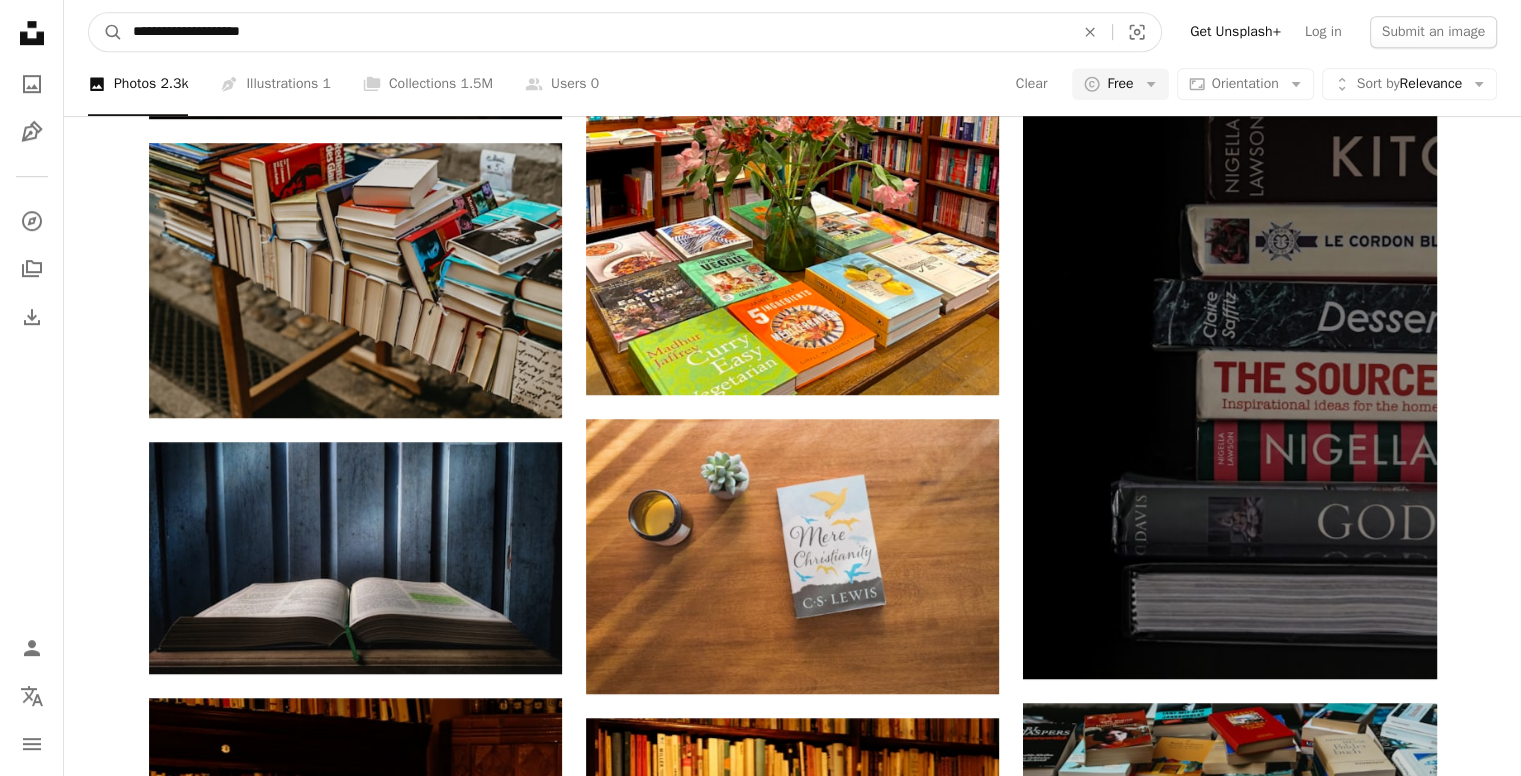 drag, startPoint x: 354, startPoint y: 37, endPoint x: 137, endPoint y: 32, distance: 217.0576 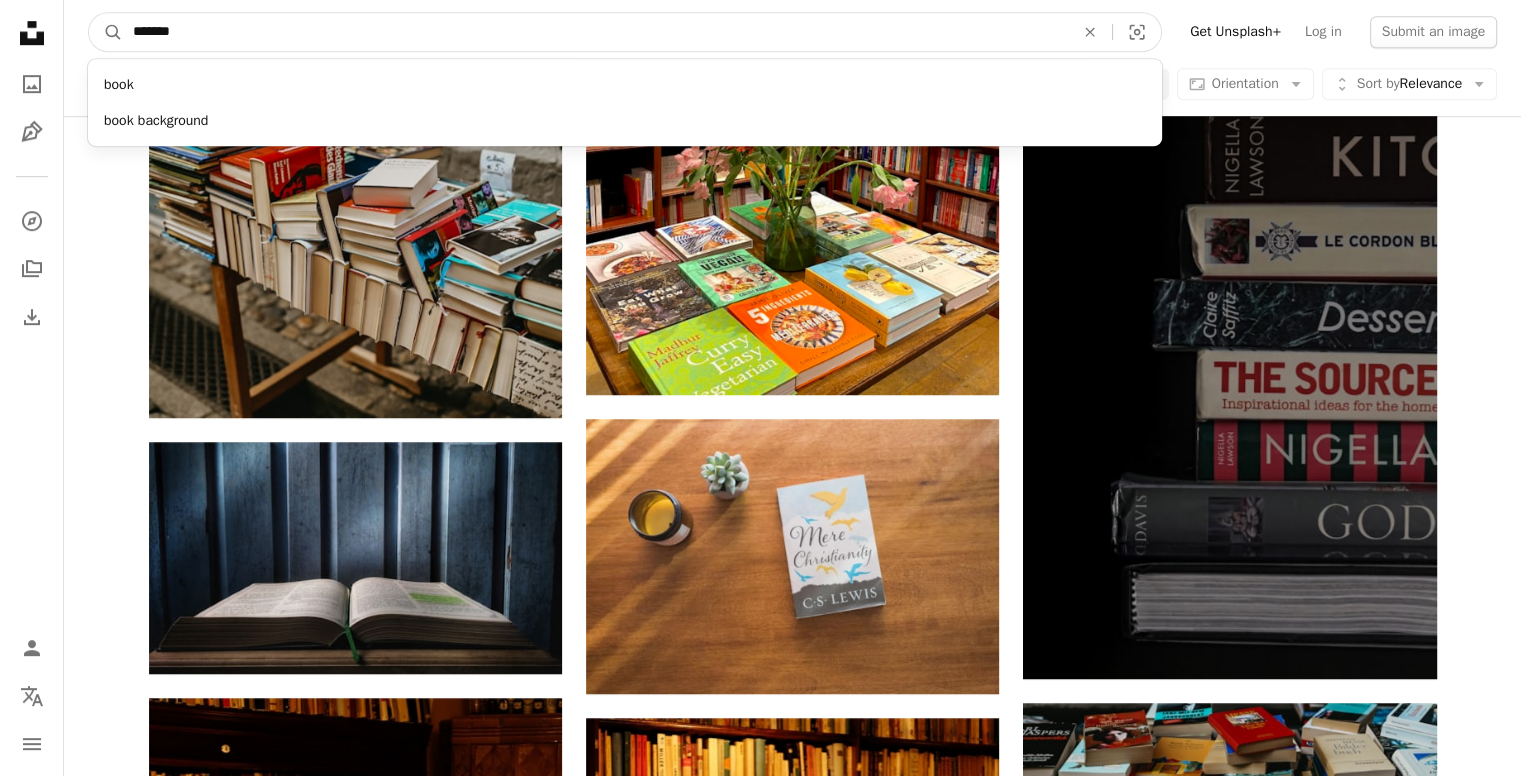 type on "********" 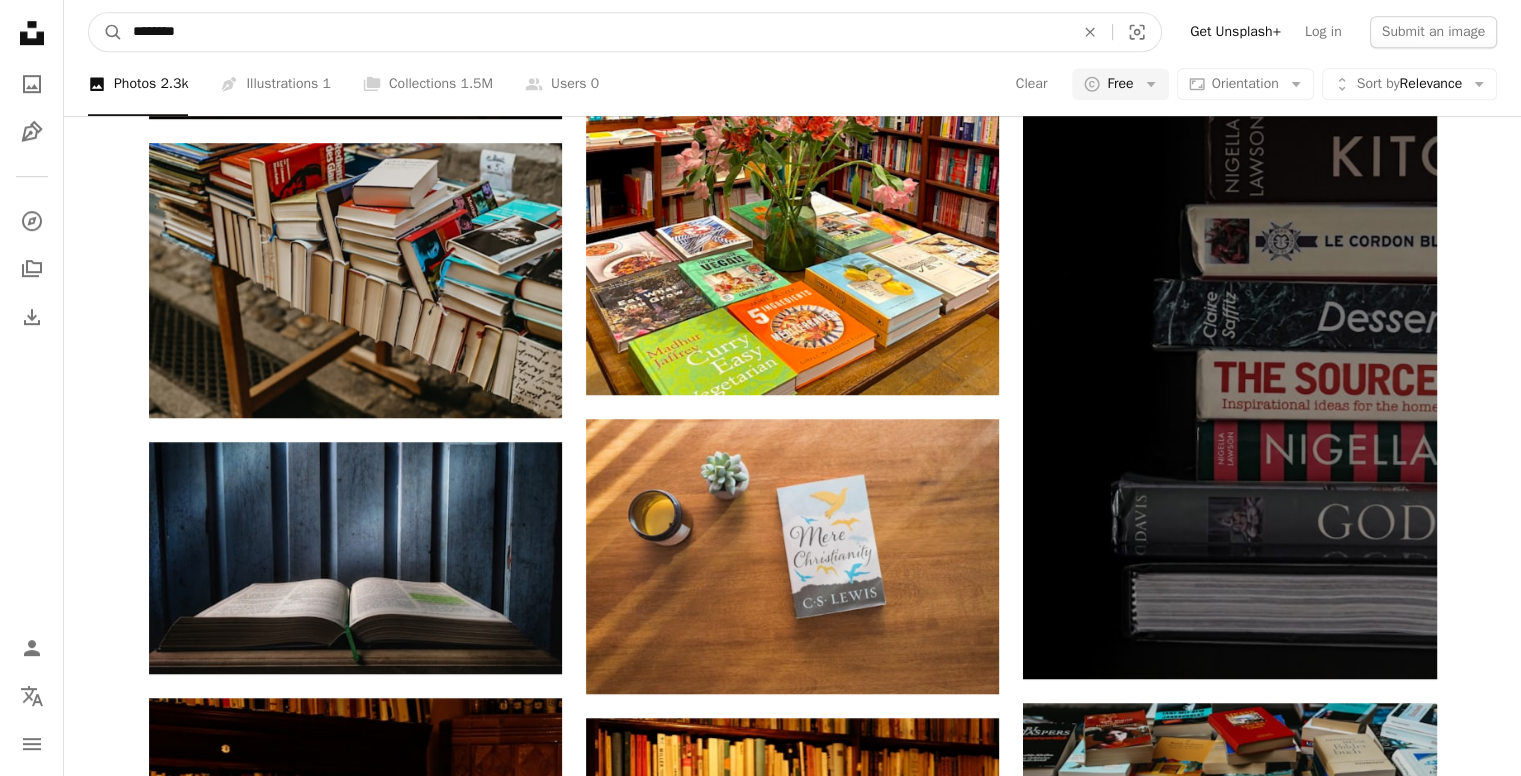 click on "A magnifying glass" at bounding box center [106, 32] 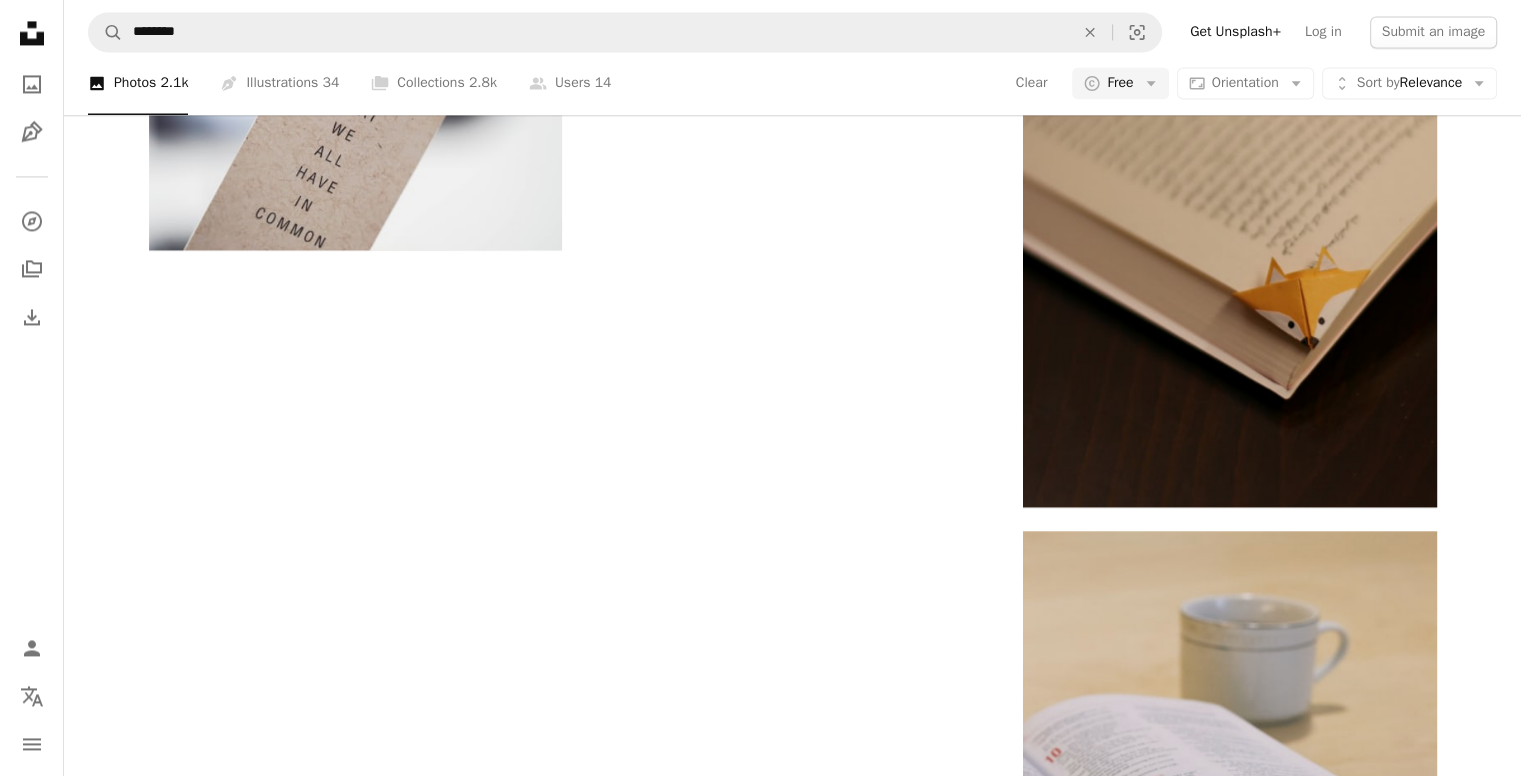 scroll, scrollTop: 3200, scrollLeft: 0, axis: vertical 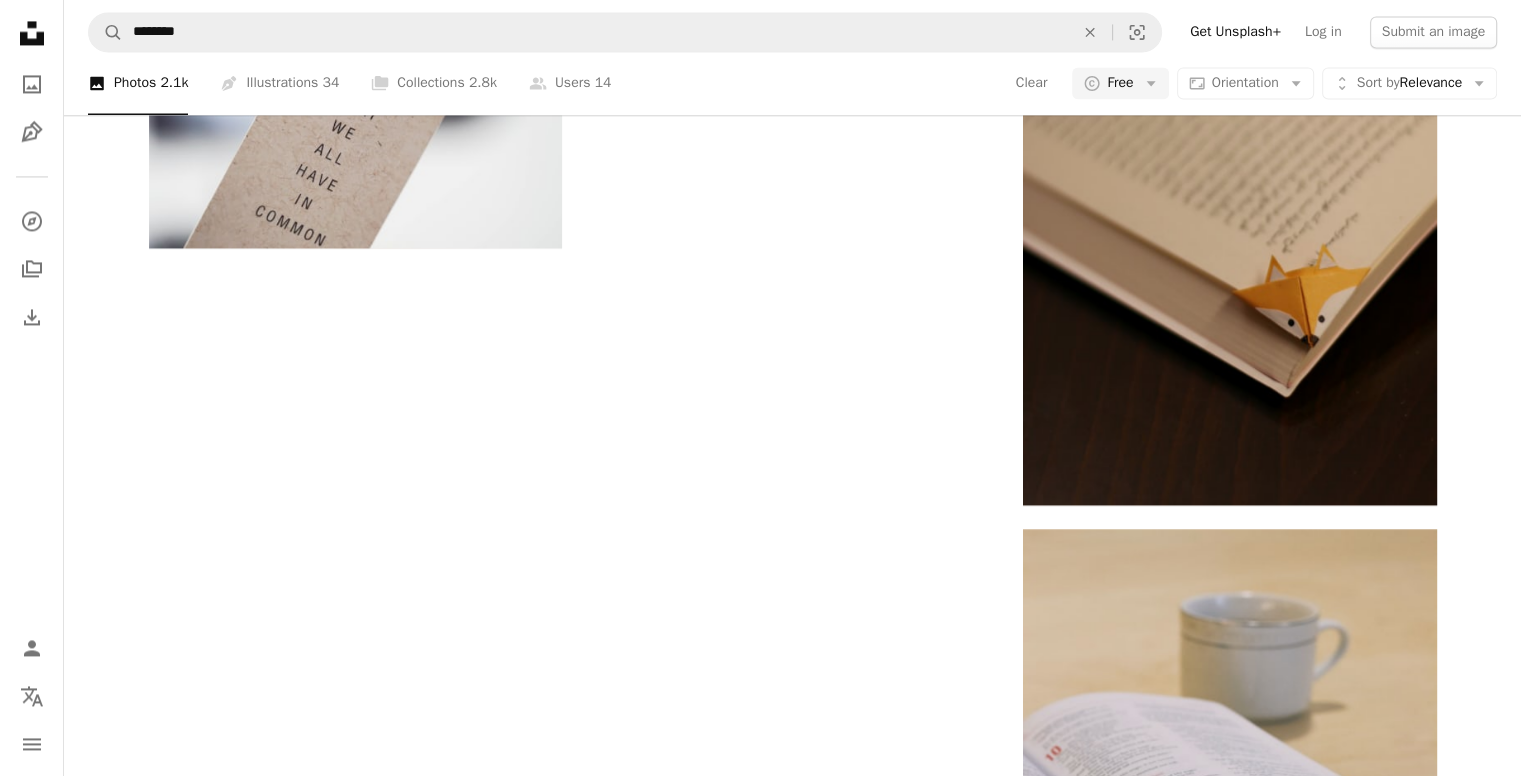 click on "Load more" at bounding box center [793, 1229] 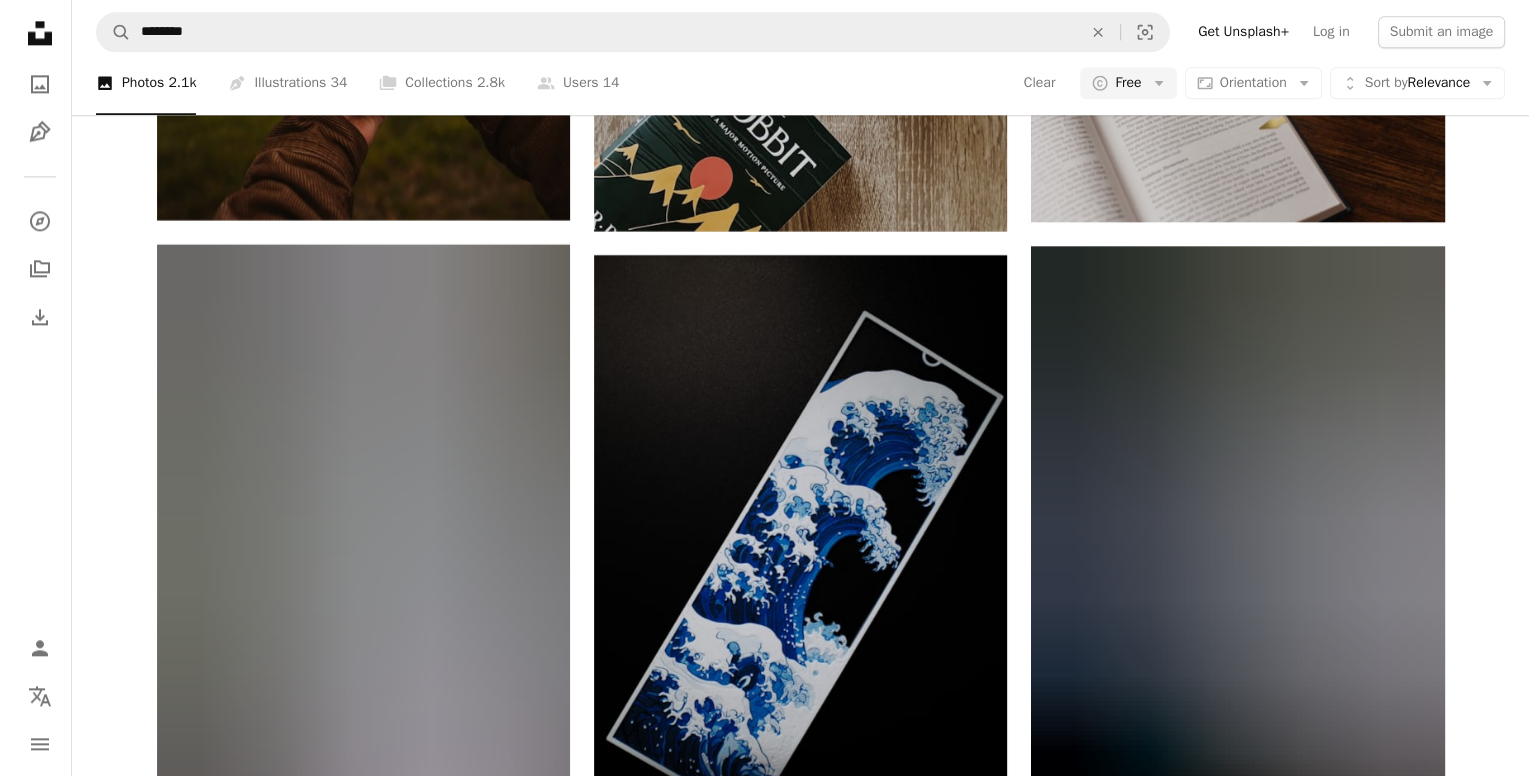 scroll, scrollTop: 10300, scrollLeft: 0, axis: vertical 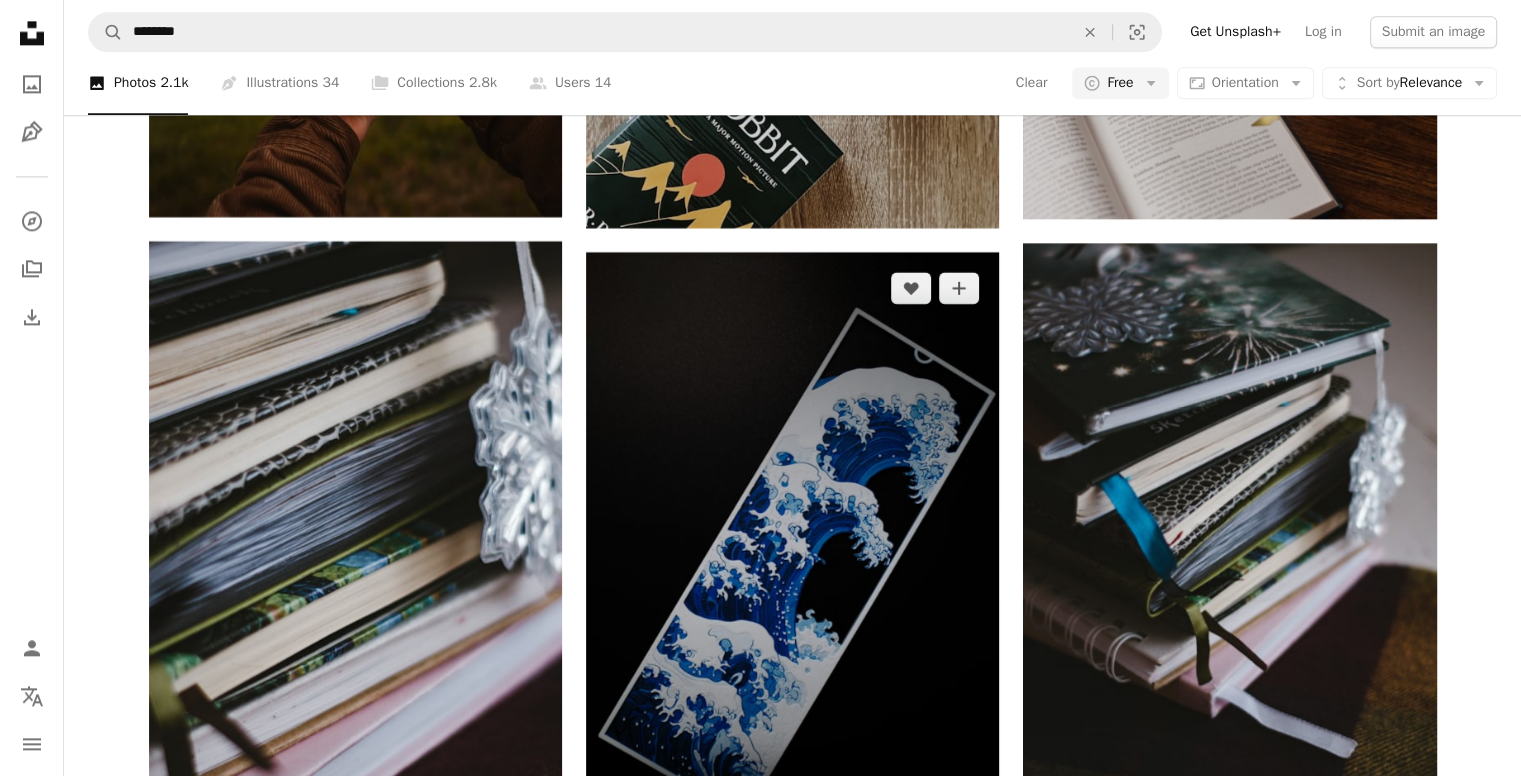 click at bounding box center [792, 564] 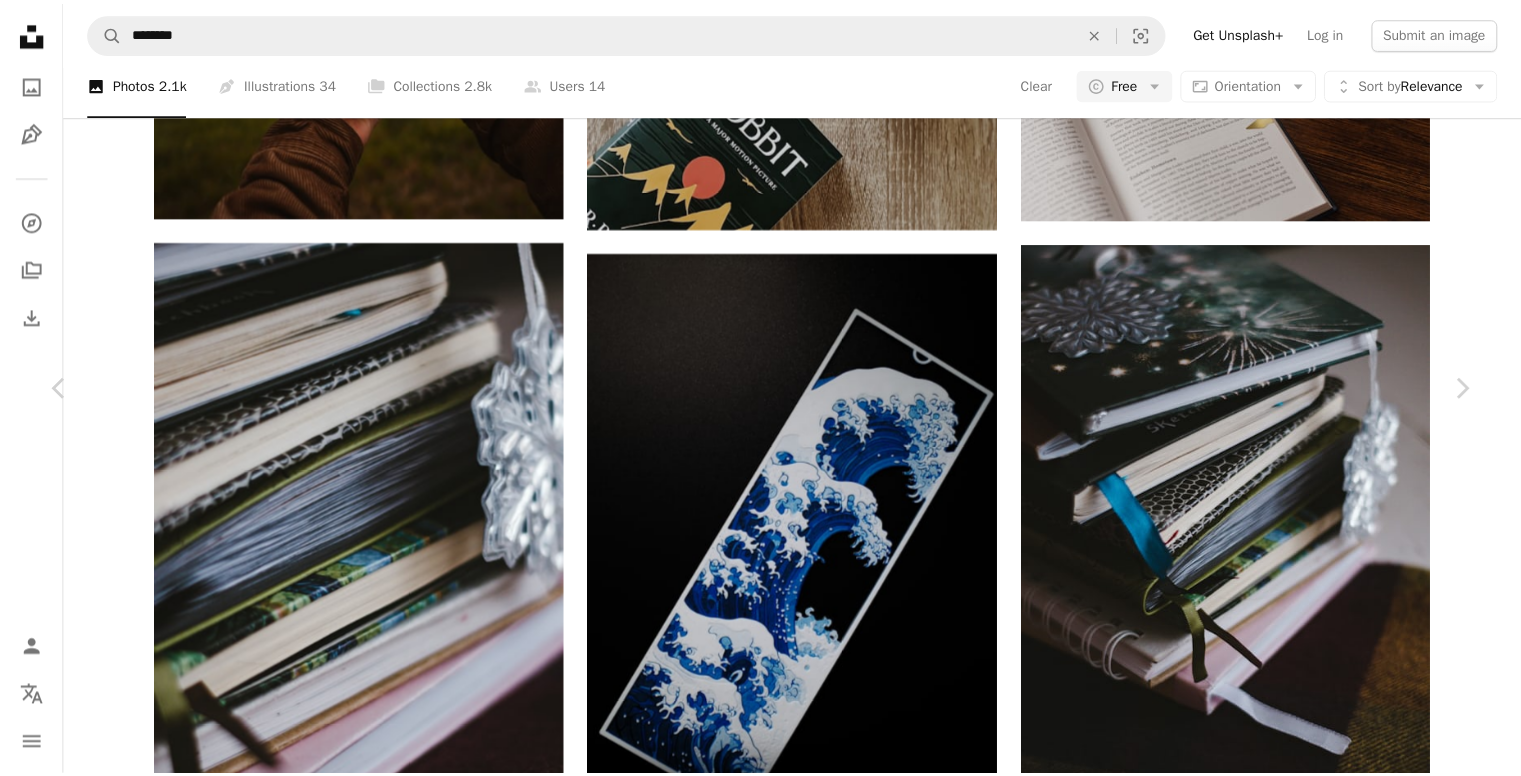 scroll, scrollTop: 0, scrollLeft: 0, axis: both 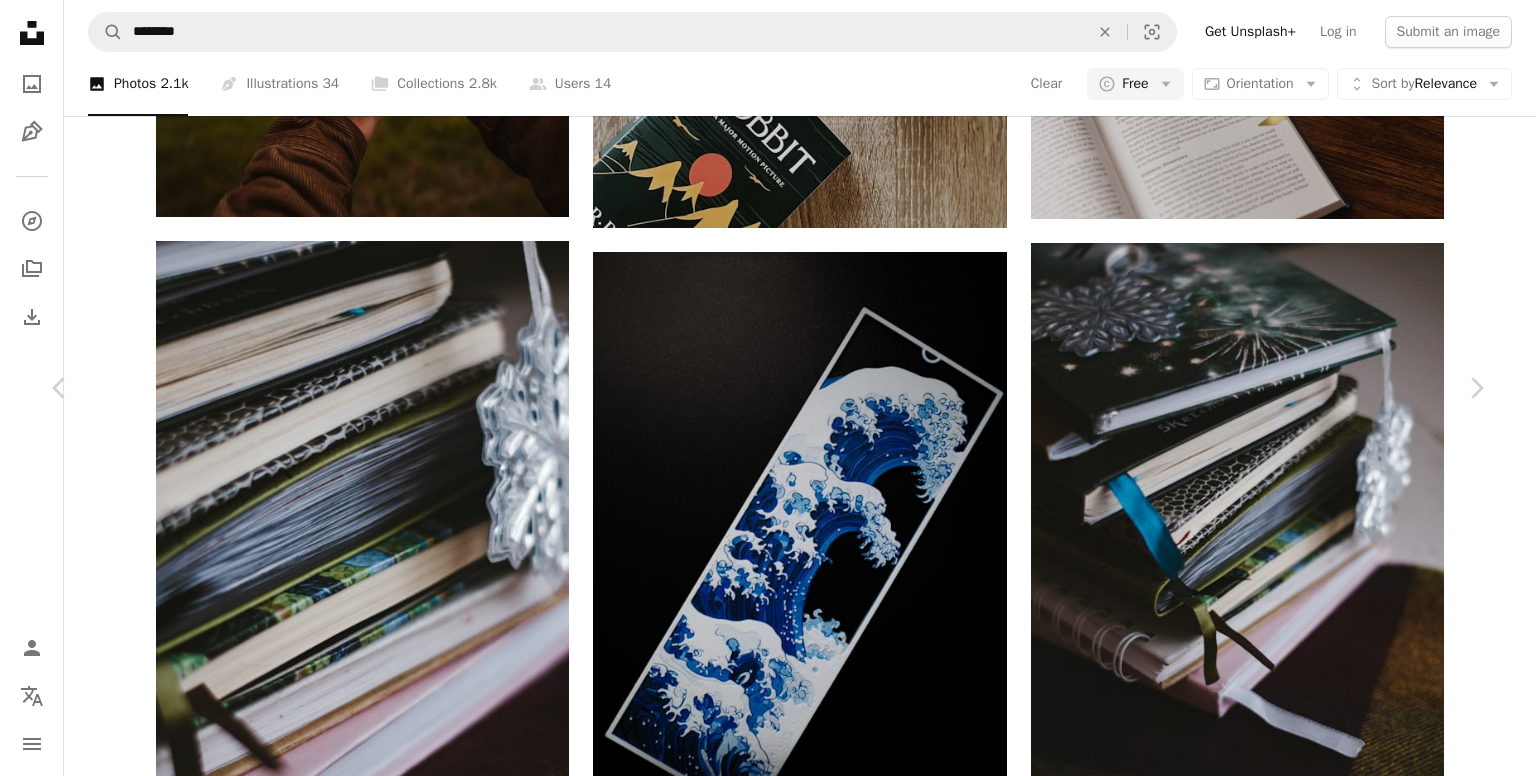 click on "Download free" at bounding box center [1287, 5400] 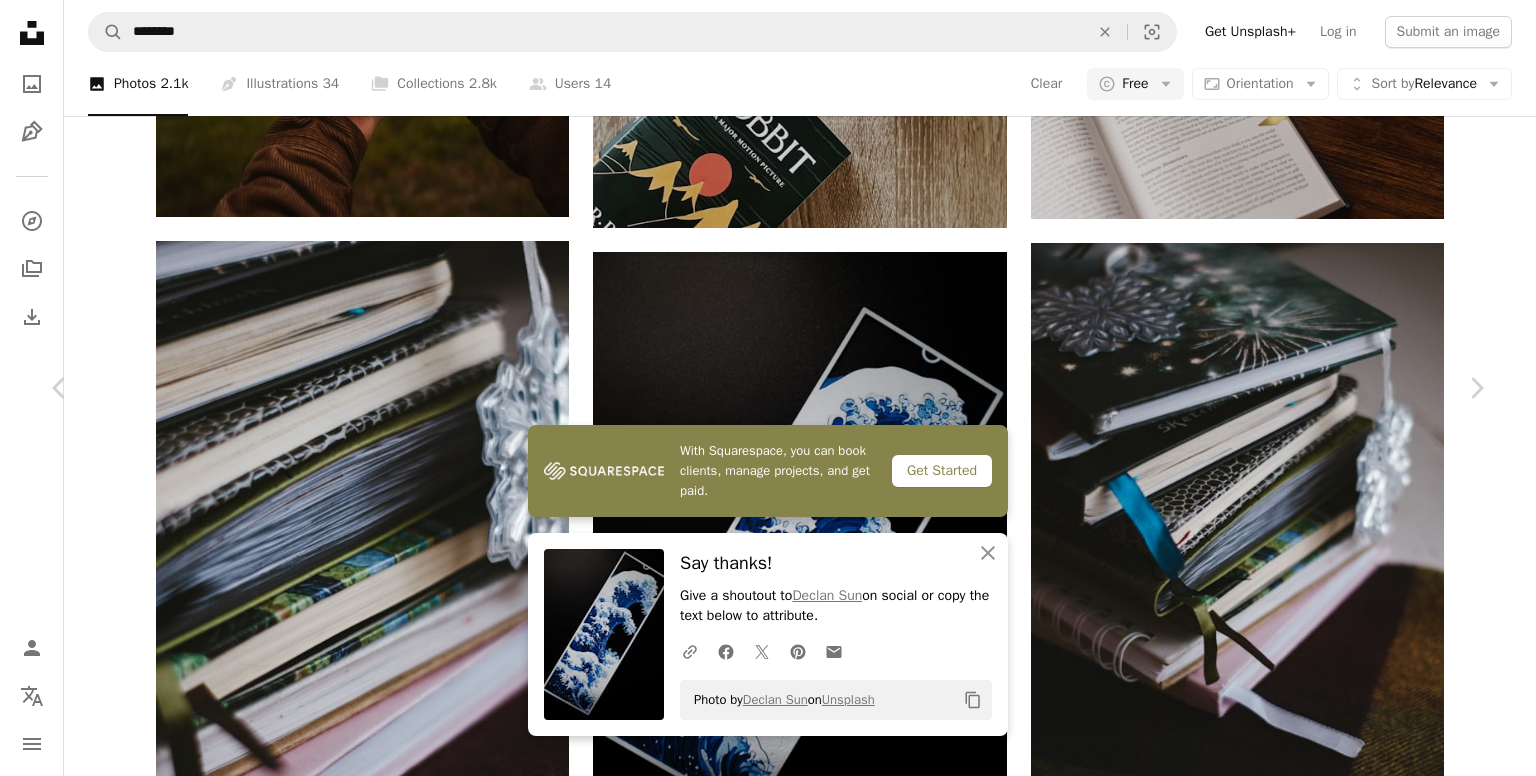 click on "An X shape Chevron left Chevron right With Squarespace, you can book clients, manage projects, and get paid. Get Started An X shape Close Say thanks! Give a shoutout to  [FIRST] [LAST]  on social or copy the text below to attribute. A URL sharing icon (chains) Facebook icon X (formerly Twitter) icon Pinterest icon An envelope Photo by  [FIRST] [LAST]  on  Unsplash
Copy content [FIRST] [LAST] Available for hire A checkmark inside of a circle A heart A plus sign Download free Chevron down Zoom in Views 36,488 Downloads 99 A forward-right arrow Share Info icon Info More Actions A map marker [CITY], [COUNTRY], [DISTRICT] Calendar outlined Published on  [DATE], [YEAR] Camera RICOH IMAGING COMPANY, LTD., RICOH GR III HDF Safety Free to use under the  Unsplash License art blue black background life frame wave print diy 3d print bookmark the great wave off kanagawa pla china shanghai pudong Free stock photos Browse premium related images on iStock  |  Save 20% with code UNSPLASH20 View more on iStock  ↗ Related images A heart" at bounding box center [768, 5741] 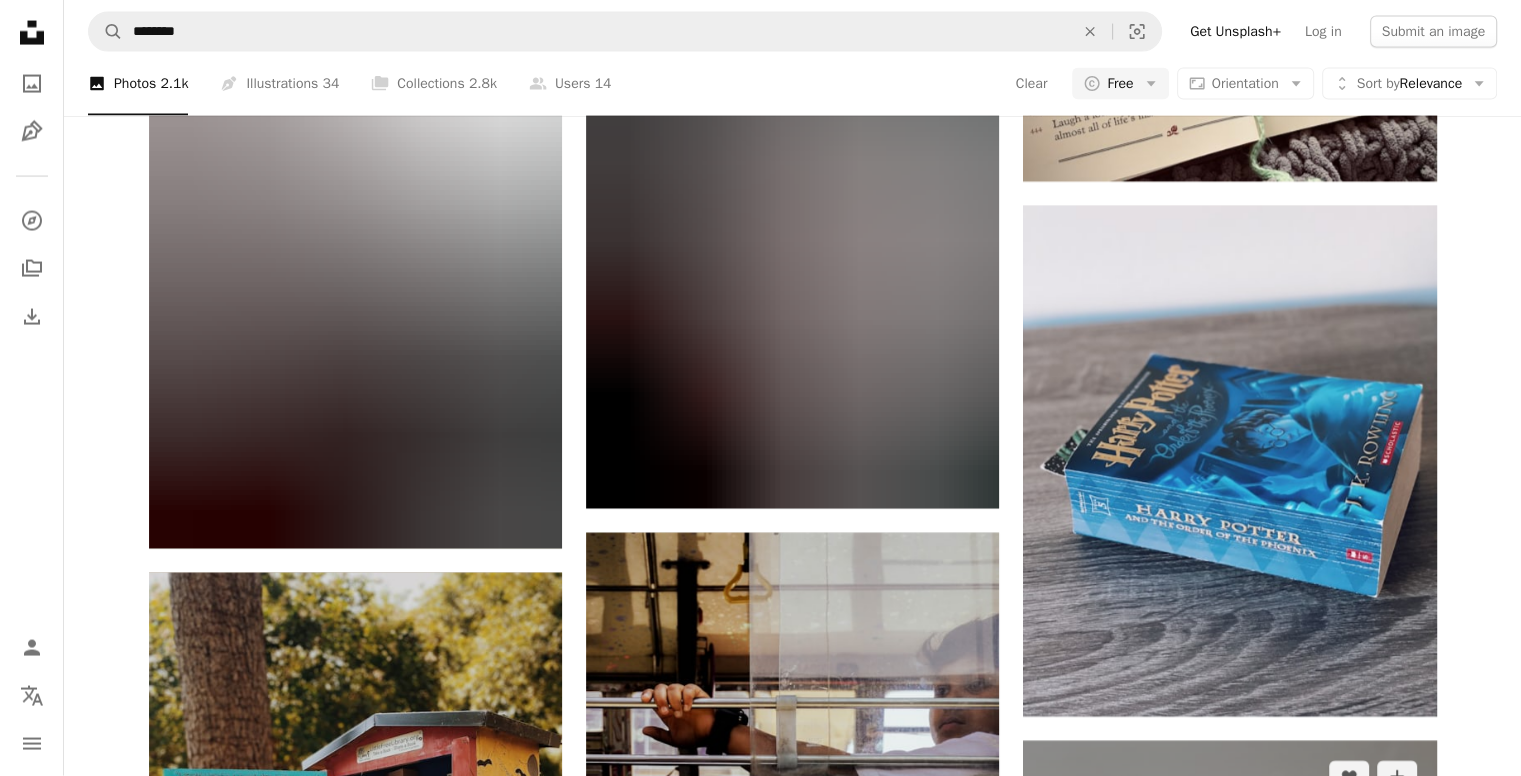 scroll, scrollTop: 12100, scrollLeft: 0, axis: vertical 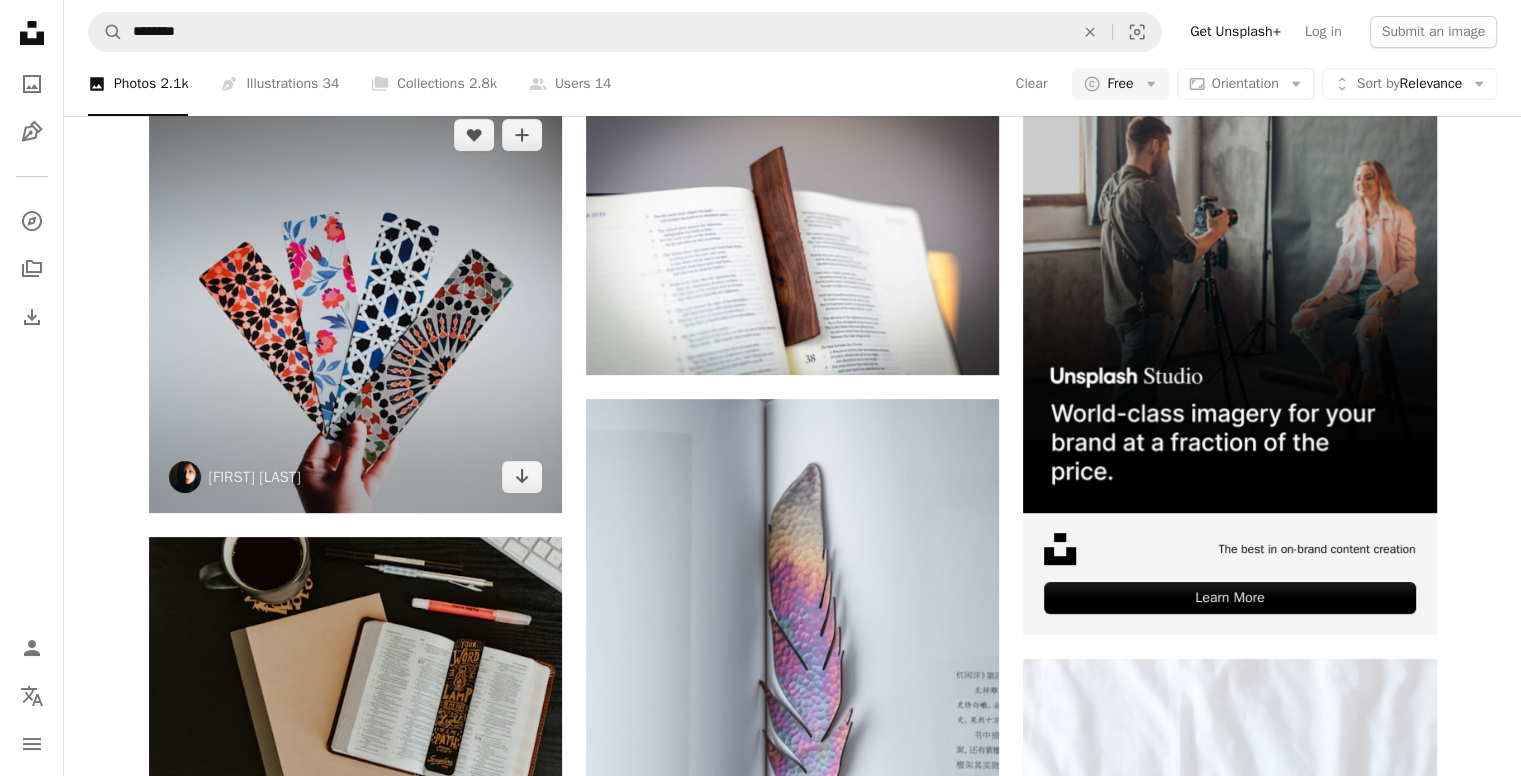 click at bounding box center (355, 305) 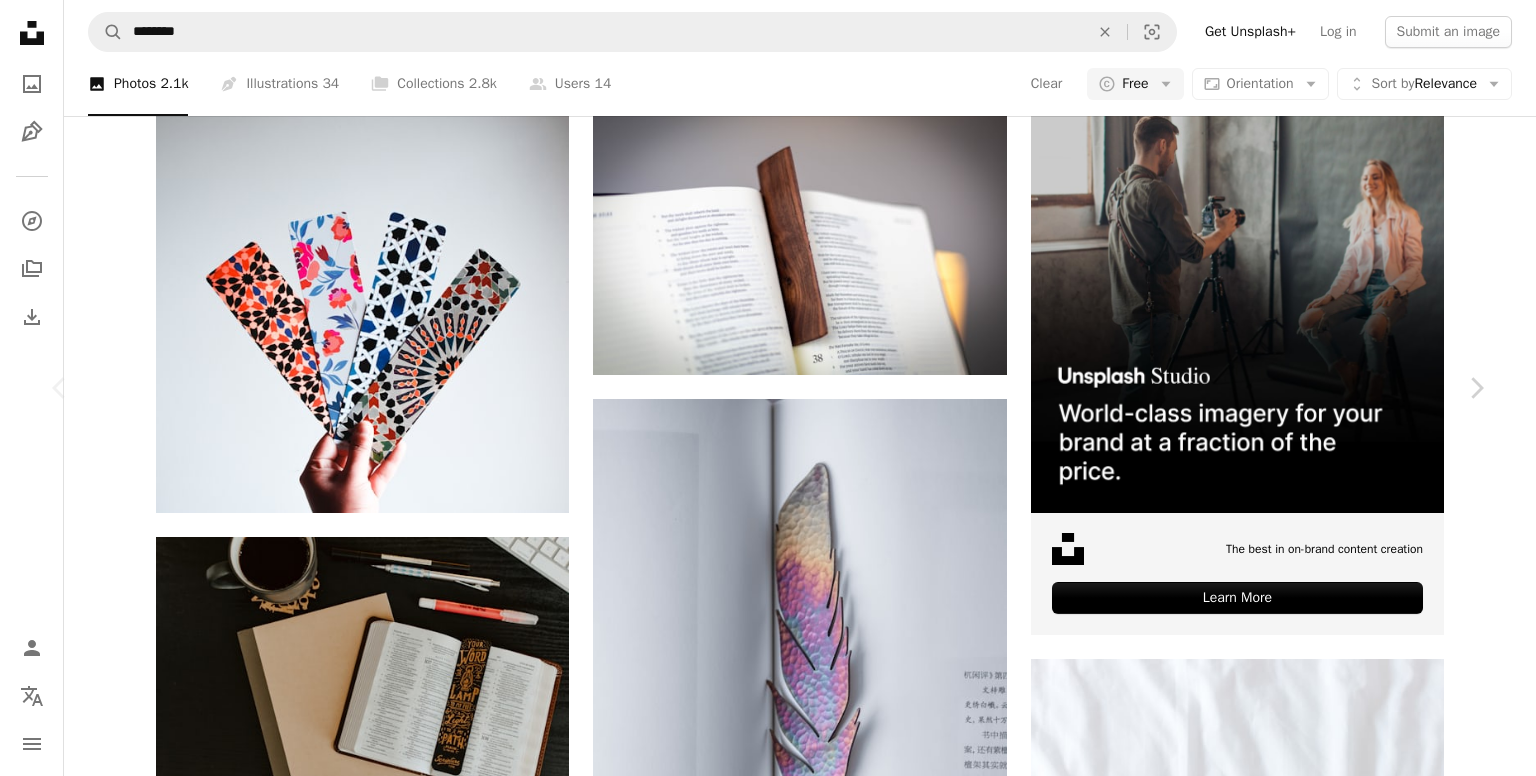 scroll, scrollTop: 8536, scrollLeft: 0, axis: vertical 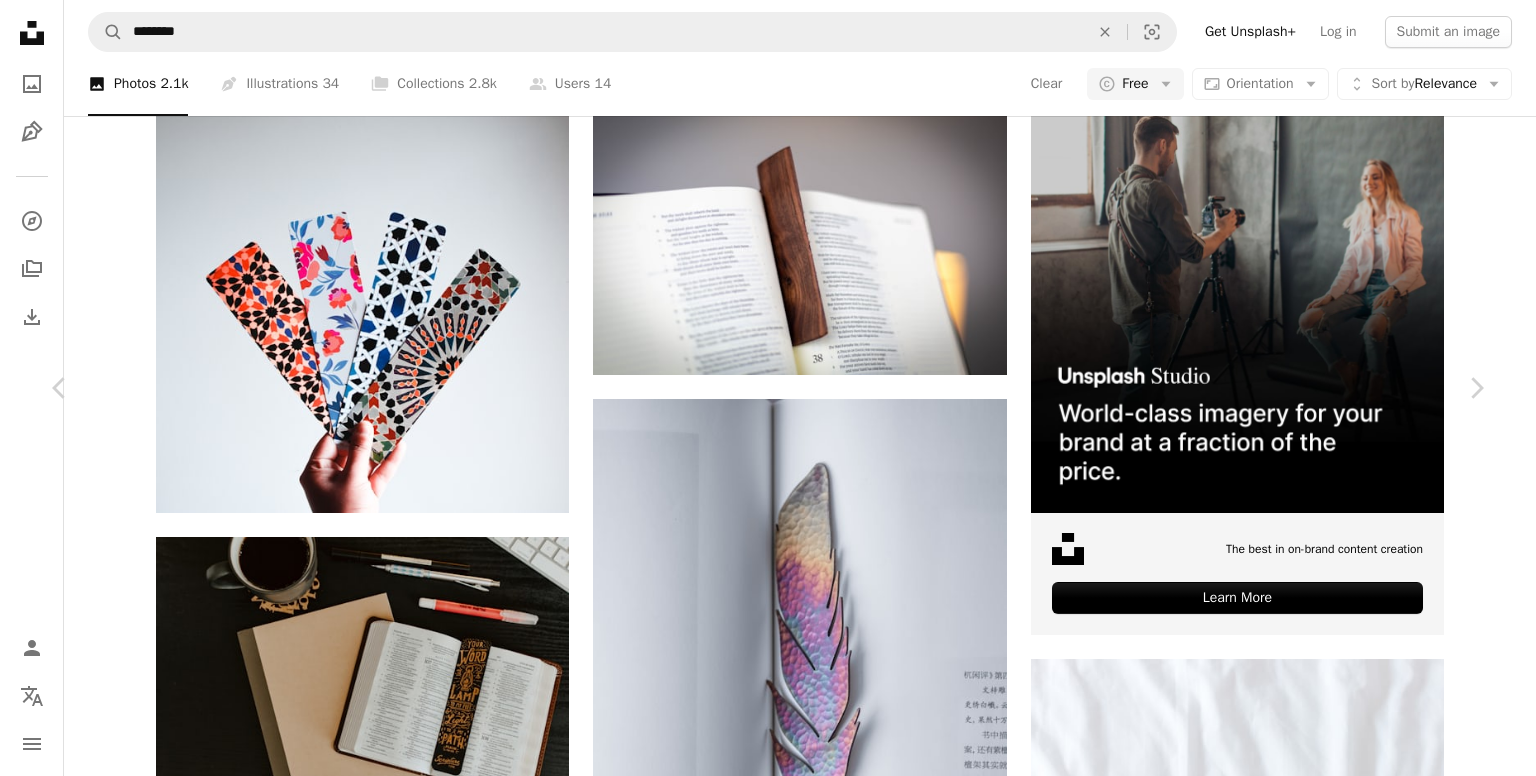 click on "An X shape Chevron left Chevron right [FIRST] [LAST] For Unsplash+ A heart A plus sign A lock Download Zoom in A forward-right arrow Share More Actions Calendar outlined Published on June 12, 2024 Camera Canon, EOS 6D Mark II Safety Licensed under the Unsplash+ License product mockup card envelope stationery cards template mockups product mockup invitation mockup greeting cards envelopes invitations invite mockup Creative Commons images From this series Chevron right Plus sign for Unsplash+ Plus sign for Unsplash+ Plus sign for Unsplash+ Plus sign for Unsplash+ Plus sign for Unsplash+ Plus sign for Unsplash+ Plus sign for Unsplash+ Plus sign for Unsplash+ Plus sign for Unsplash+ Plus sign for Unsplash+ Plus sign for Unsplash+ Related images Plus sign for Unsplash+ A heart A plus sign [FIRST] [LAST] For Unsplash+ A lock Download Plus sign for Unsplash+ A heart A plus sign [FIRST] [LAST] For Unsplash+ A lock Download Plus sign for Unsplash+ A heart A plus sign For A lock" at bounding box center (768, 18547) 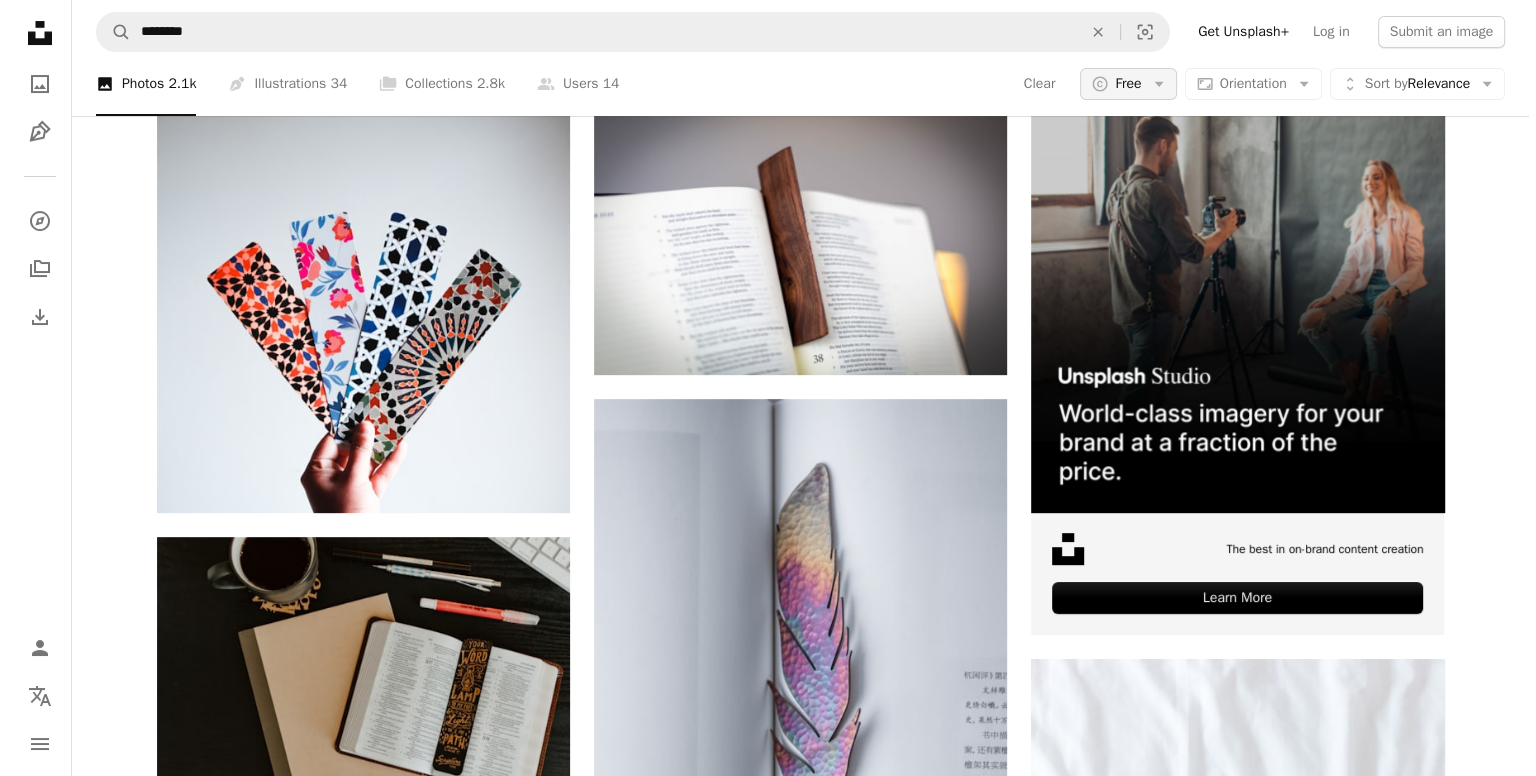 scroll, scrollTop: 0, scrollLeft: 0, axis: both 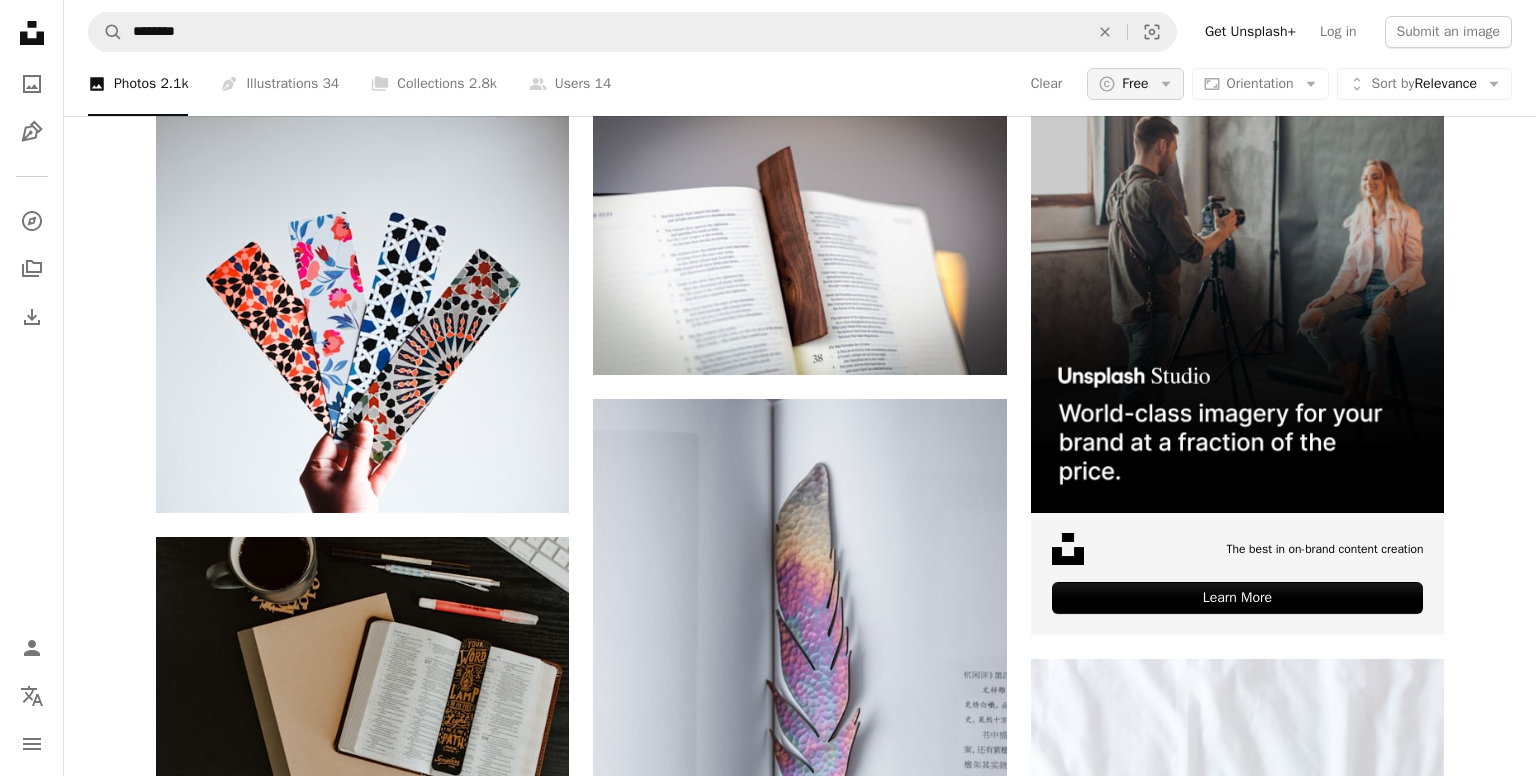 click on "Free" at bounding box center [1135, 84] 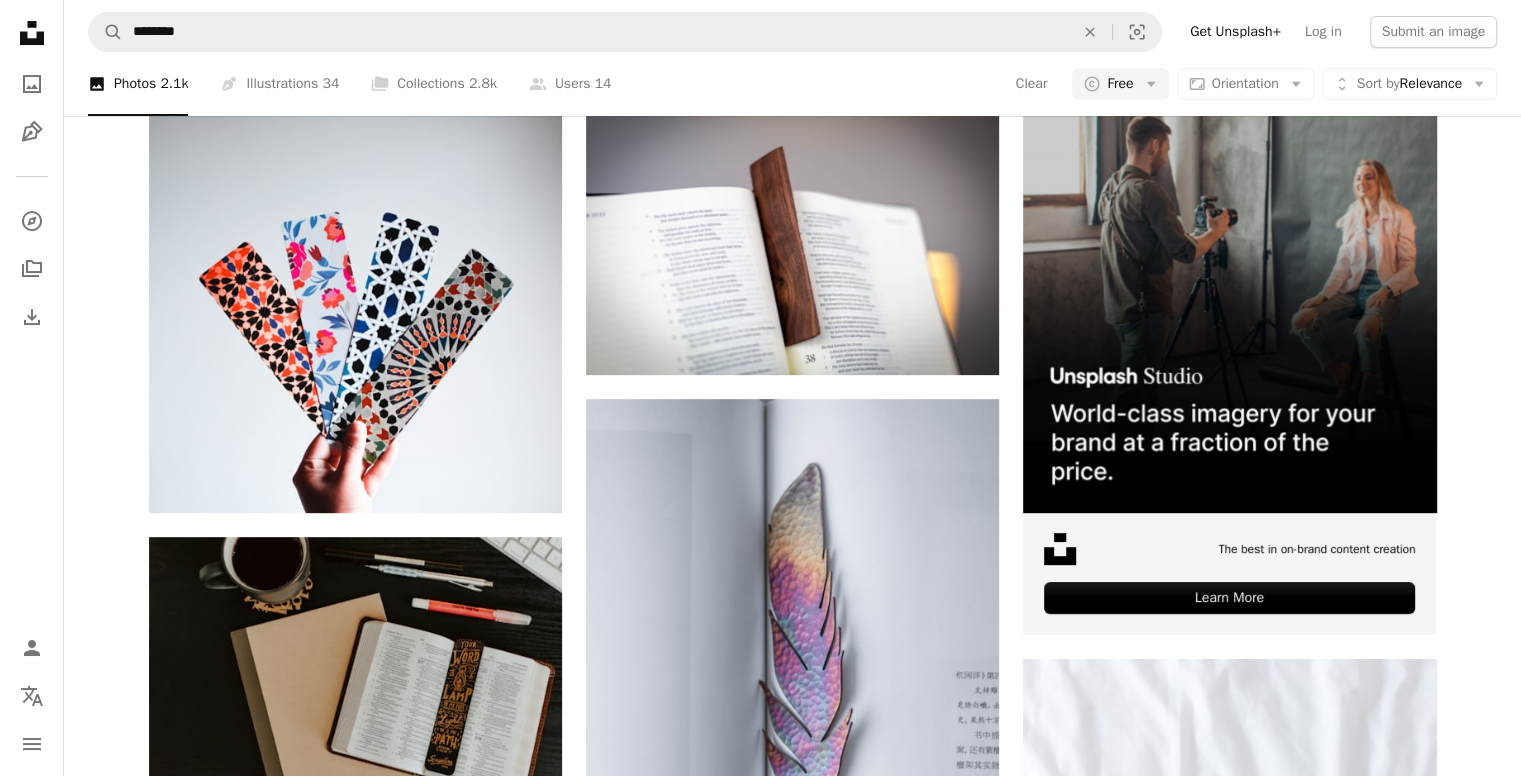 click on "Unsplash logo Unsplash Home A photo Pen Tool A compass A stack of folders Download Person Localization icon navigation menu A magnifying glass ******** An X shape Visual search Get Unsplash+ Log in Submit an image Browse premium images on iStock  |  20% off at iStock  ↗ Browse premium images on iStock 20% off at iStock  ↗ View more  ↗ View more on iStock  ↗ A photo Photos   2.1k Pen Tool Illustrations   34 A stack of folders Collections   2.8k A group of people Users  14 Clear A copyright icon © Free Arrow down Aspect ratio Orientation Arrow down Unfold Sort by  Relevance Arrow down Filters Filters (1) Bookmark Chevron right book paper grey bible text brown file folder file binder open journal spirituality scripture A heart A plus sign [FIRST] [LAST] Arrow pointing down A heart A plus sign Kelly Sikkema Arrow pointing down A heart A plus sign [FIRST] [LAST] Arrow pointing down A heart A plus sign [FIRST] [LAST] Arrow pointing down A heart A heart" at bounding box center [760, 8879] 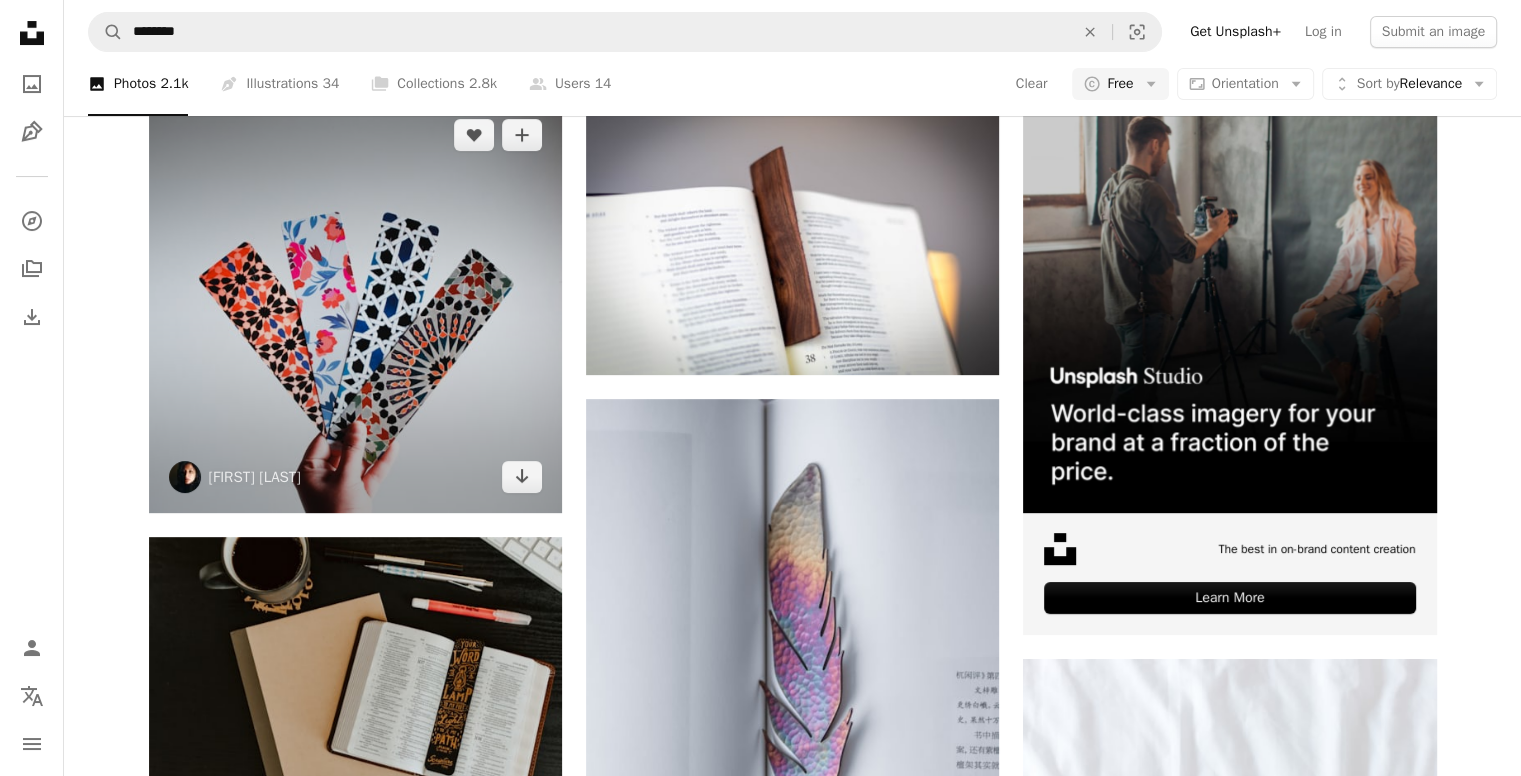 scroll, scrollTop: 300, scrollLeft: 0, axis: vertical 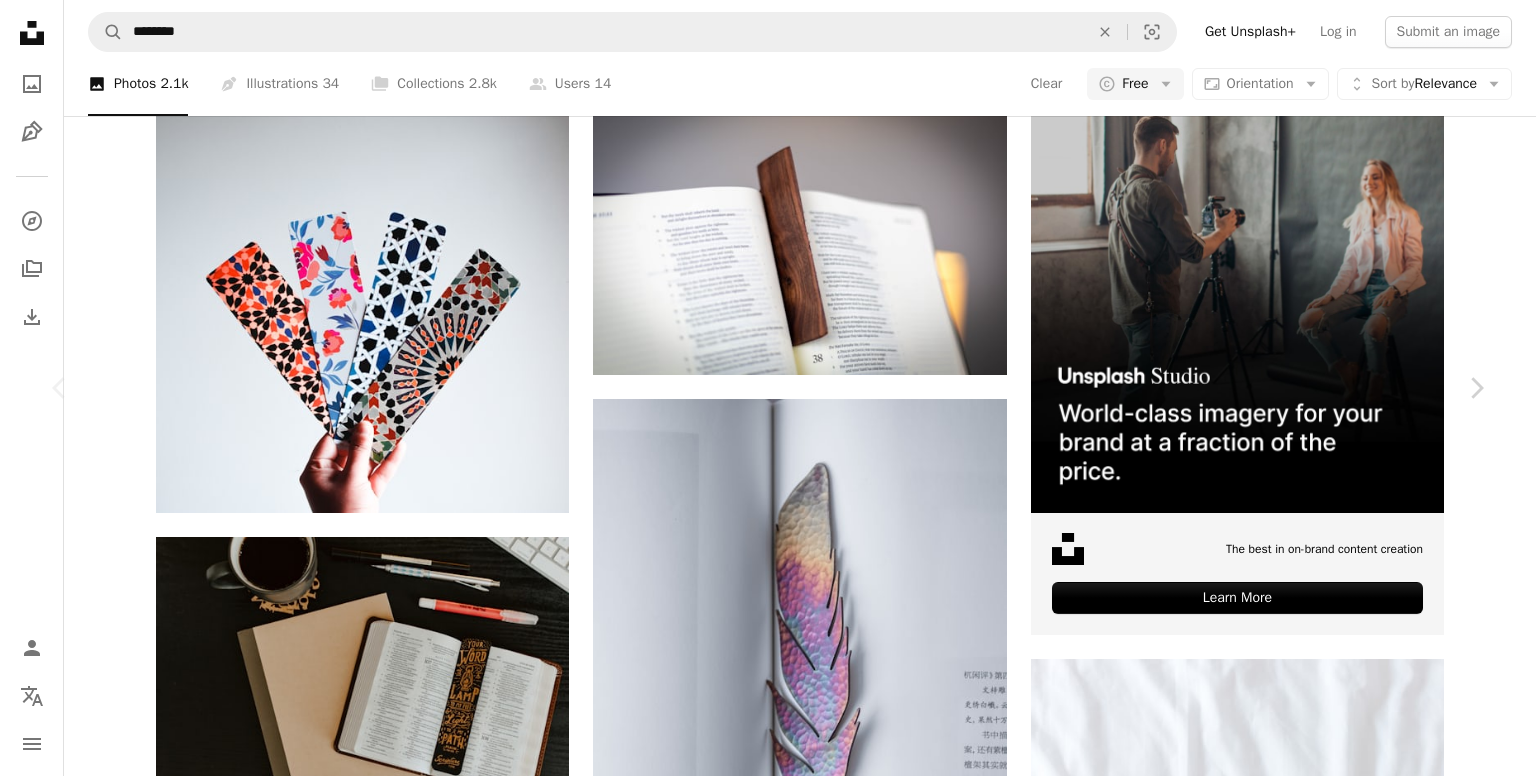 click on "An X shape Chevron left Chevron right [FIRST] [LAST] stationery_hoe A heart A plus sign Download free Chevron down Zoom in Views 879,439 Downloads 8,805 A forward-right arrow Share Info icon Info More Actions Calendar outlined Published on  [DATE], [YEAR] Camera Canon, EOS 760D Safety Free to use under the  Unsplash License islamic art pattern geometric stationery tiles florals bookmark supplies human paper poster confetti advertisement aluminium Creative Commons images Browse premium related images on iStock  |  Save 20% with code UNSPLASH20 View more on iStock  ↗ Related images A heart A plus sign Fiona Murray-deGraaff Available for hire A checkmark inside of a circle Arrow pointing down A heart A plus sign Dwayne joe Available for hire A checkmark inside of a circle Arrow pointing down A heart A plus sign 2H Media Available for hire A checkmark inside of a circle Arrow pointing down Plus sign for Unsplash+ A heart A plus sign Curated Lifestyle For  Unsplash+ A lock Download A heart A plus sign aisvri" at bounding box center [768, 18547] 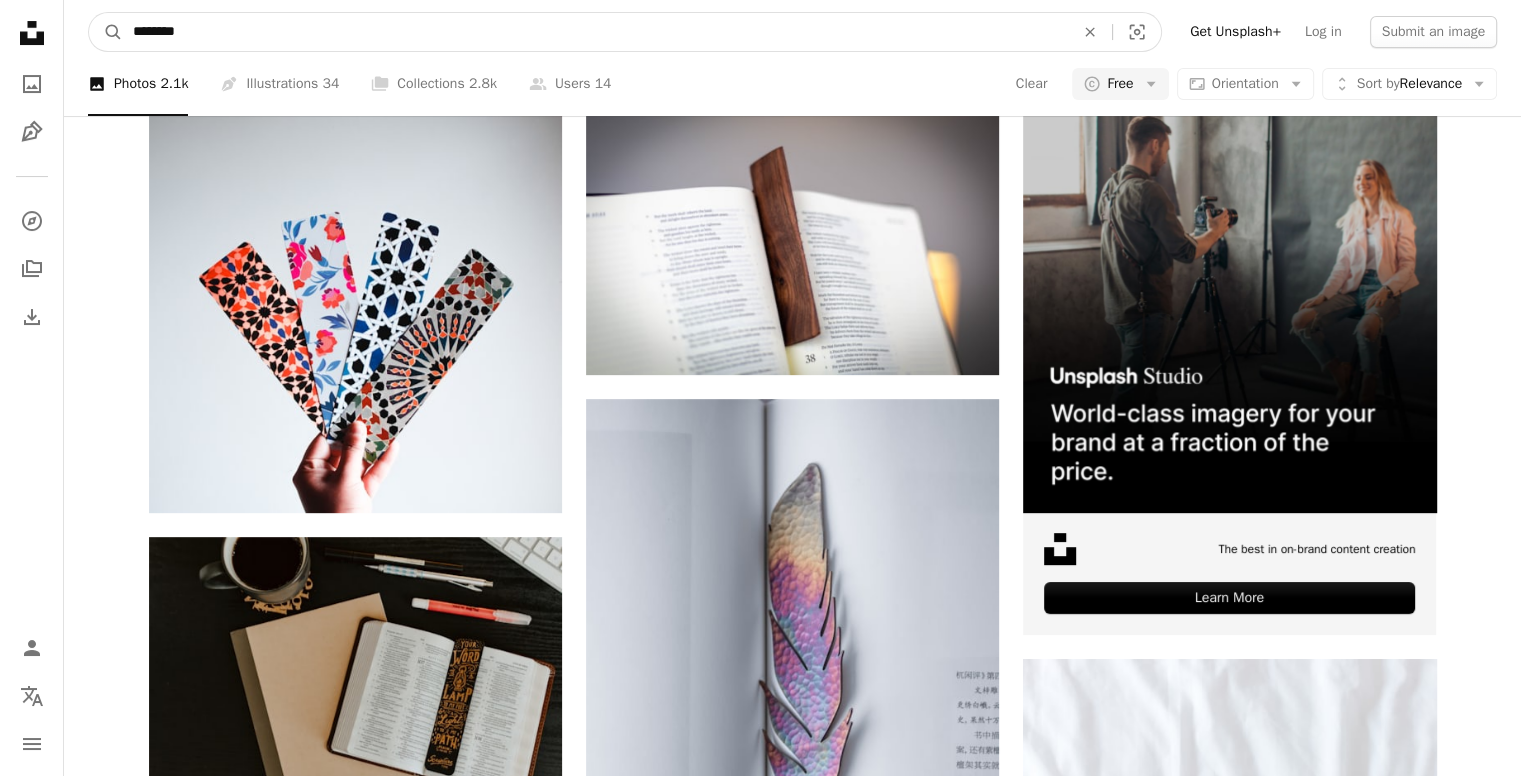 scroll, scrollTop: 264, scrollLeft: 0, axis: vertical 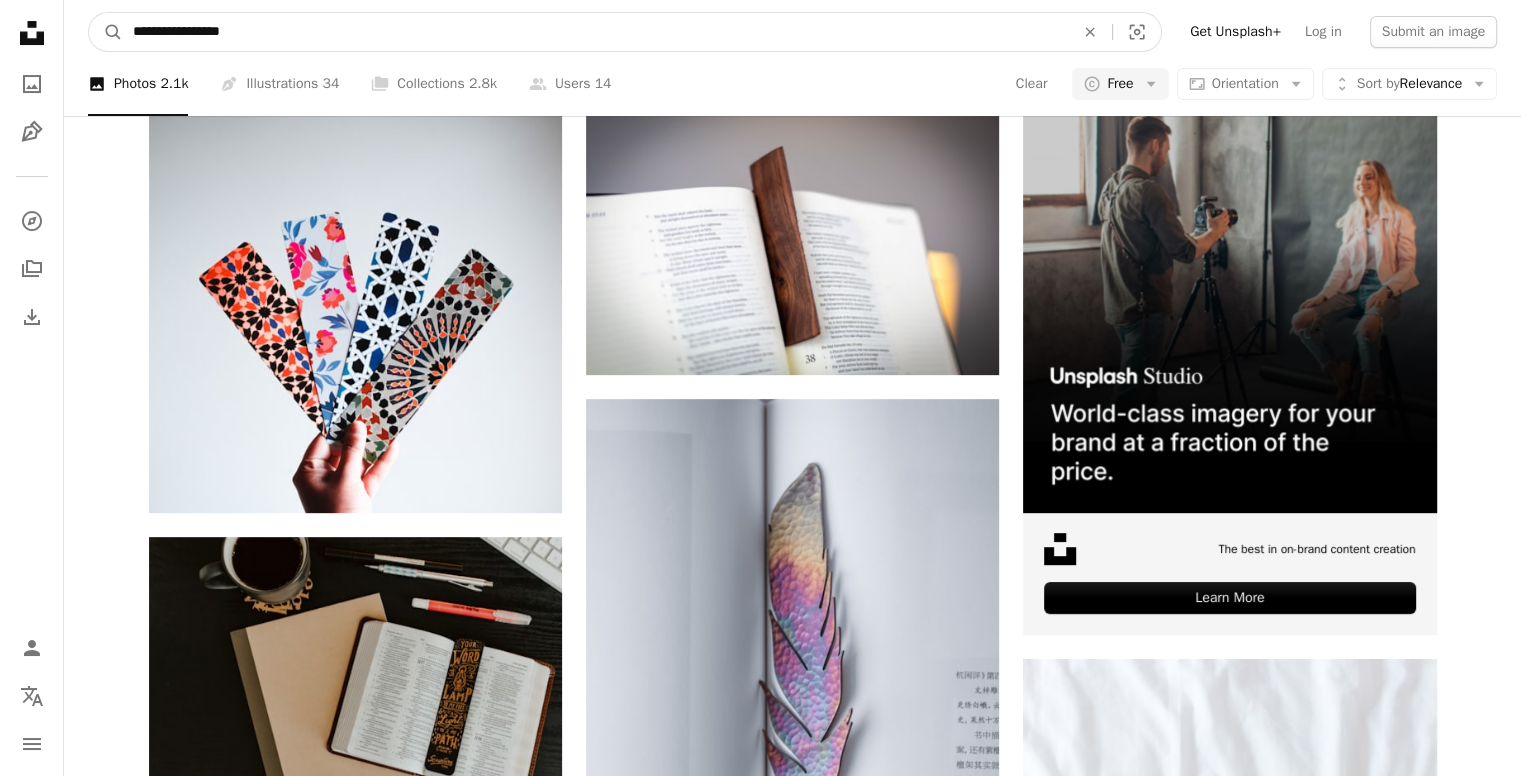 type on "**********" 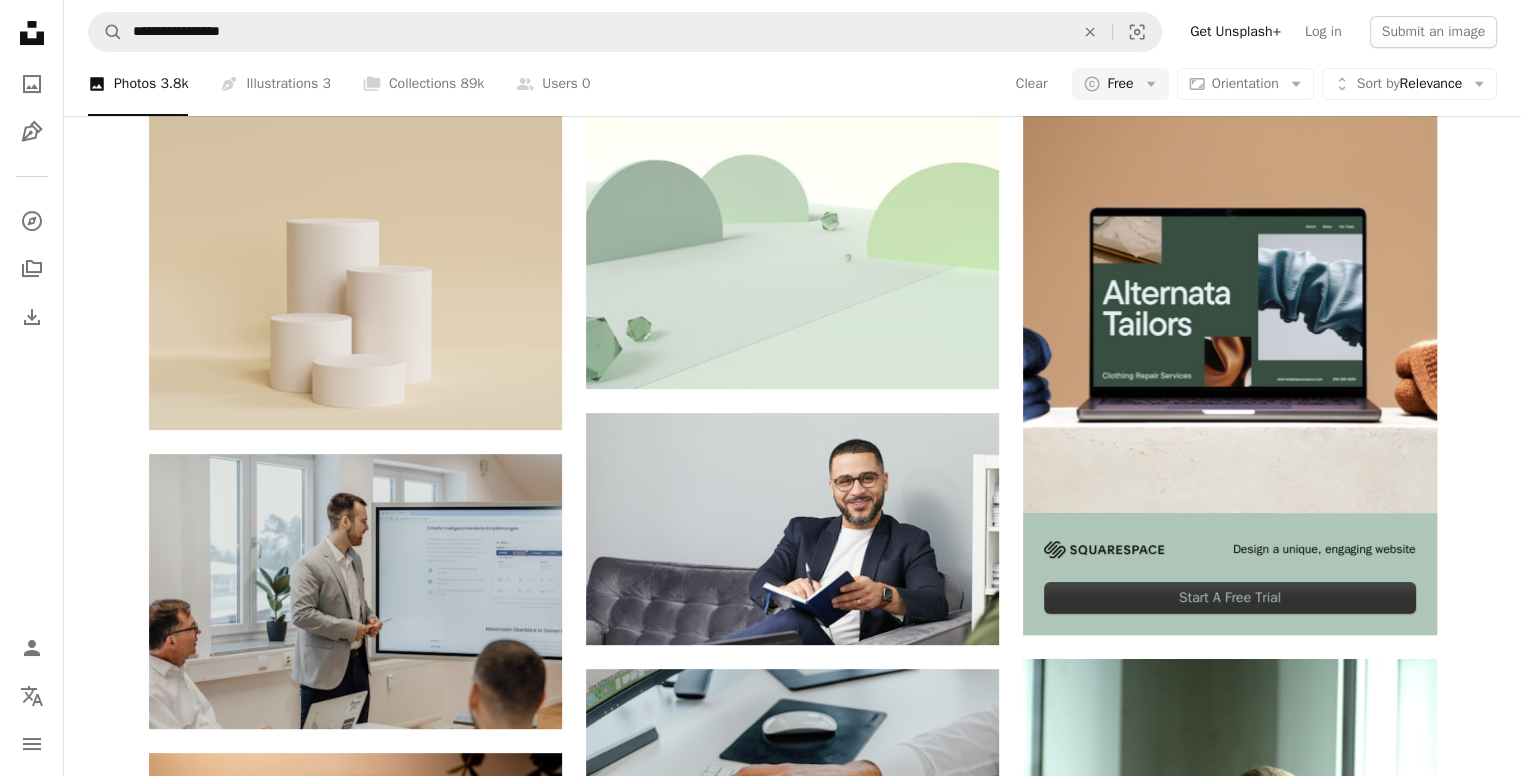 scroll, scrollTop: 2100, scrollLeft: 0, axis: vertical 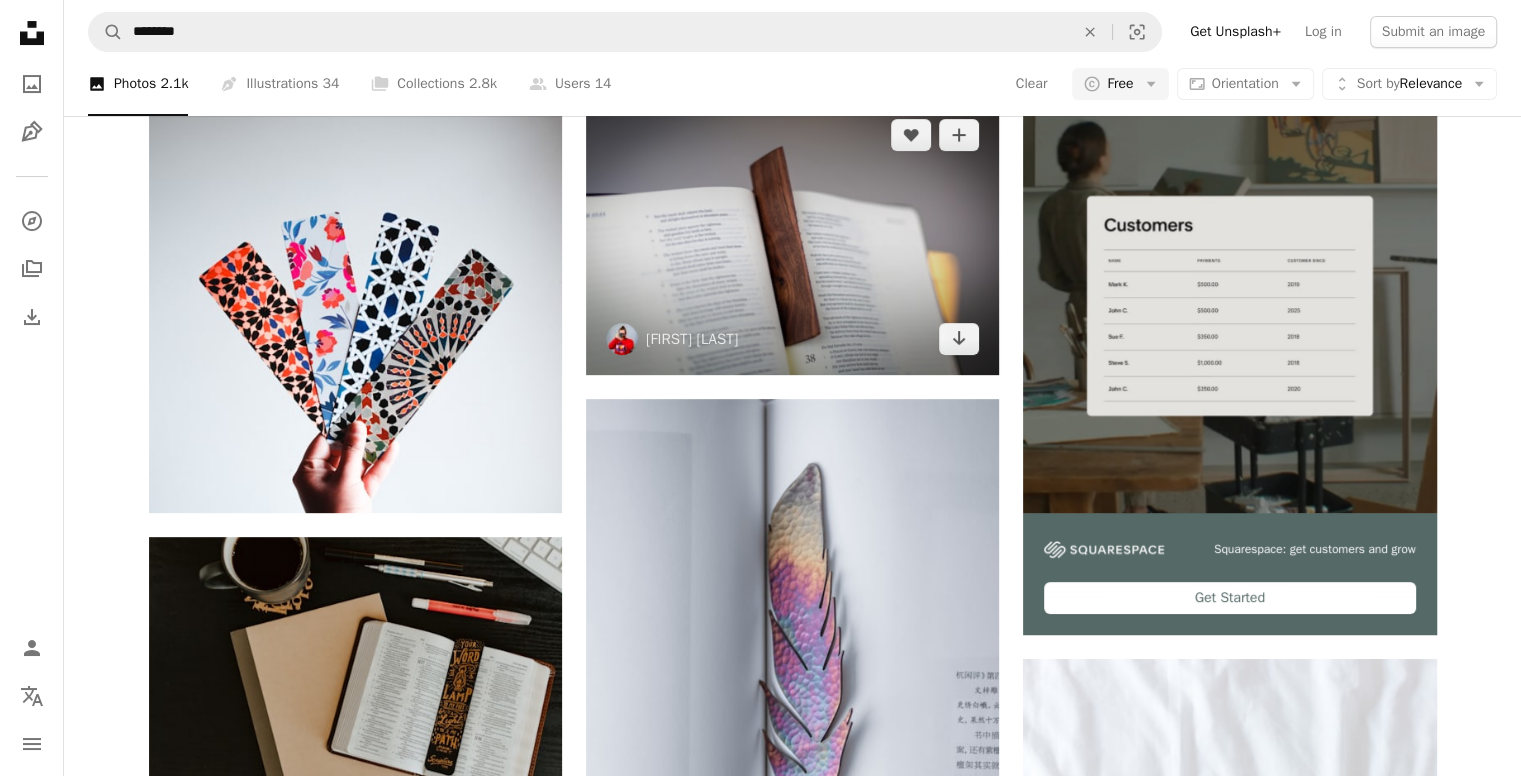 click at bounding box center (792, 236) 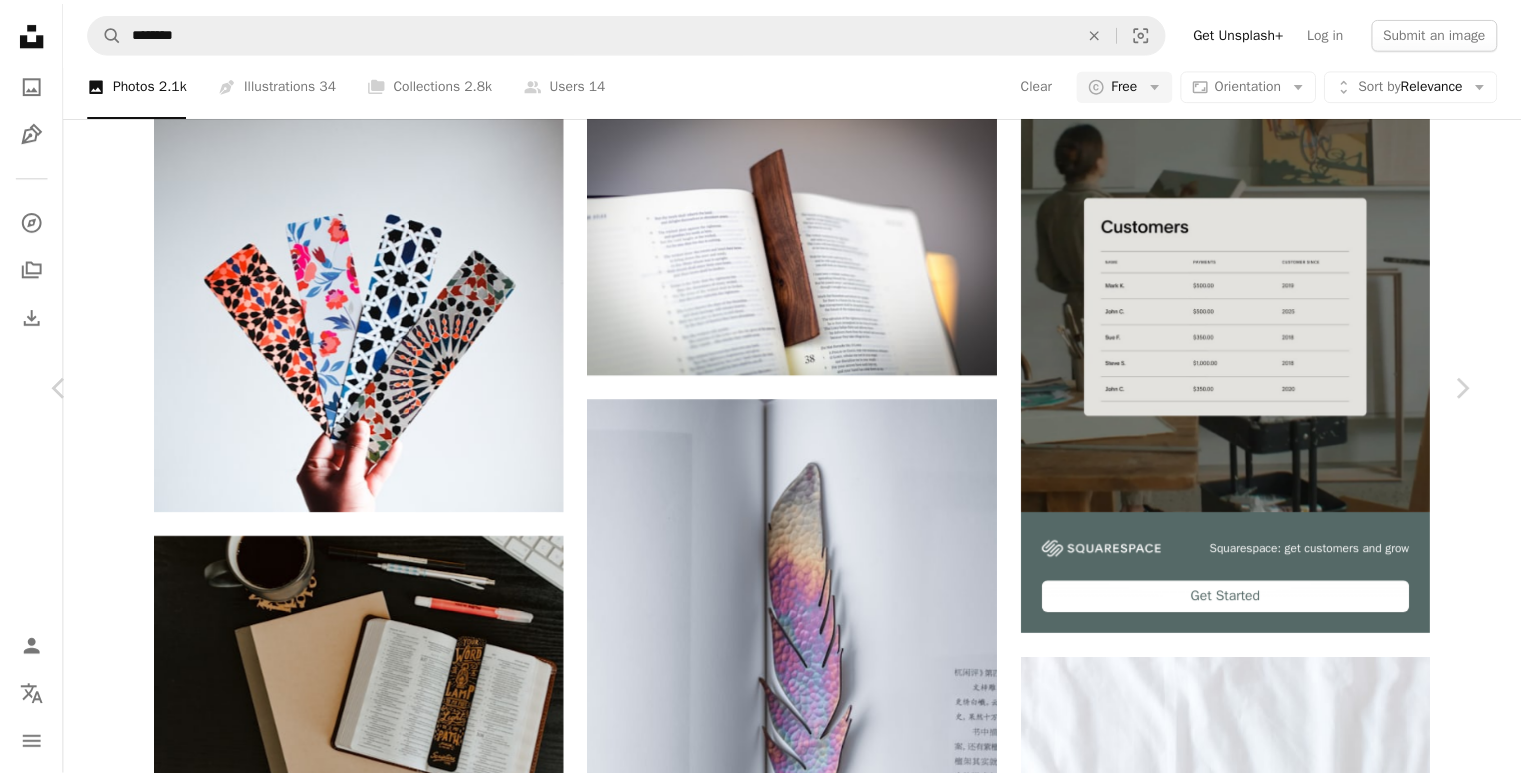 scroll, scrollTop: 2452, scrollLeft: 0, axis: vertical 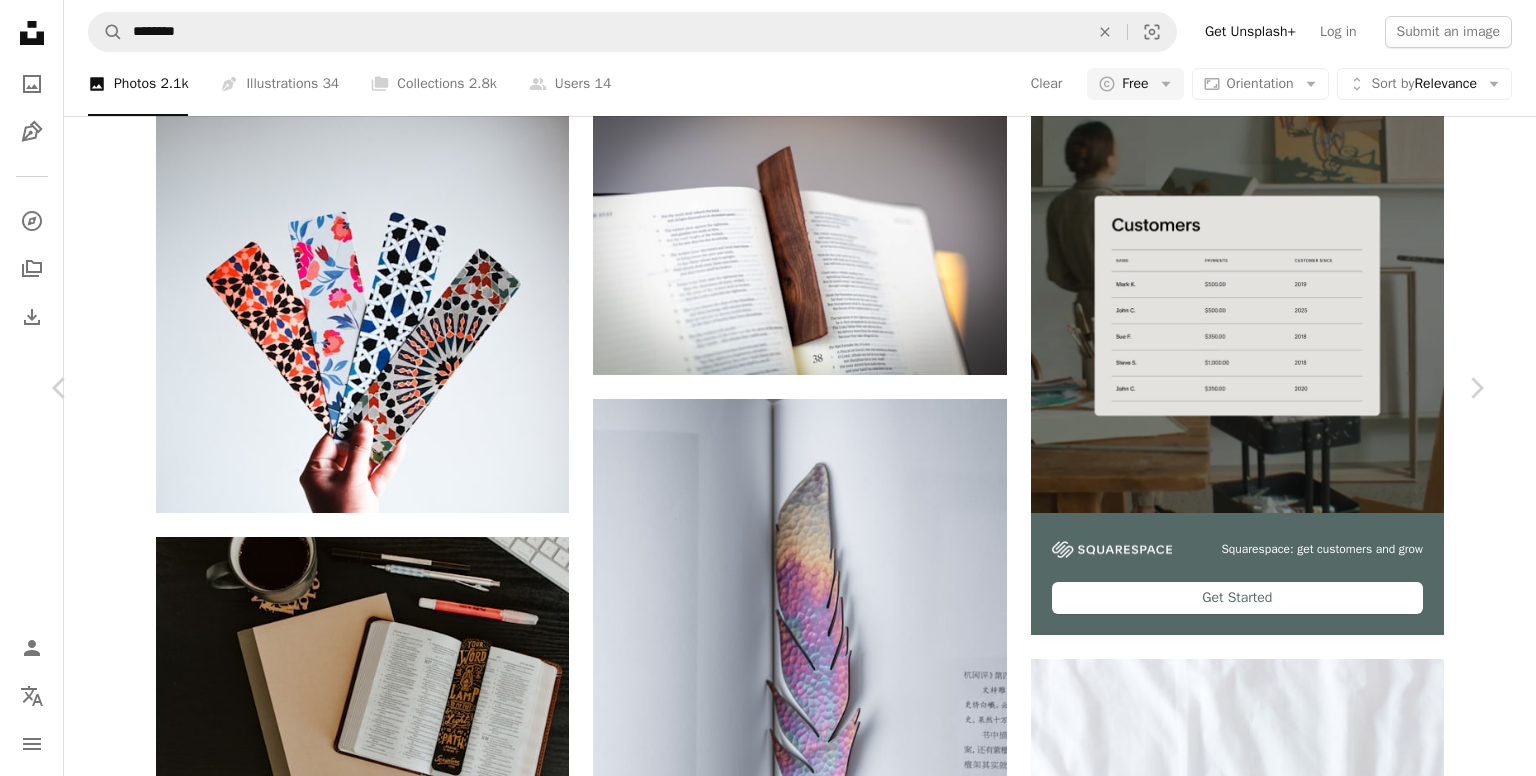 click on "An X shape Chevron left Chevron right [FIRST] [LAST] jonathan_bottoms A heart A plus sign Download free Chevron down Zoom in Views 30,920 Downloads 209 A forward-right arrow Share Info icon Info More Actions Calendar outlined Published on  [DATE], [YEAR] Camera Canon, EOS 5D Mark III Safety Free to use under the  Unsplash License book bible reading bible study reading book bible verse bible reading reading bible bookmark reading the bible bookmarks text brown page publication Free stock photos Browse premium related images on iStock  |  Save 20% with code UNSPLASH20 View more on iStock  ↗ Related images A heart A plus sign Johannes Krupinski Arrow pointing down Plus sign for Unsplash+ A heart A plus sign Getty Images For  Unsplash+ A lock Download A heart A plus sign Sincerely Media Available for hire A checkmark inside of a circle Arrow pointing down A heart A plus sign Sincerely Media Available for hire A checkmark inside of a circle Arrow pointing down A heart A plus sign Sincerely Media A heart" at bounding box center (768, 18547) 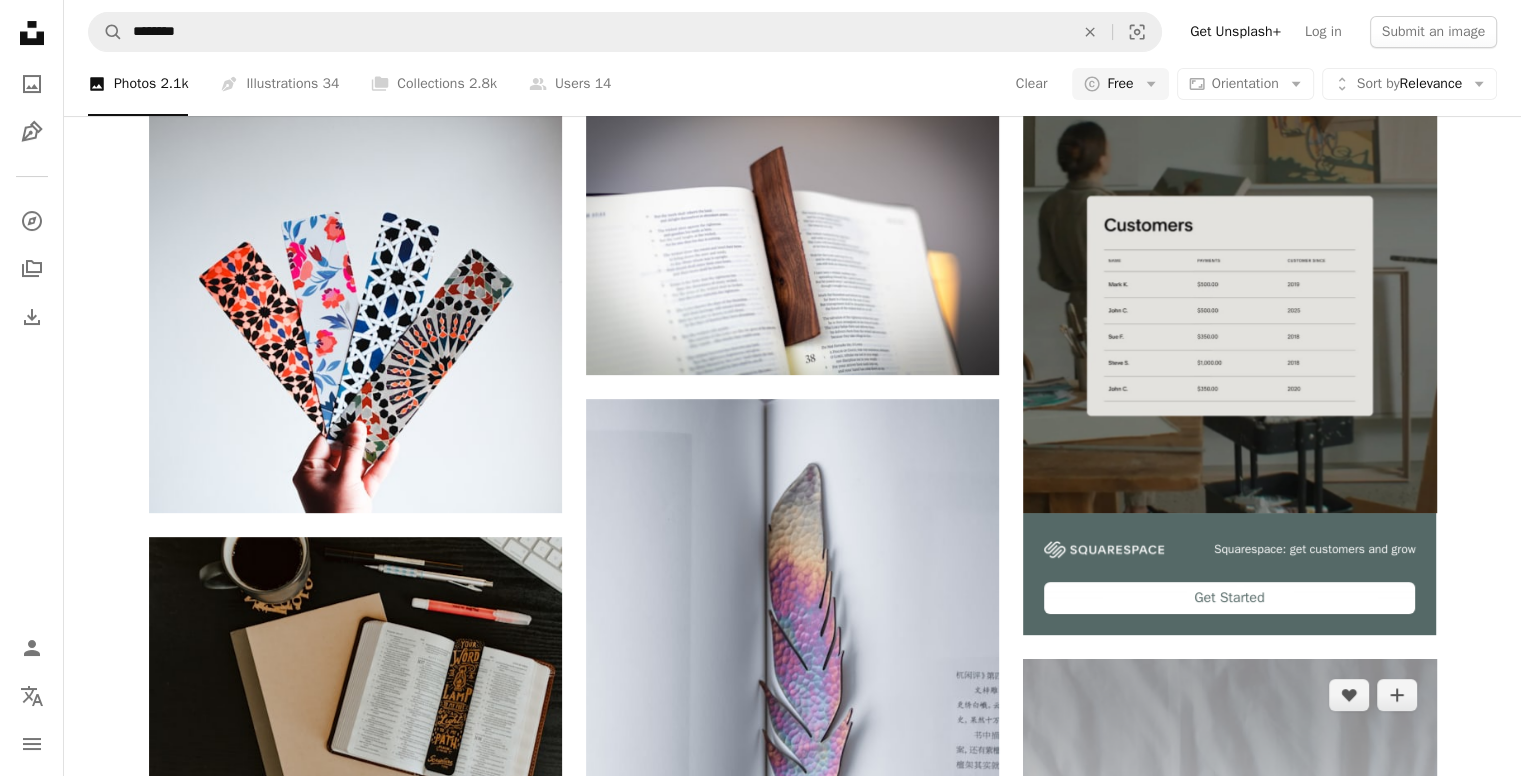 scroll, scrollTop: 464, scrollLeft: 0, axis: vertical 